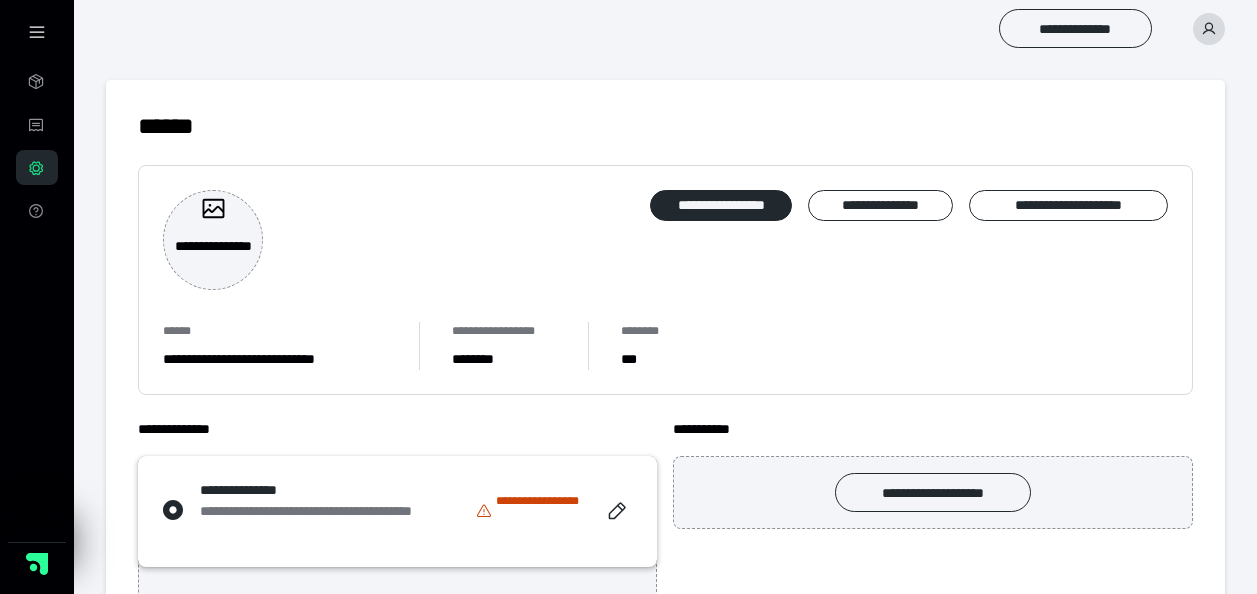 scroll, scrollTop: 0, scrollLeft: 0, axis: both 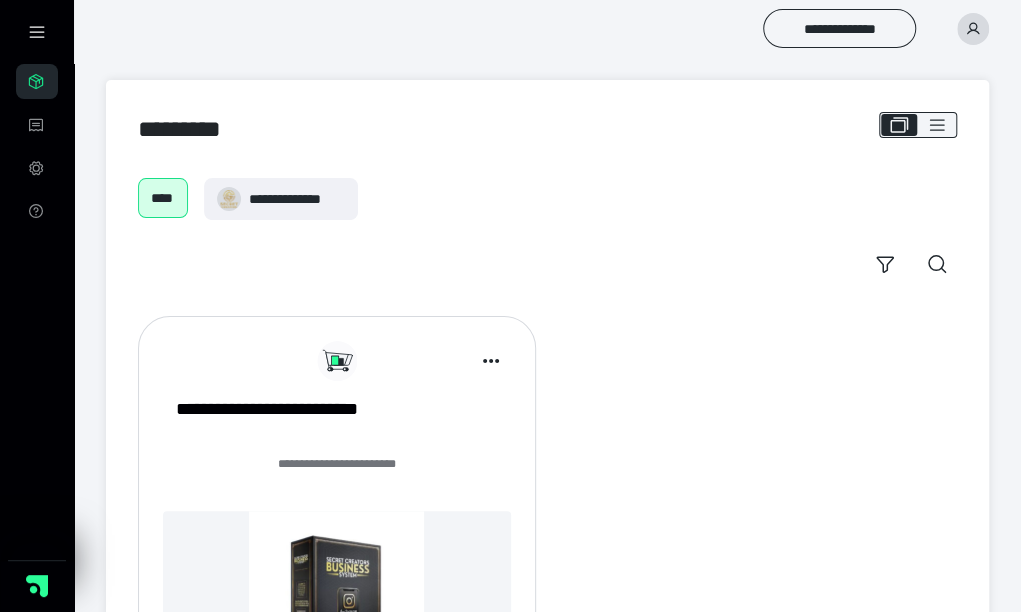 click at bounding box center (973, 29) 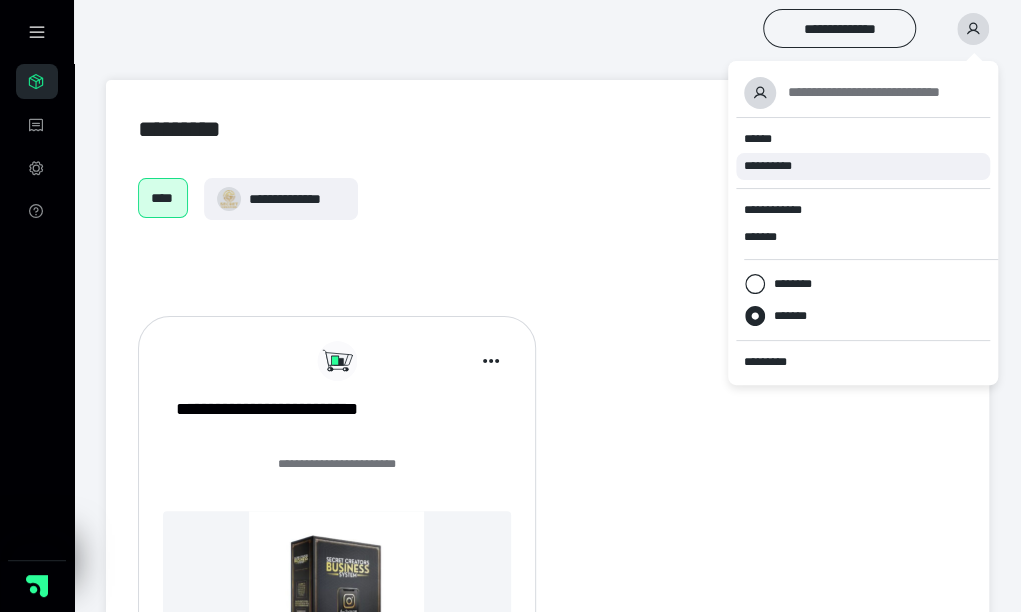 click on "**********" at bounding box center [863, 166] 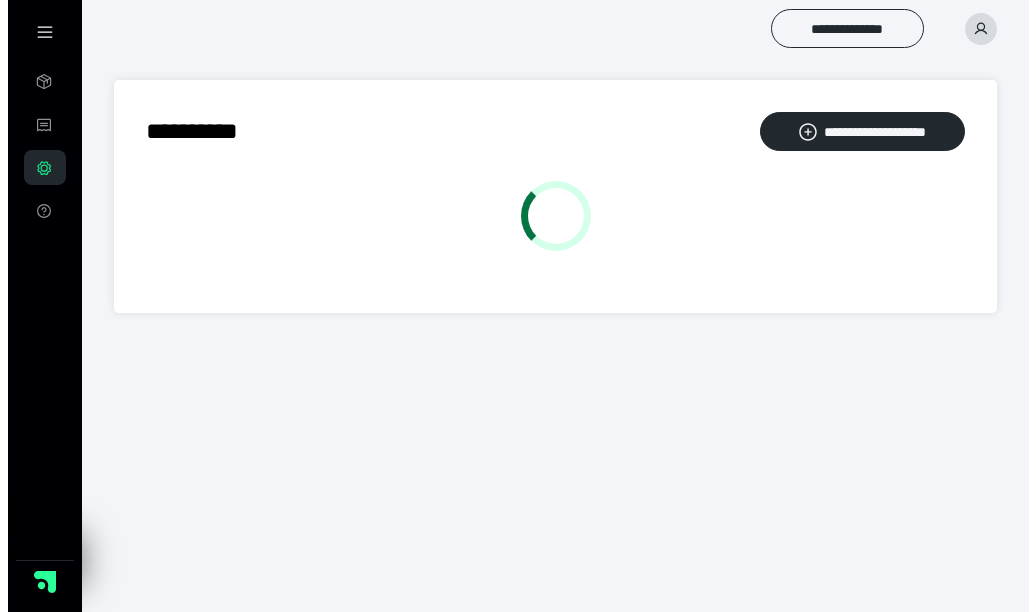 scroll, scrollTop: 0, scrollLeft: 0, axis: both 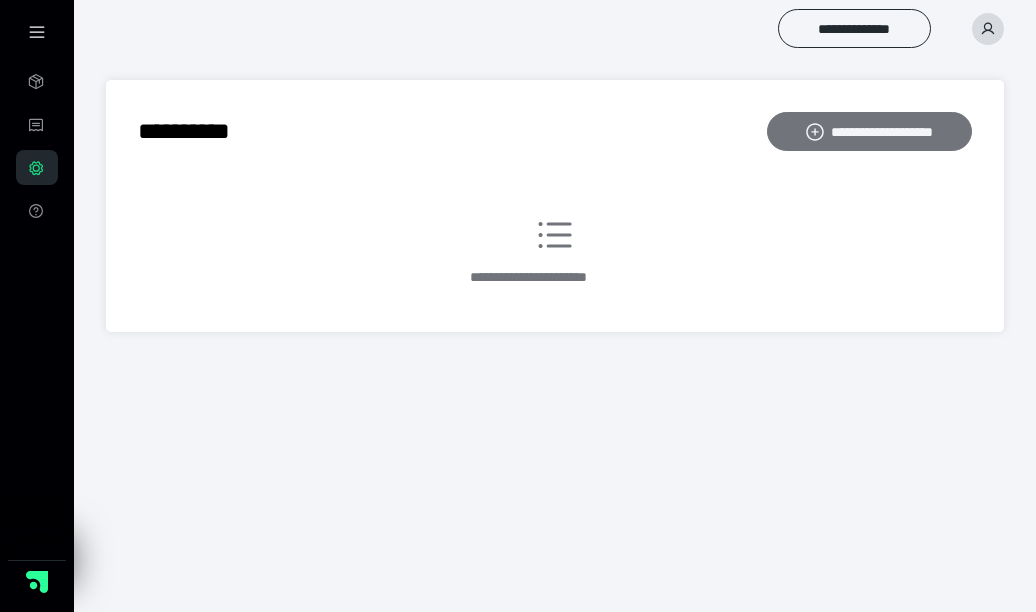click on "**********" at bounding box center (869, 131) 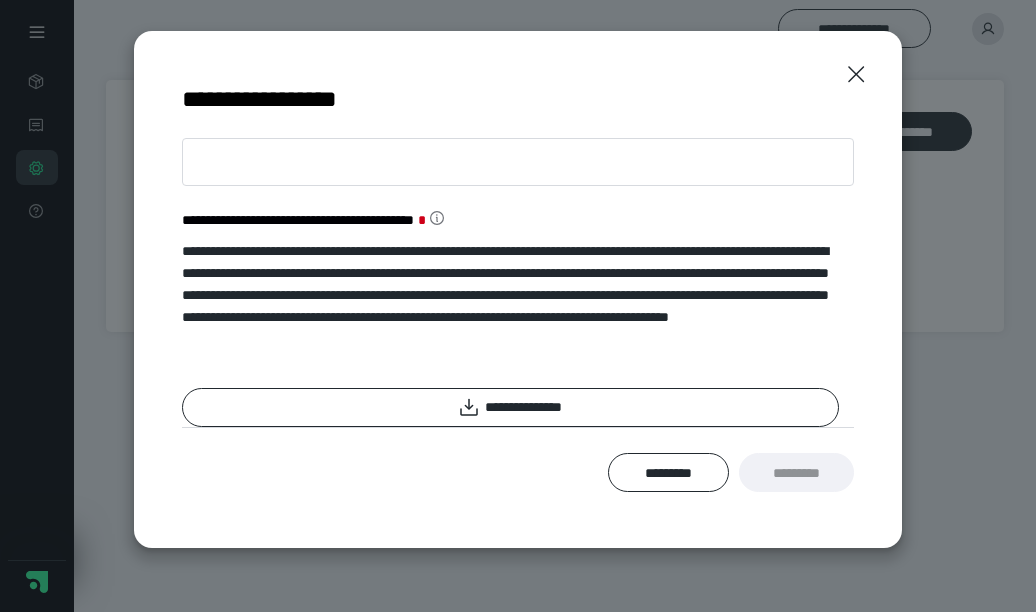 scroll, scrollTop: 0, scrollLeft: 0, axis: both 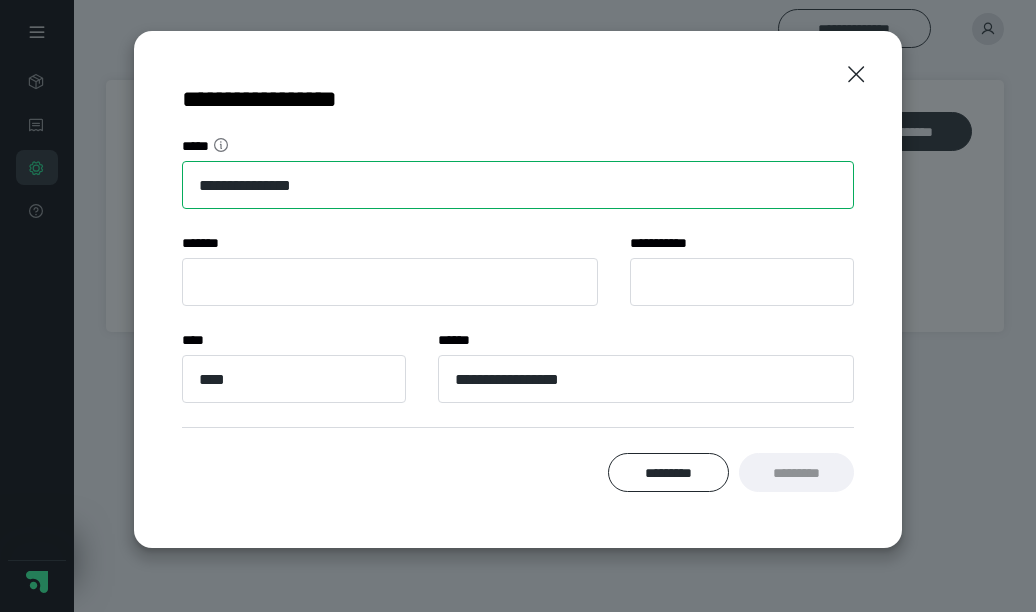 click on "**********" at bounding box center [518, 185] 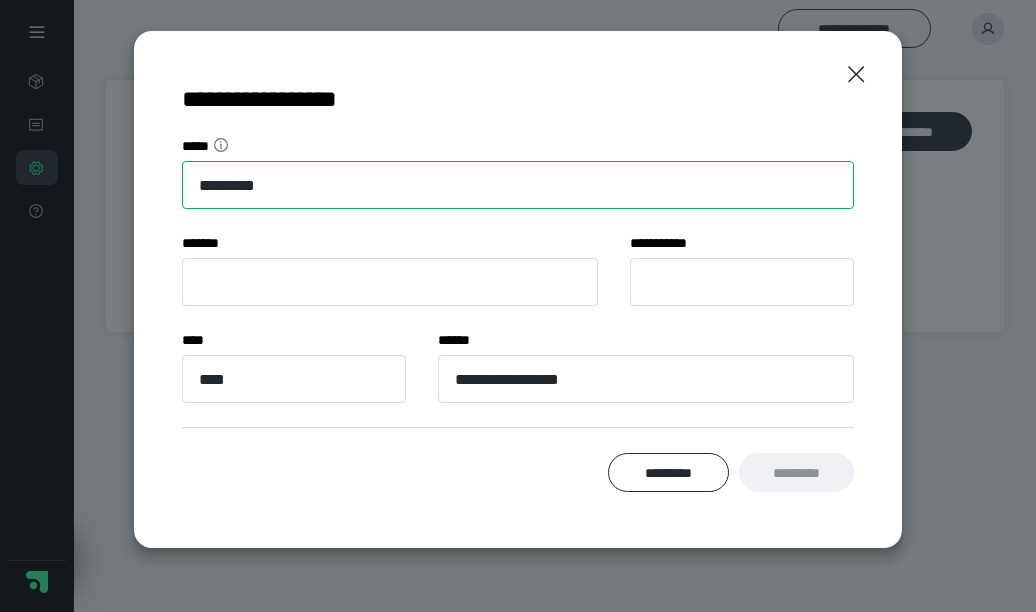 type on "**********" 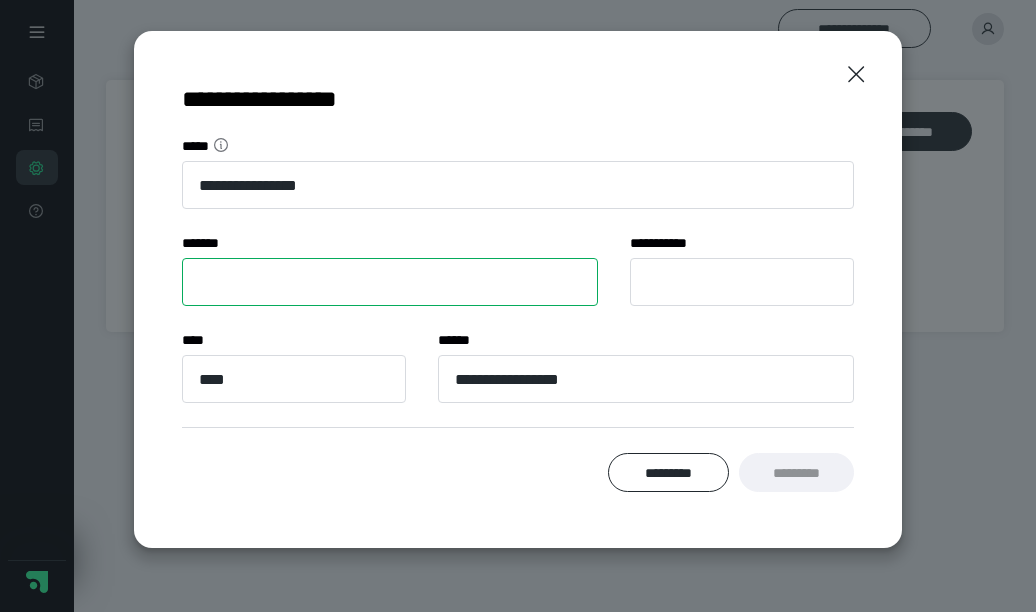 type on "**********" 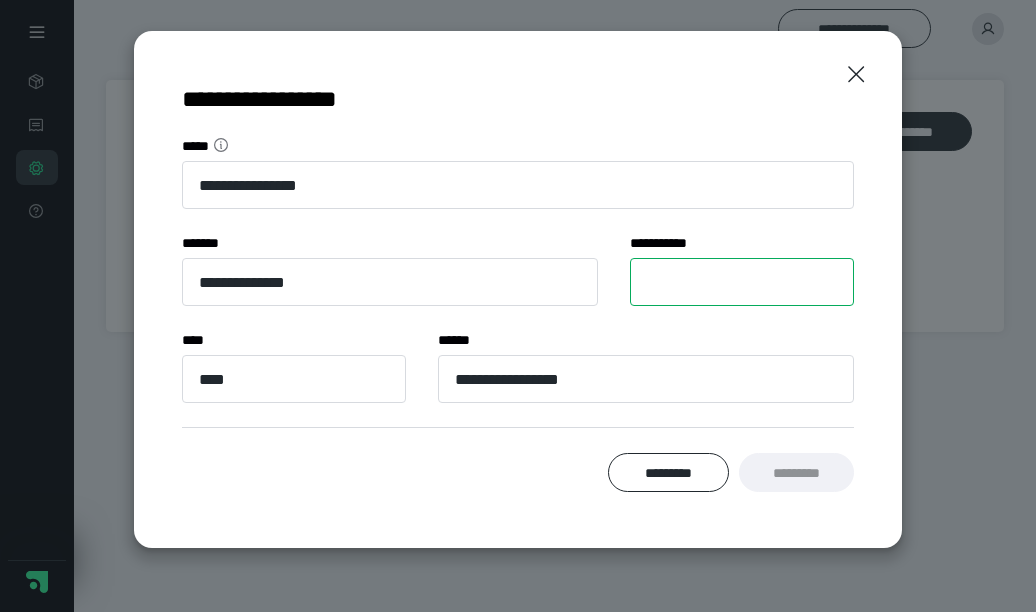 type on "**" 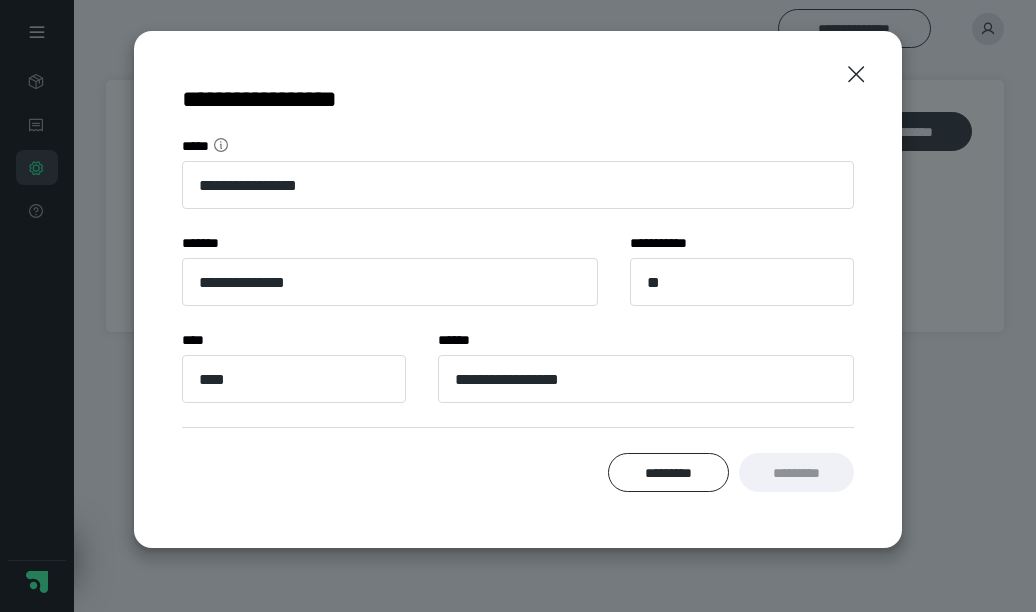 type on "**********" 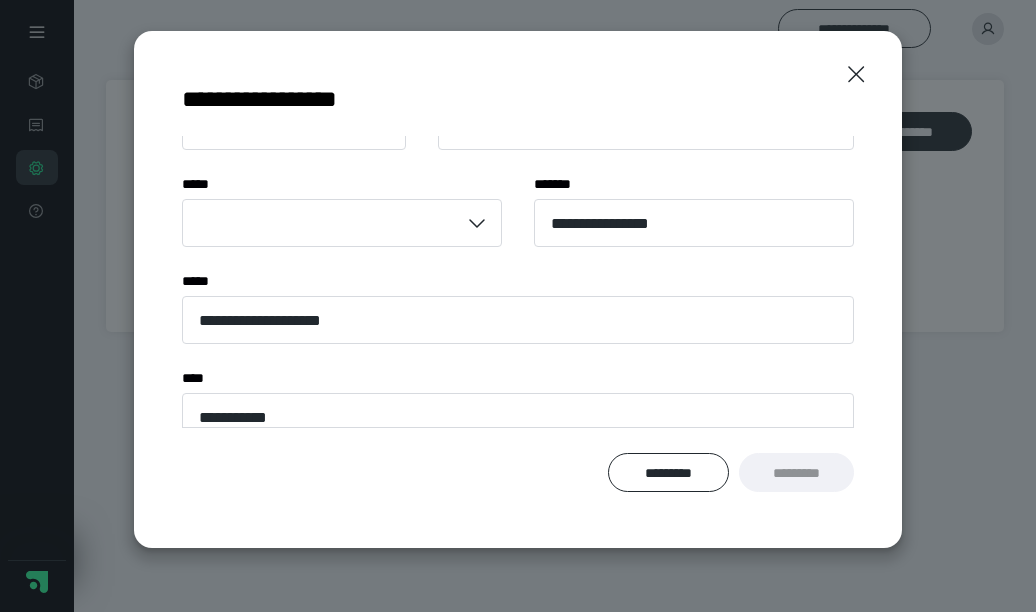 scroll, scrollTop: 229, scrollLeft: 0, axis: vertical 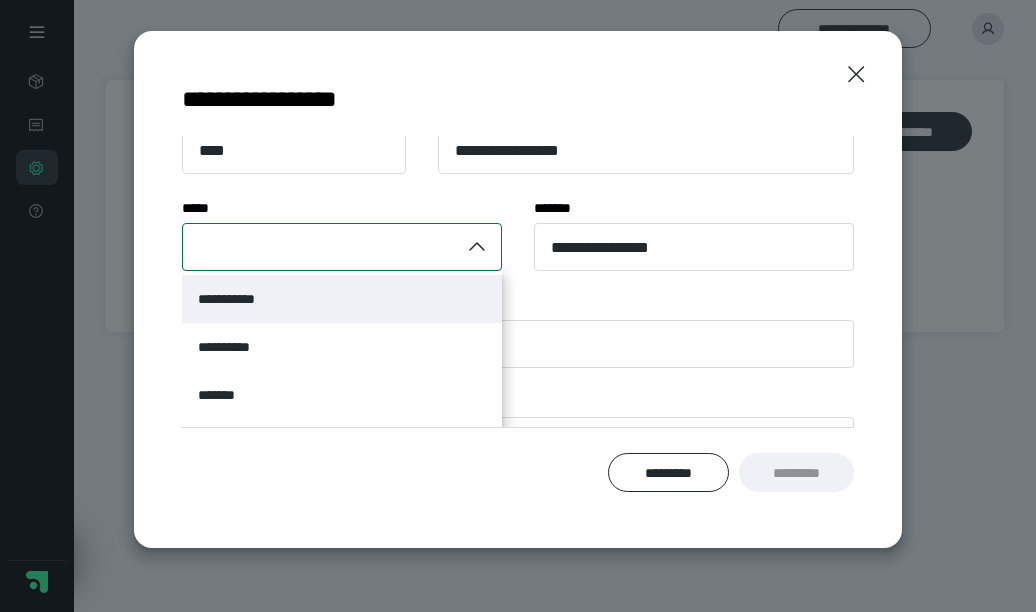 click at bounding box center [321, 247] 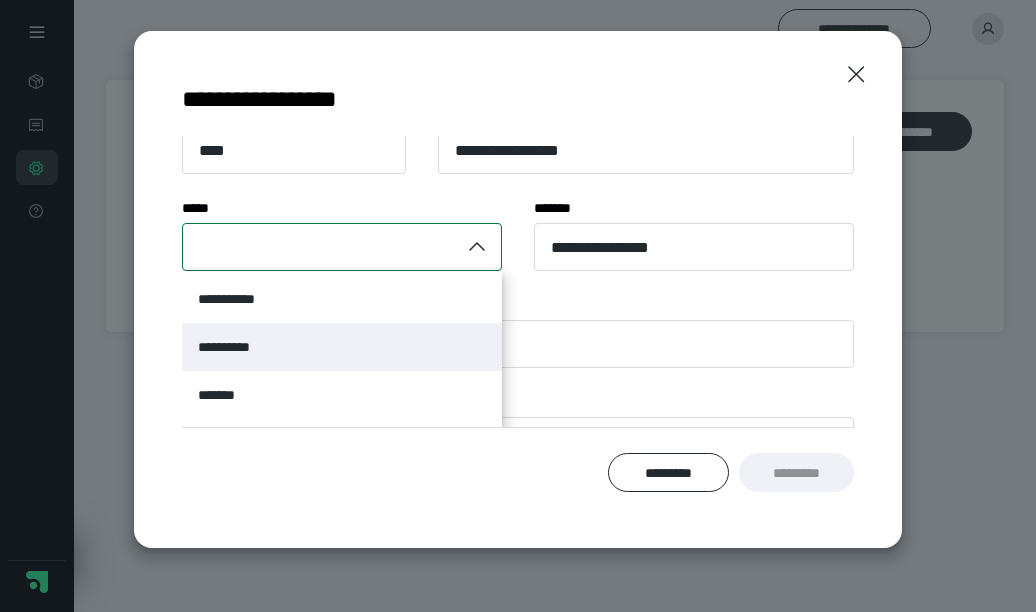 click on "**********" at bounding box center (342, 347) 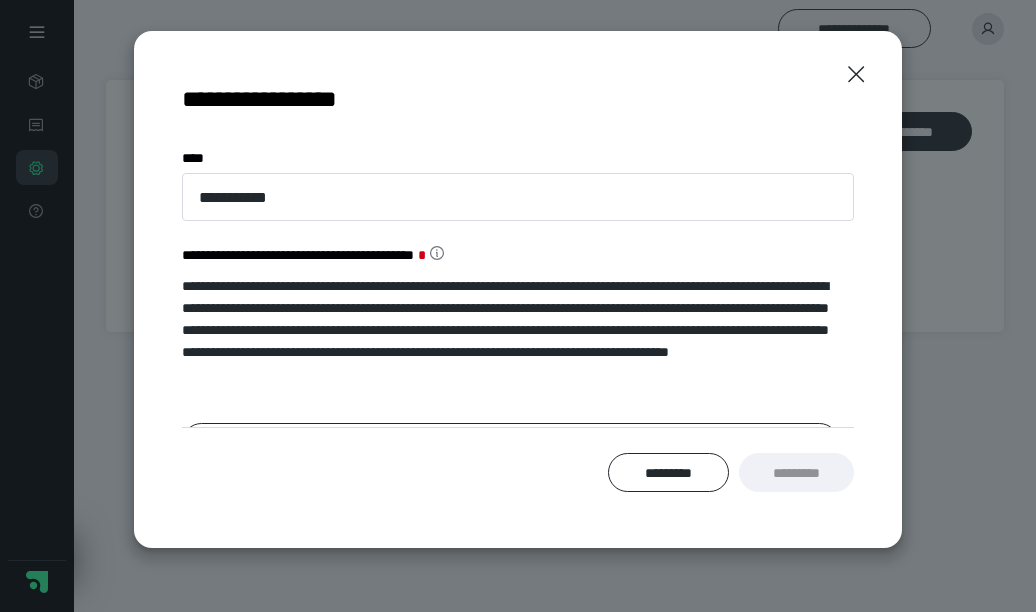 scroll, scrollTop: 508, scrollLeft: 0, axis: vertical 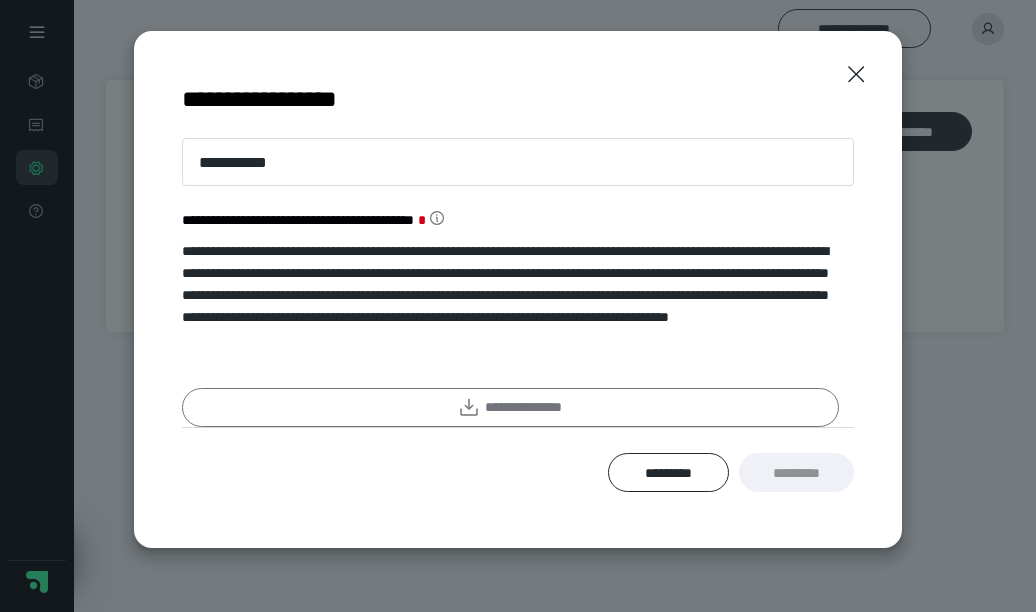 click on "**********" at bounding box center (510, 407) 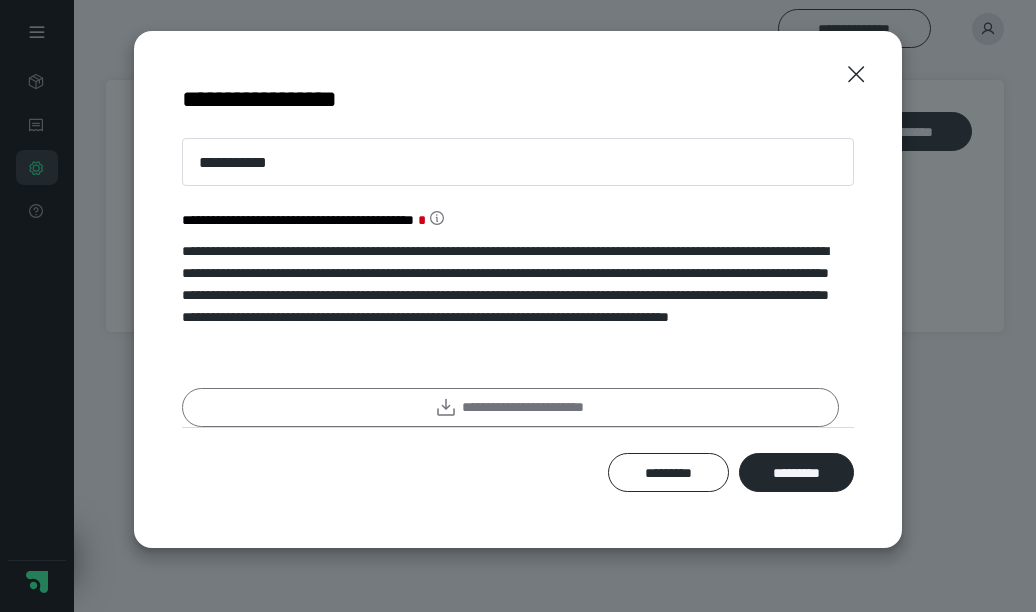click on "**********" at bounding box center (510, 407) 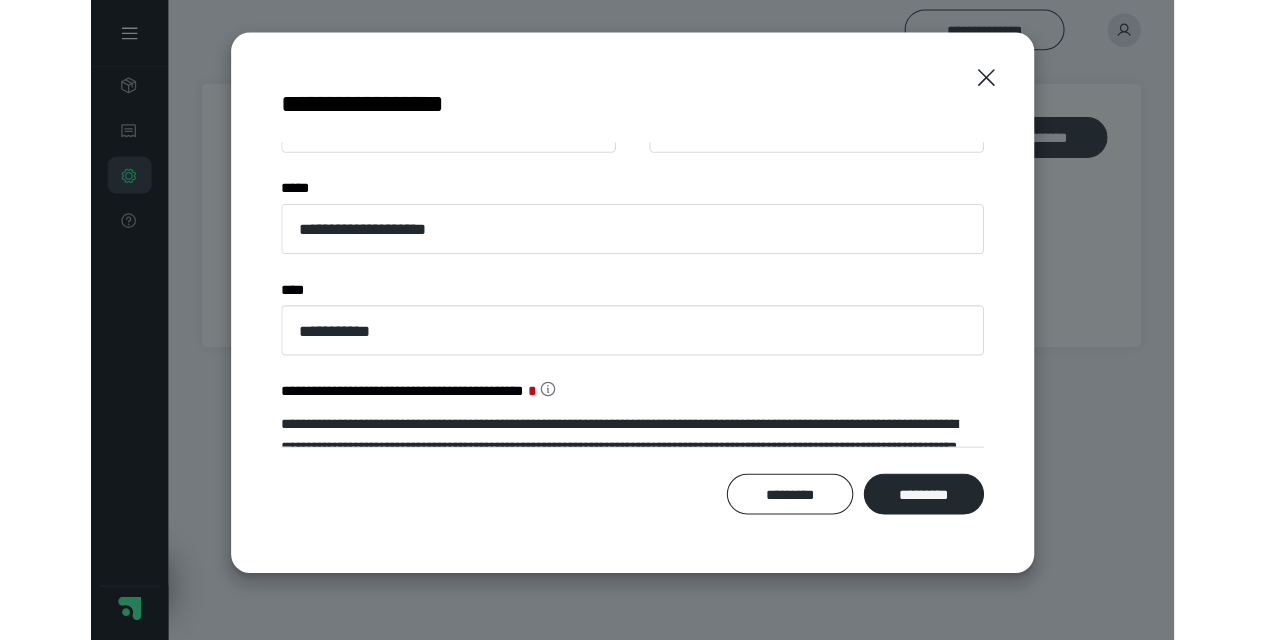 scroll, scrollTop: 508, scrollLeft: 0, axis: vertical 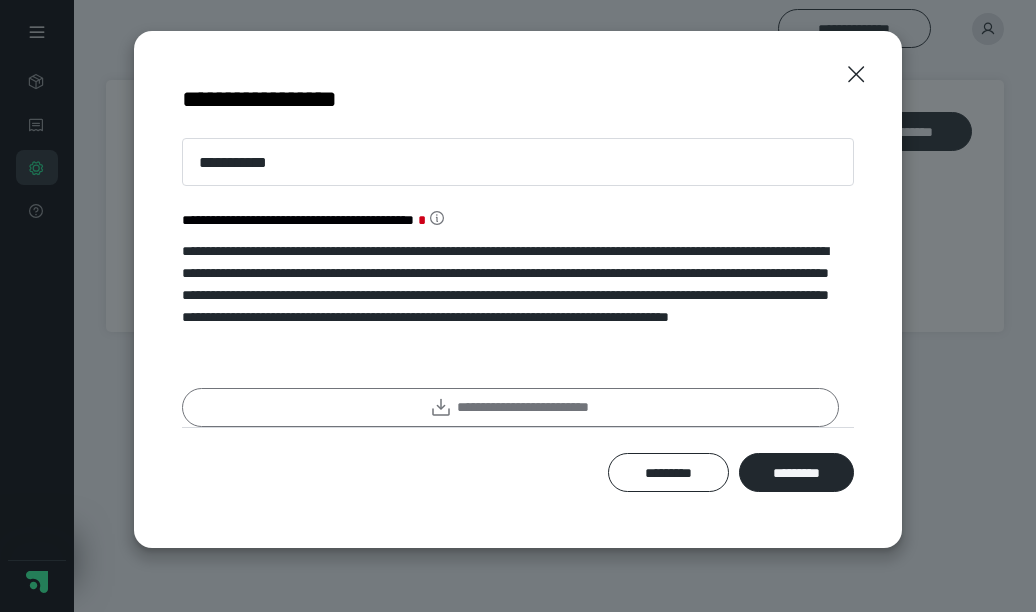 click on "**********" at bounding box center (510, 407) 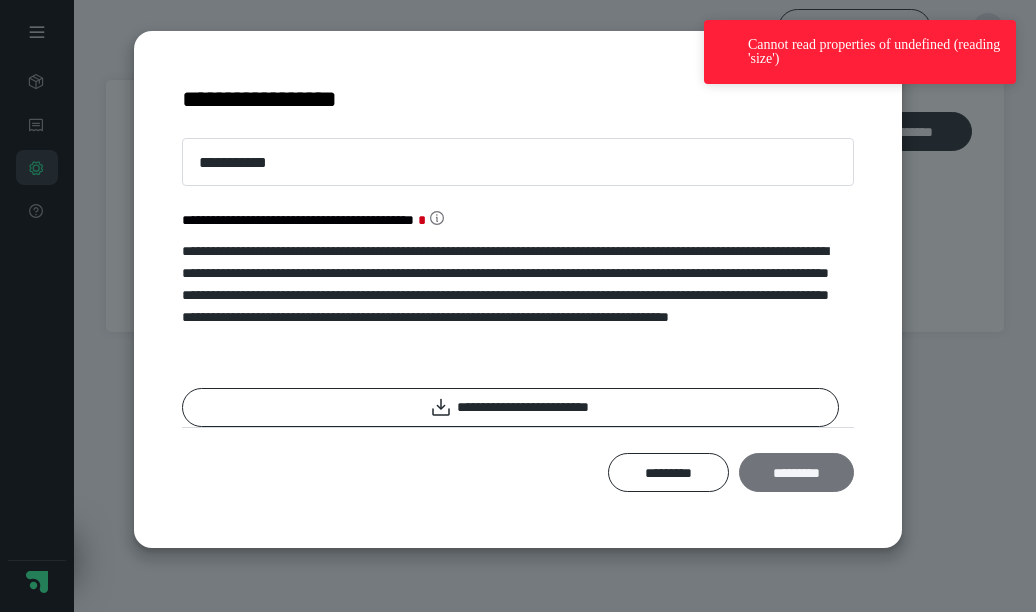 click on "*********" at bounding box center [796, 472] 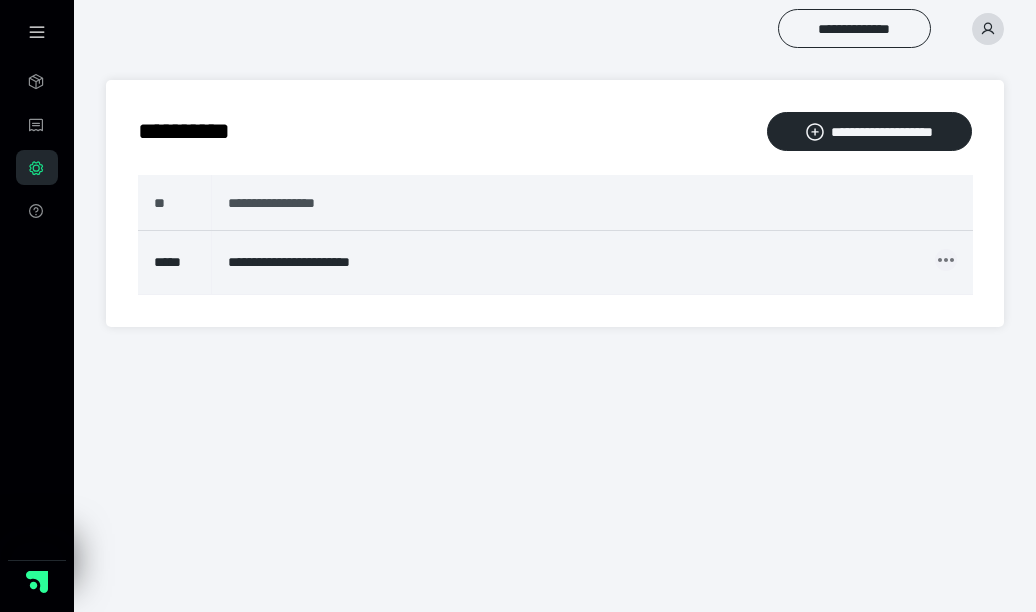 click 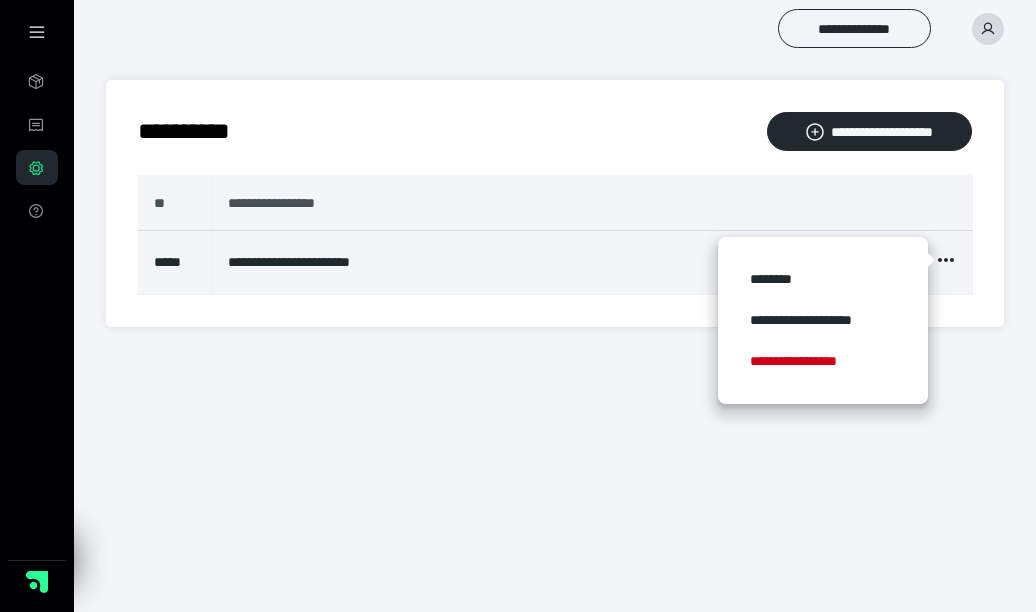 click on "**********" at bounding box center (565, 263) 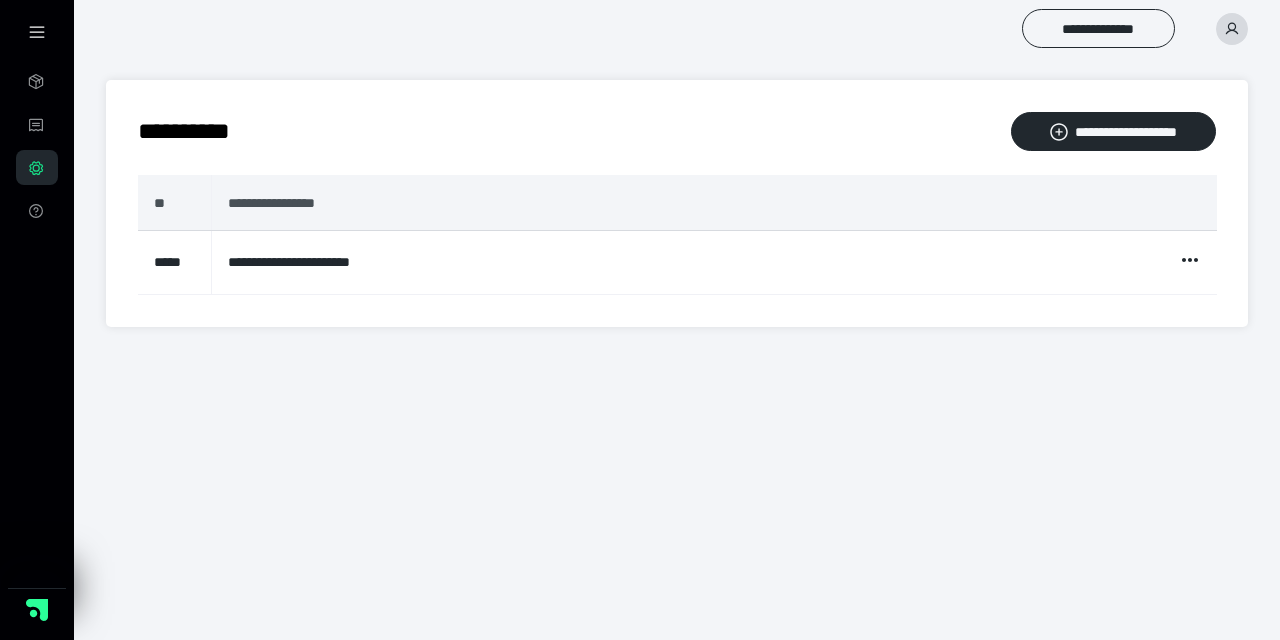 click at bounding box center [37, 32] 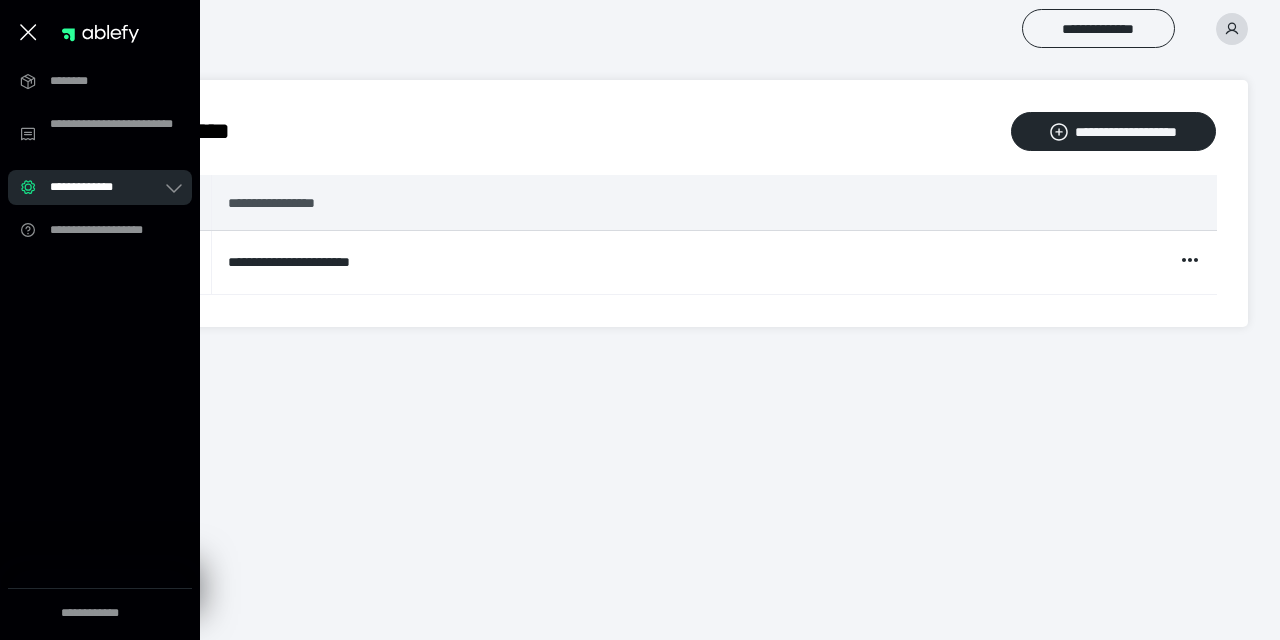 click 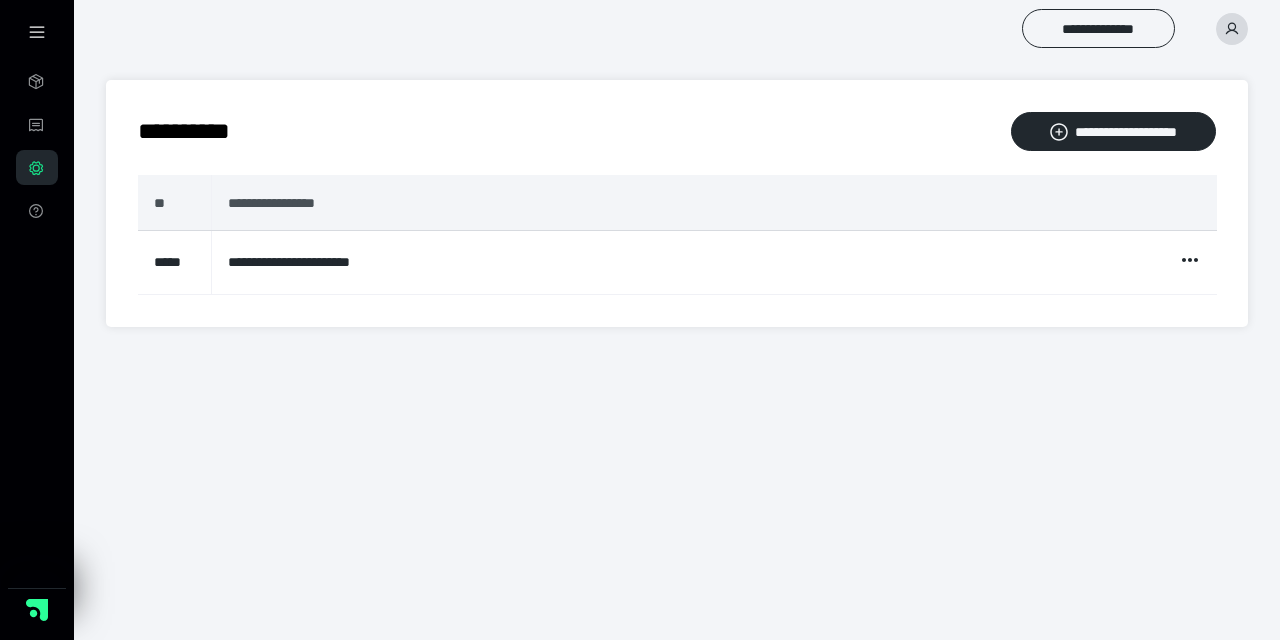 click at bounding box center [37, 32] 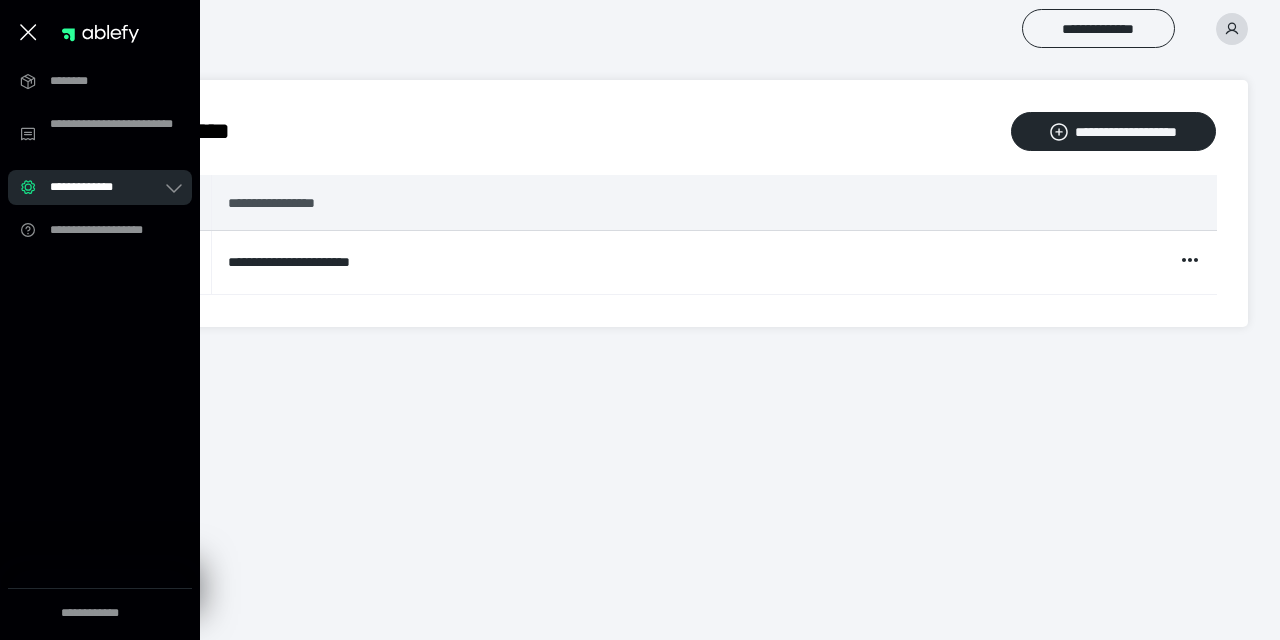 click on "**********" at bounding box center (106, 187) 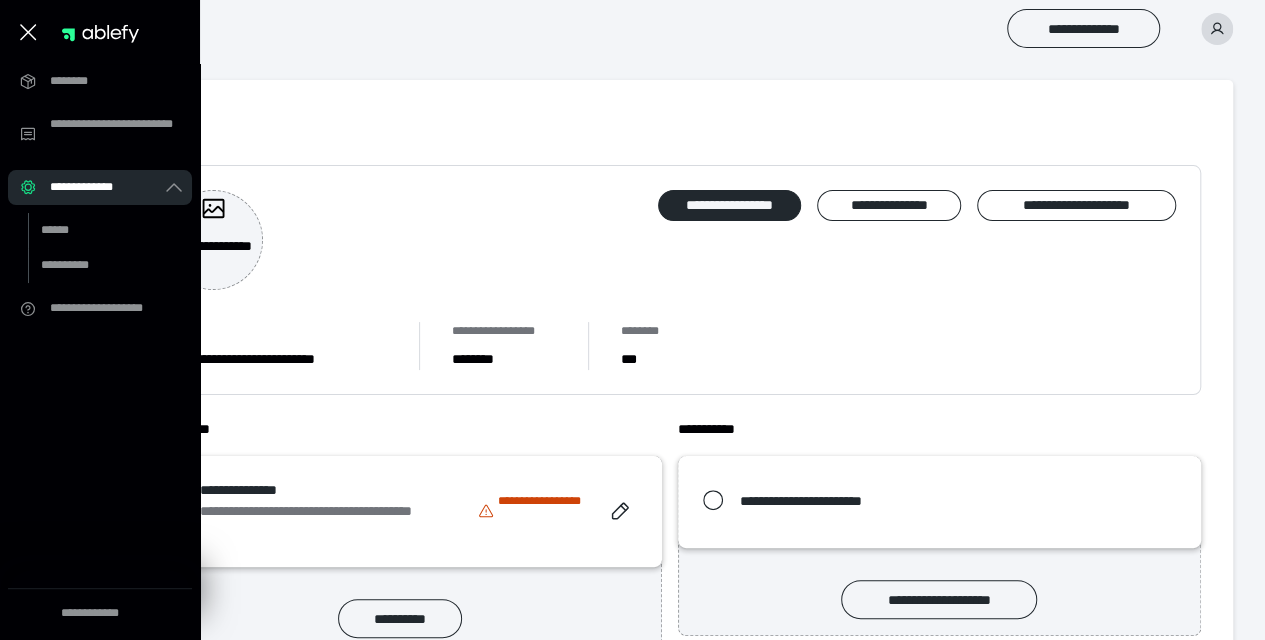 click on "**********" at bounding box center (669, 383) 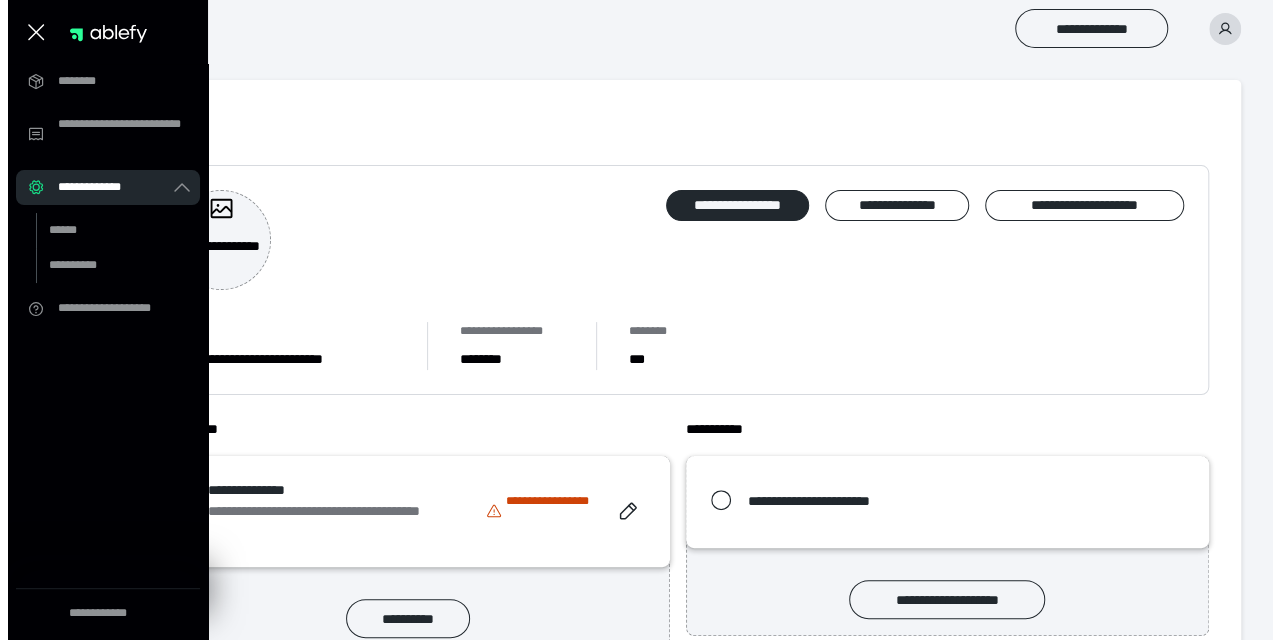 scroll, scrollTop: 70, scrollLeft: 0, axis: vertical 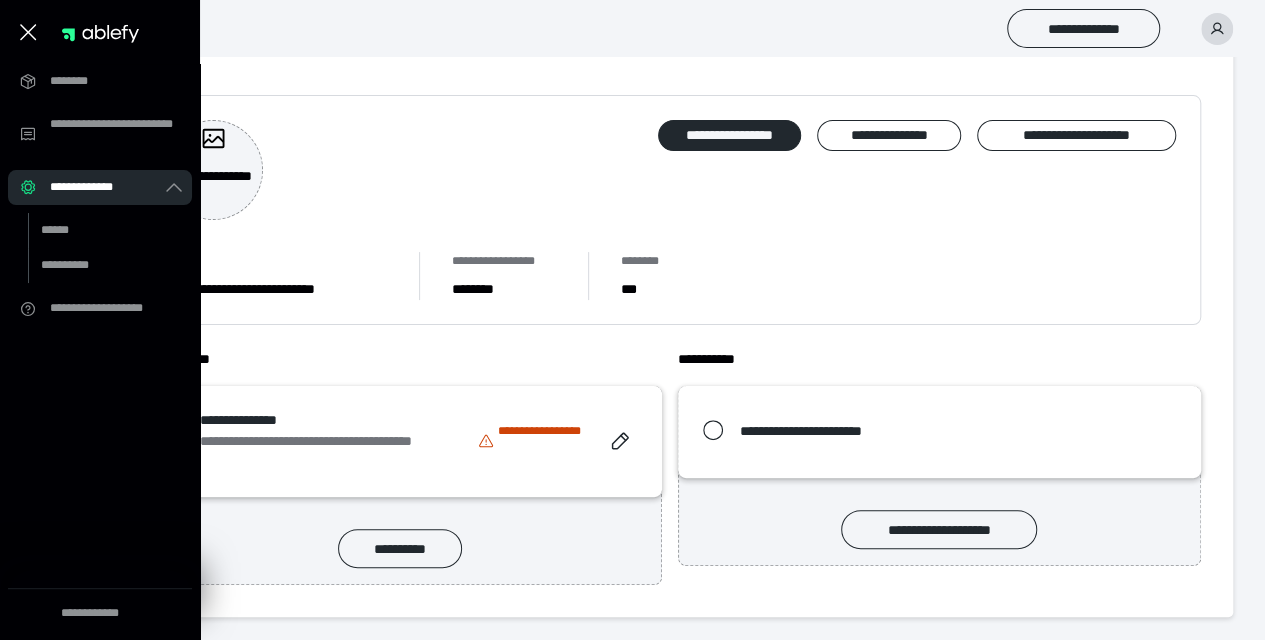 click 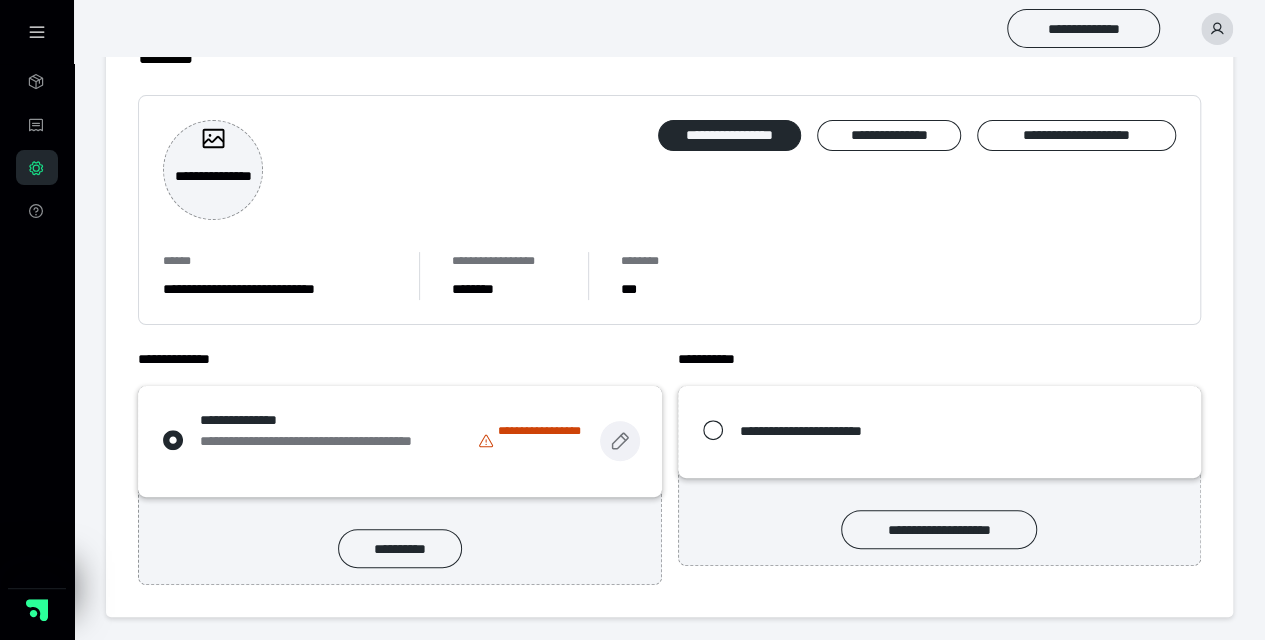 click 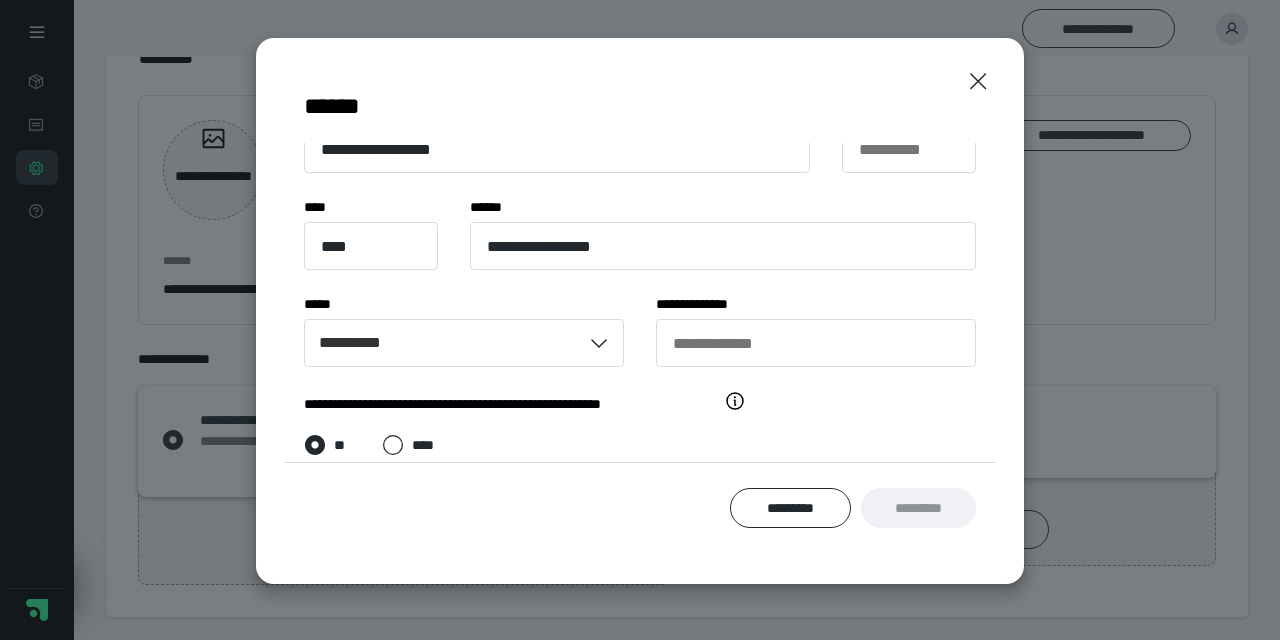 scroll, scrollTop: 326, scrollLeft: 0, axis: vertical 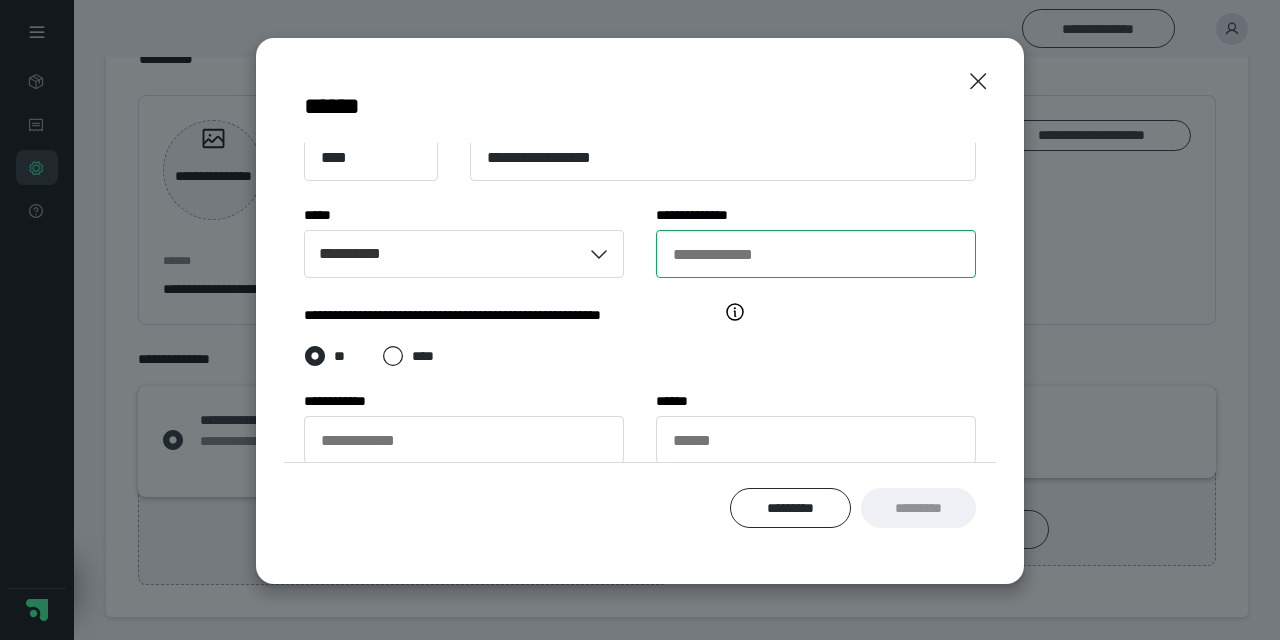 click on "**********" at bounding box center (816, 254) 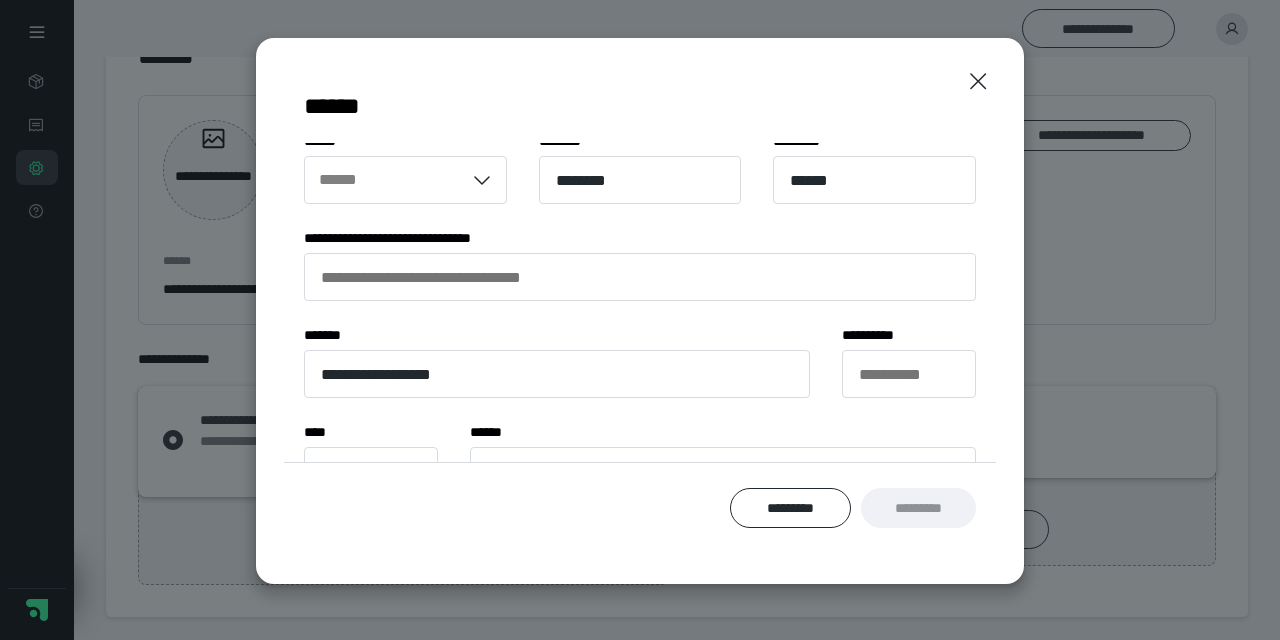 scroll, scrollTop: 12, scrollLeft: 0, axis: vertical 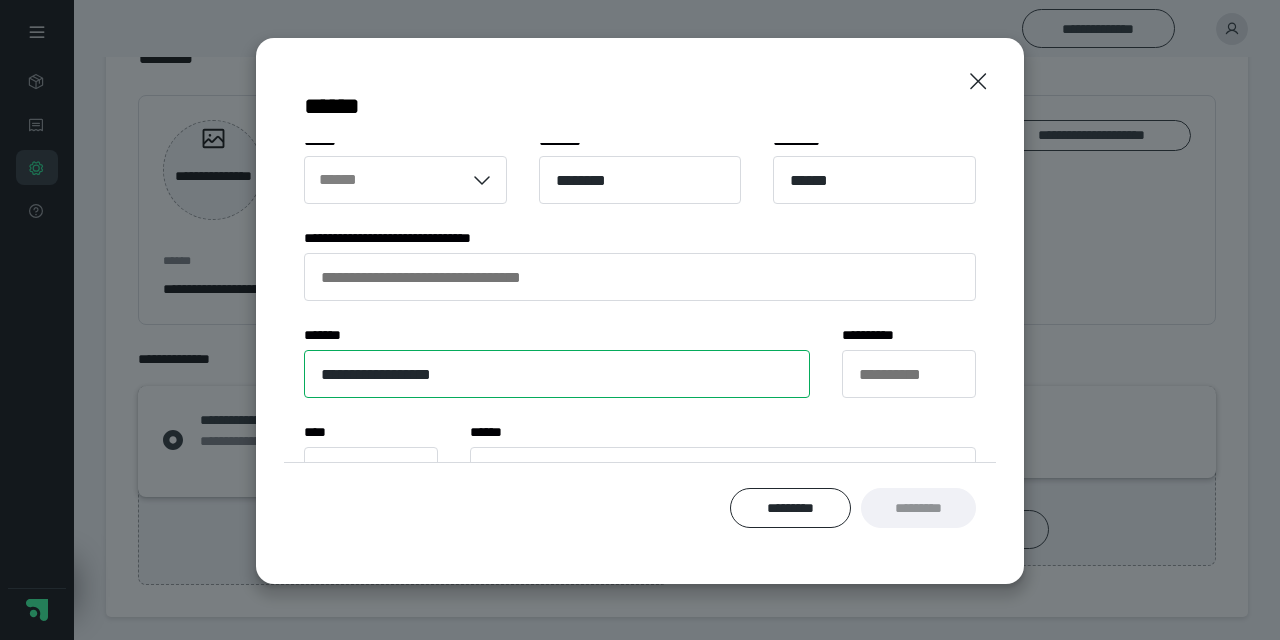 click on "**********" at bounding box center (557, 374) 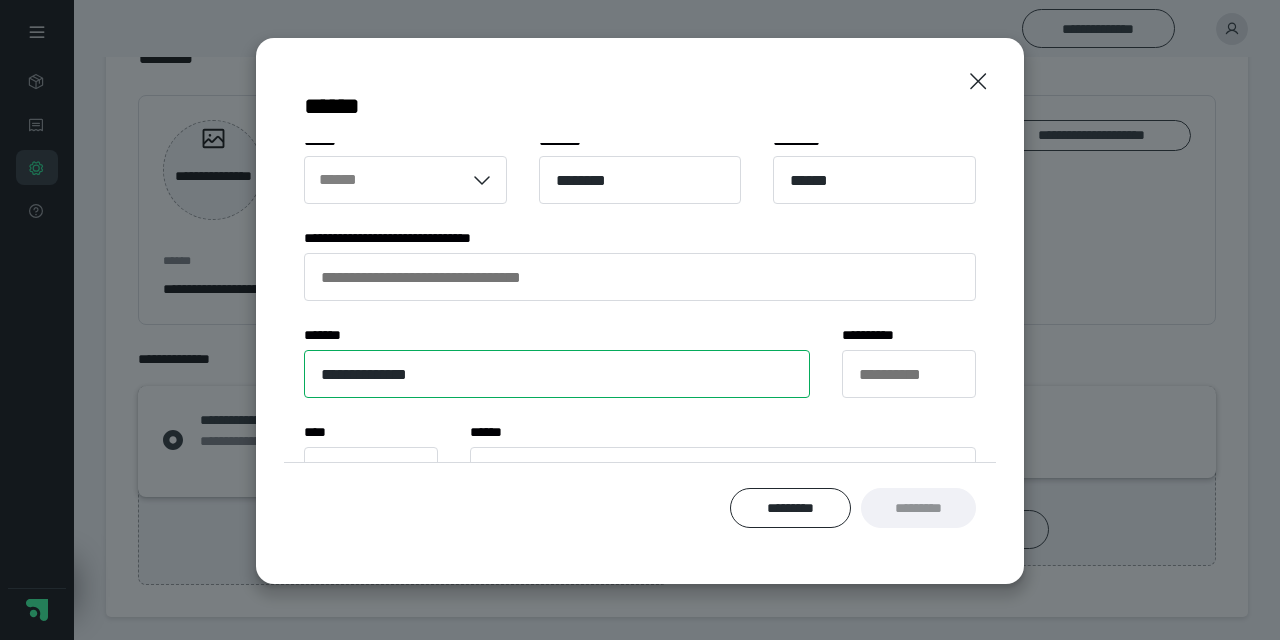 type on "**********" 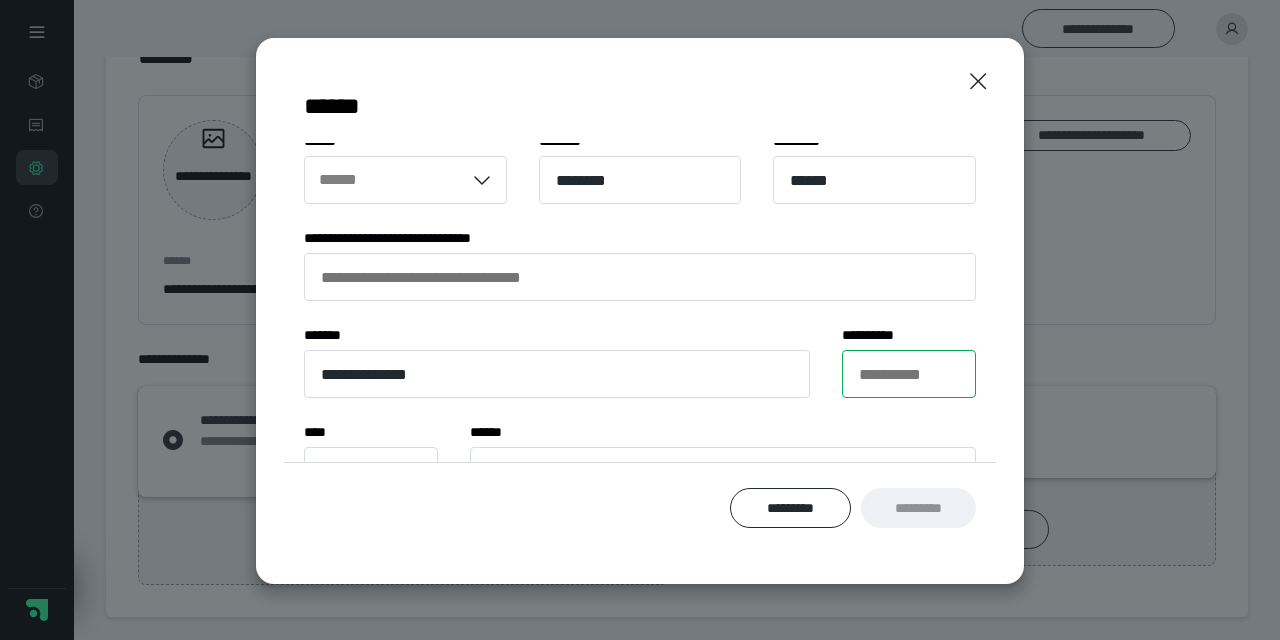 click on "**********" at bounding box center [909, 374] 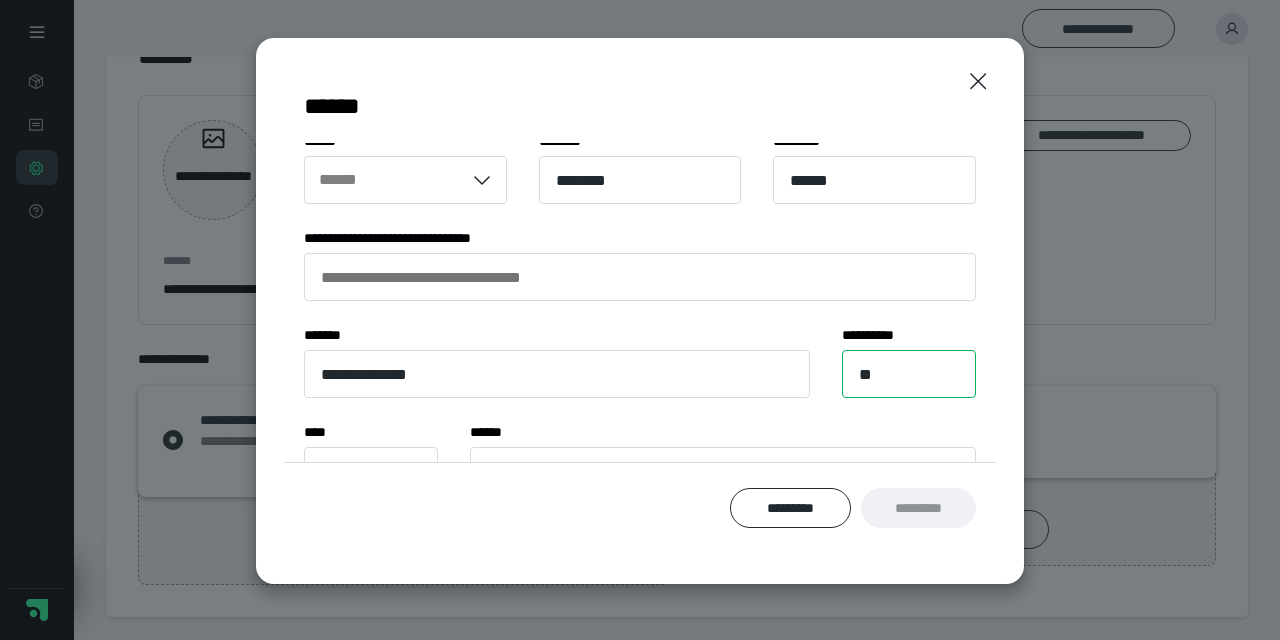 type on "**" 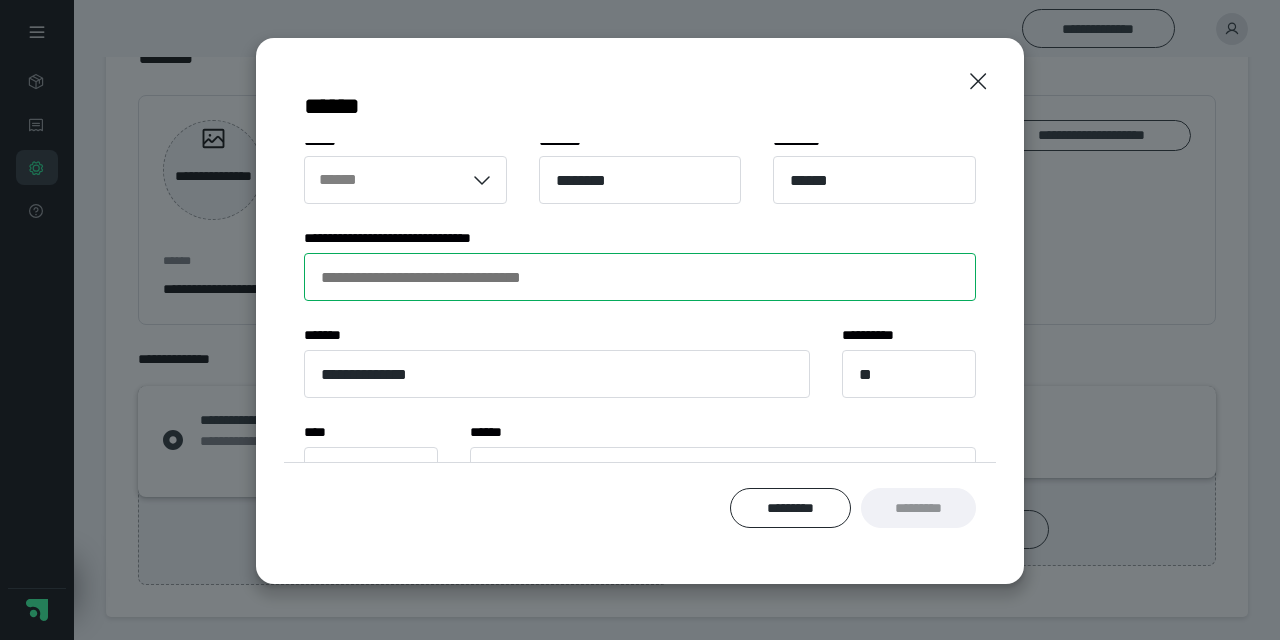 click on "**********" at bounding box center (640, 277) 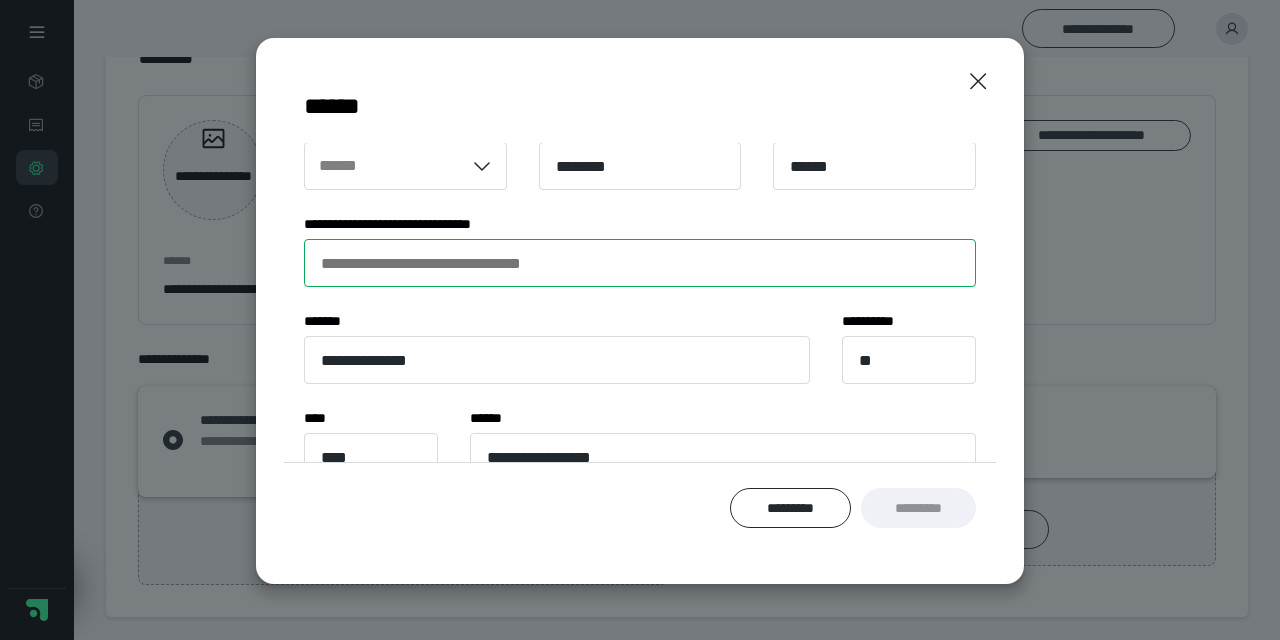 scroll, scrollTop: 0, scrollLeft: 0, axis: both 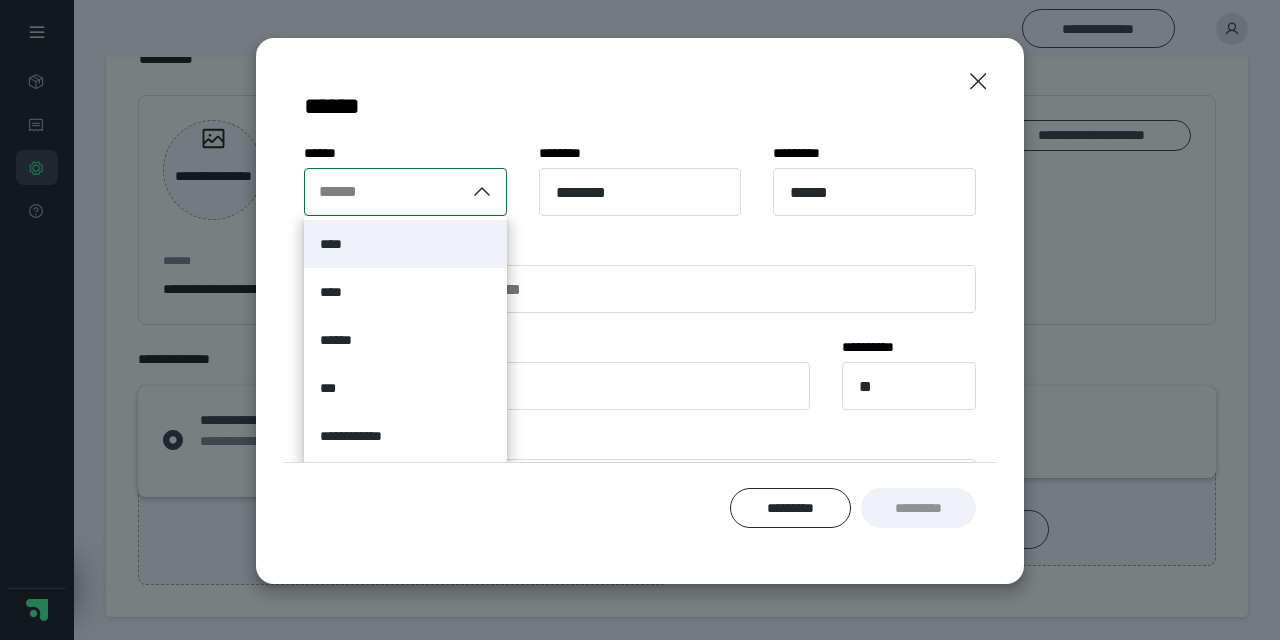 click on "******" at bounding box center (384, 192) 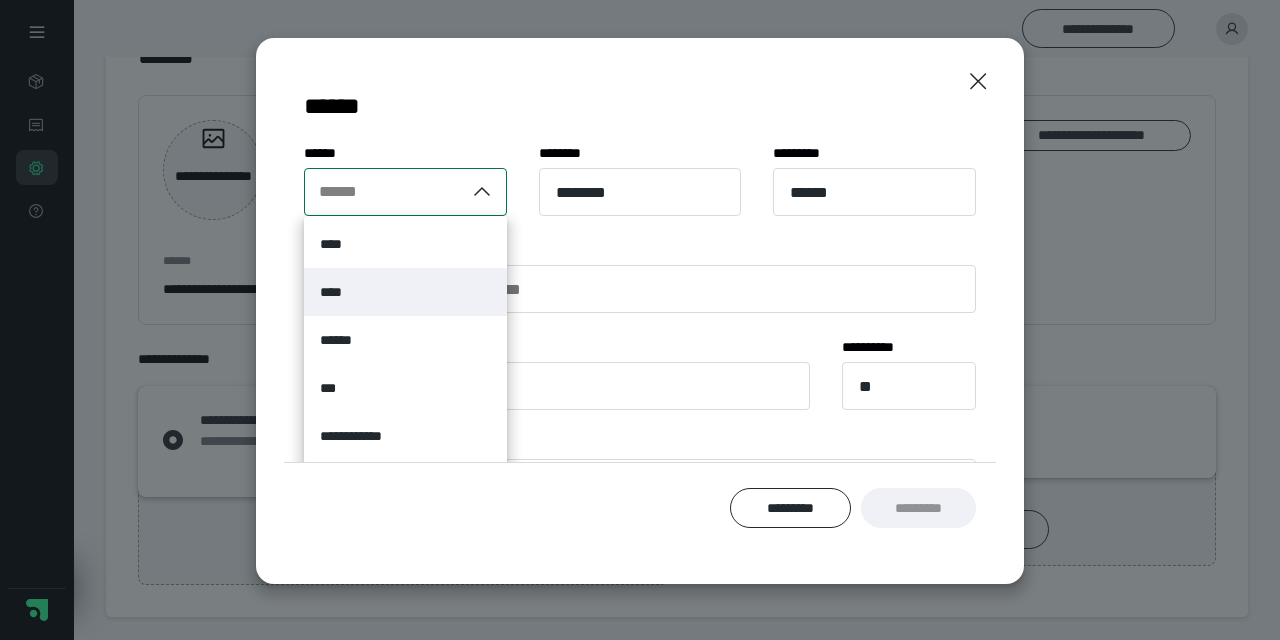 click on "****" at bounding box center (405, 292) 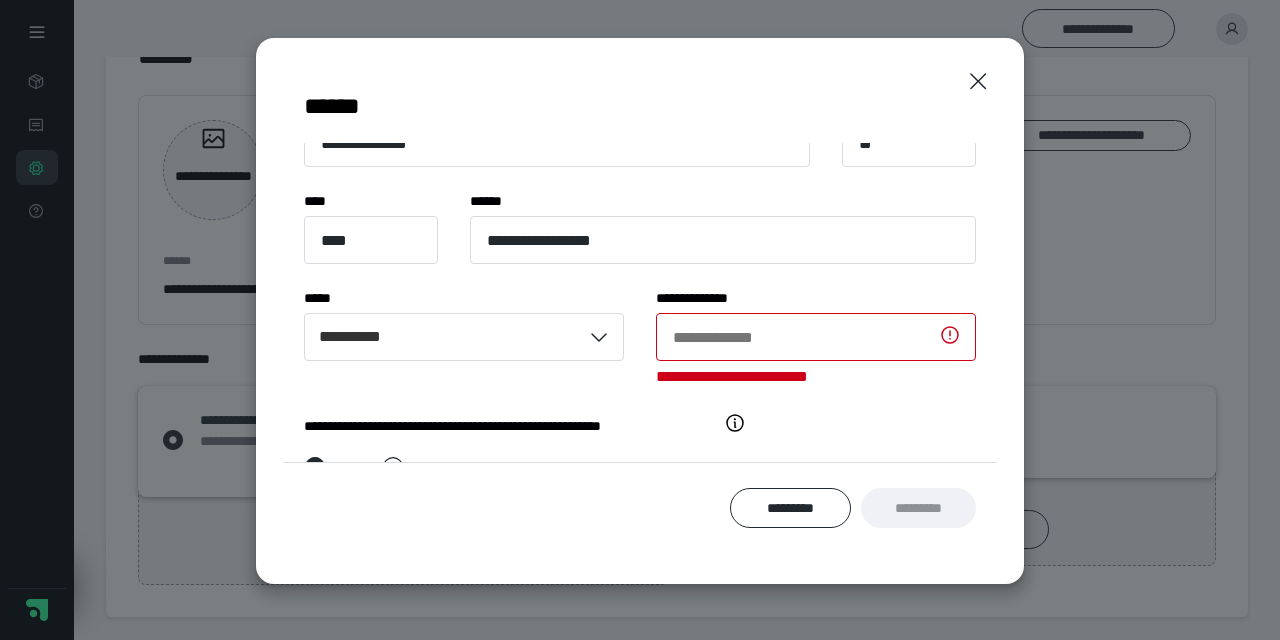 scroll, scrollTop: 244, scrollLeft: 0, axis: vertical 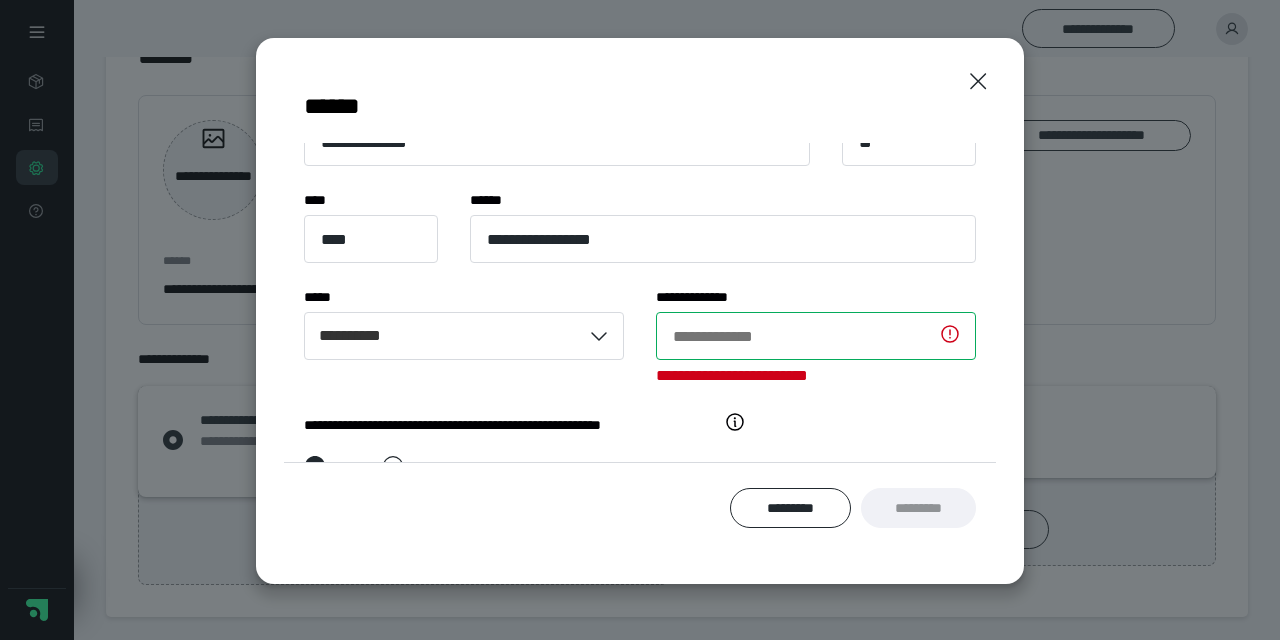click on "**********" at bounding box center [816, 336] 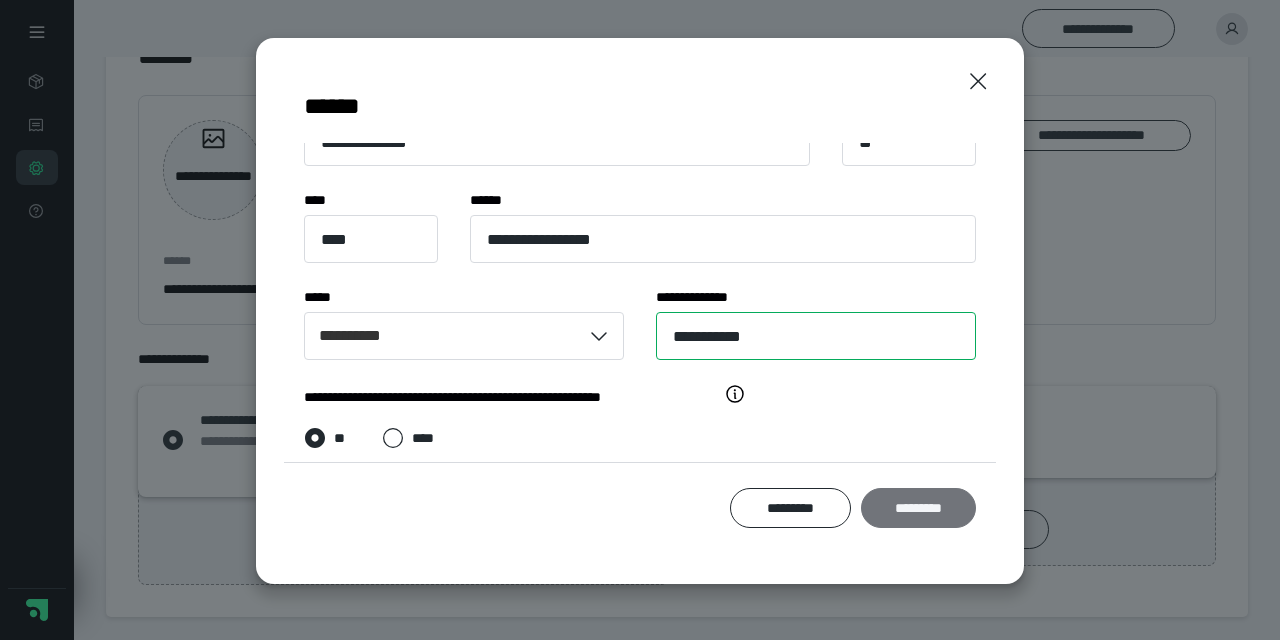 type on "**********" 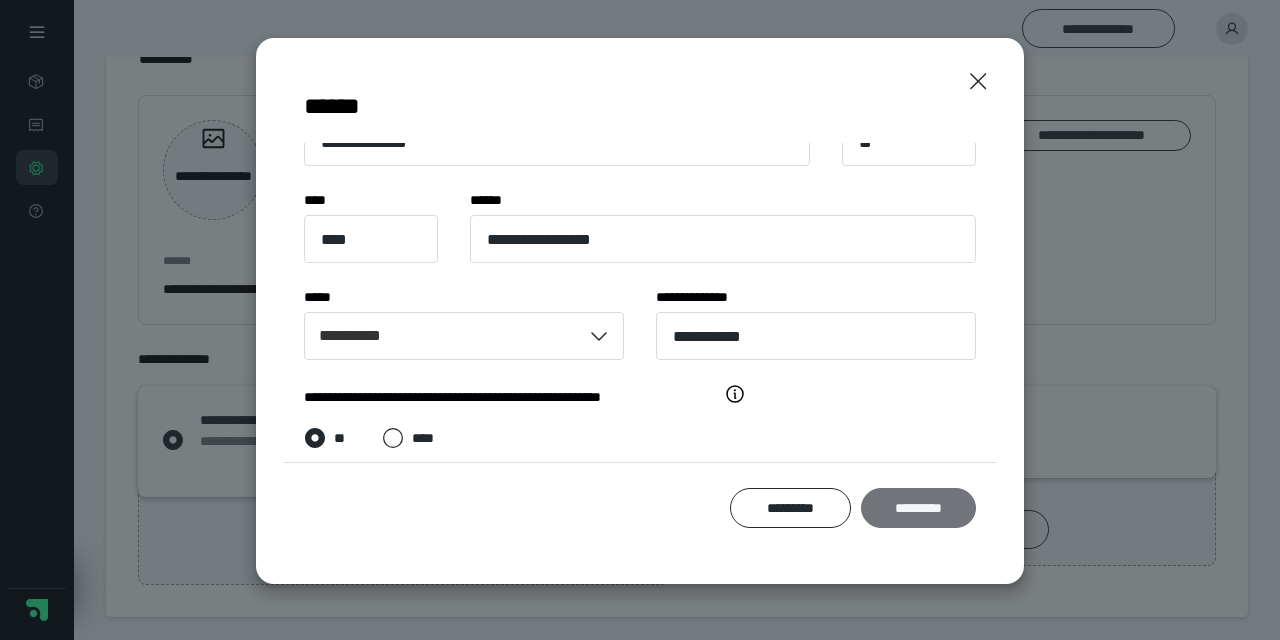 click on "*********" at bounding box center [918, 507] 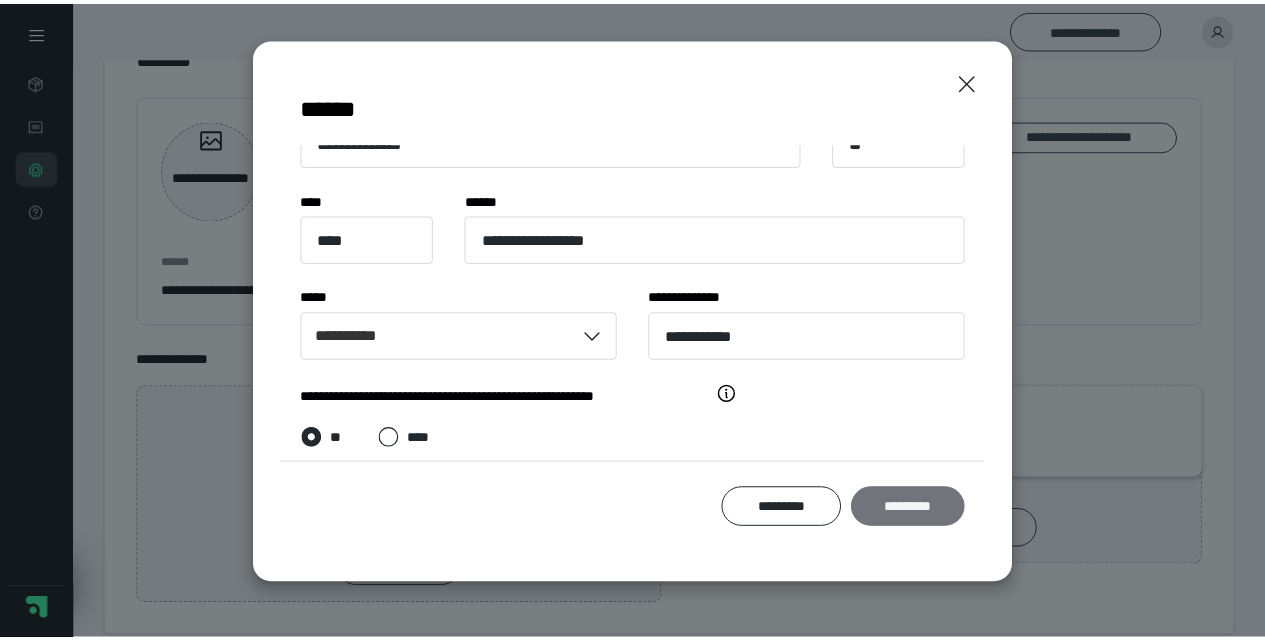 scroll, scrollTop: 50, scrollLeft: 0, axis: vertical 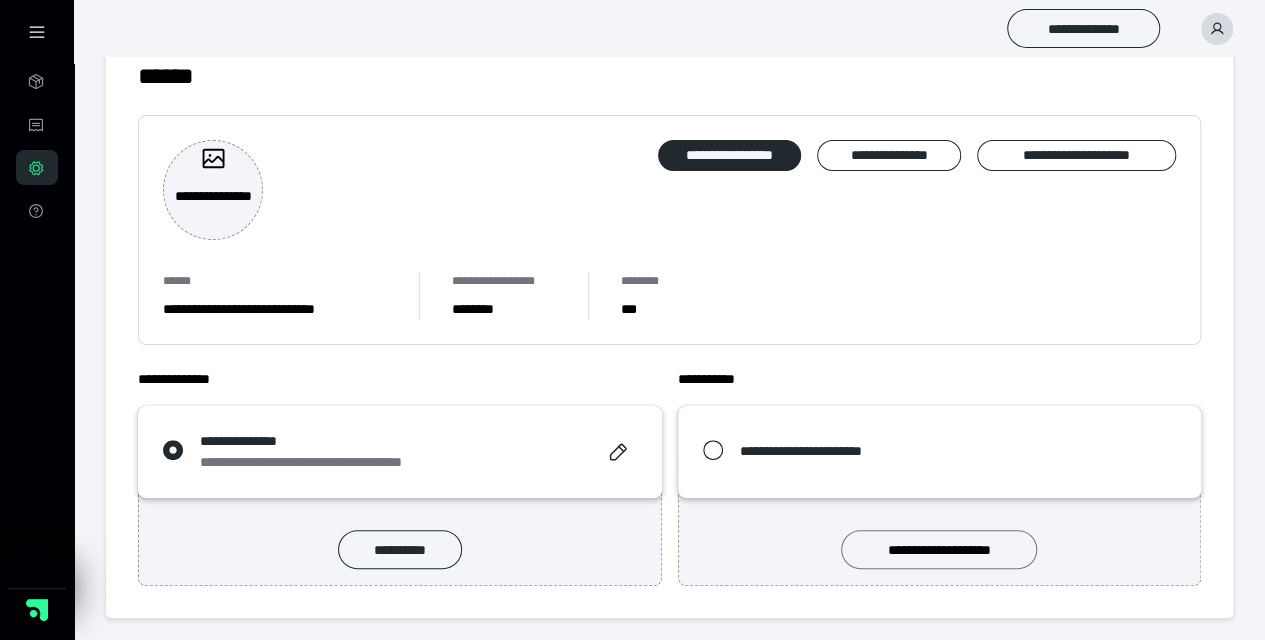 click on "**********" at bounding box center (939, 549) 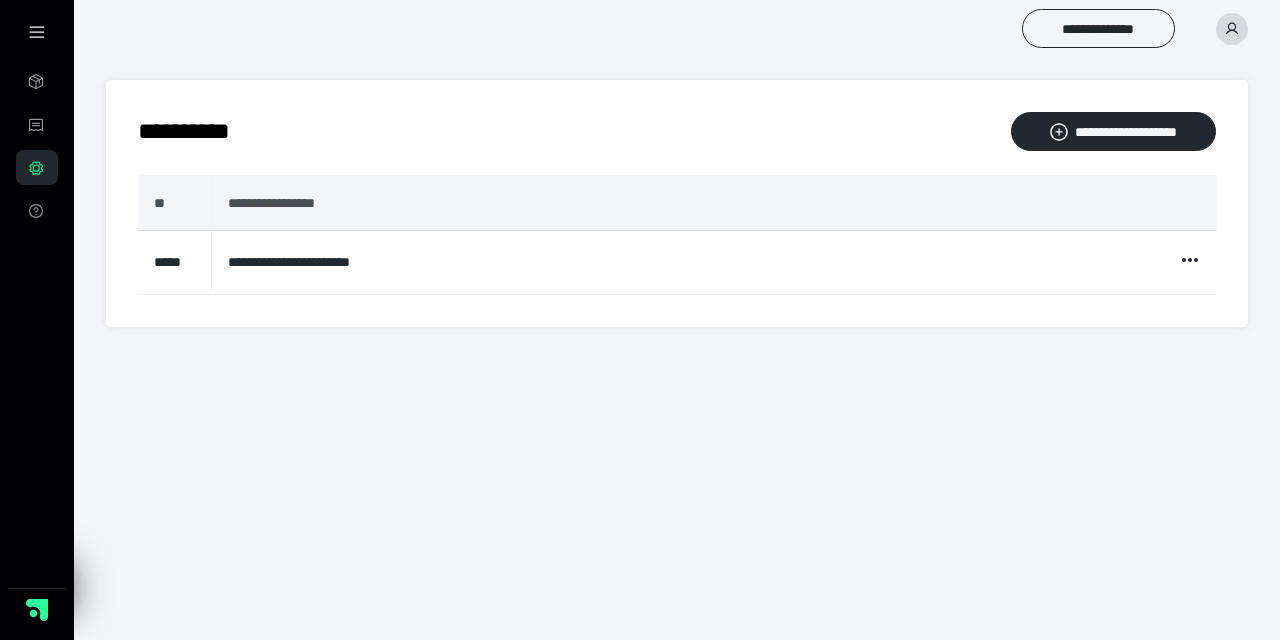 scroll, scrollTop: 0, scrollLeft: 0, axis: both 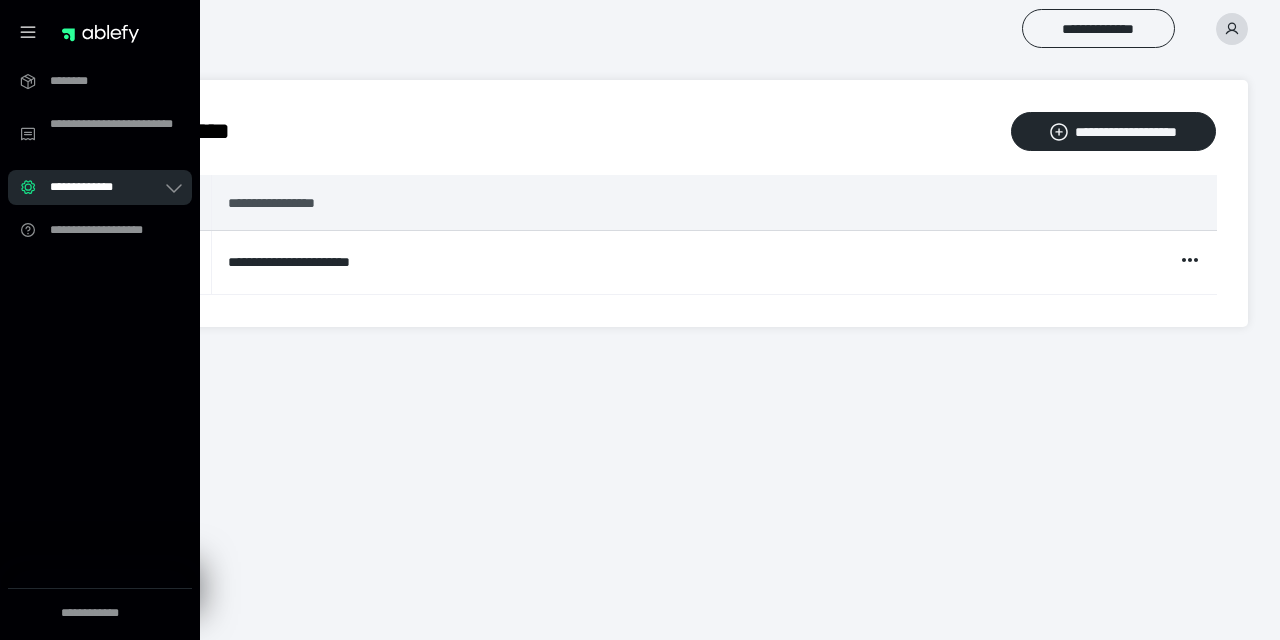 click on "**********" at bounding box center (106, 187) 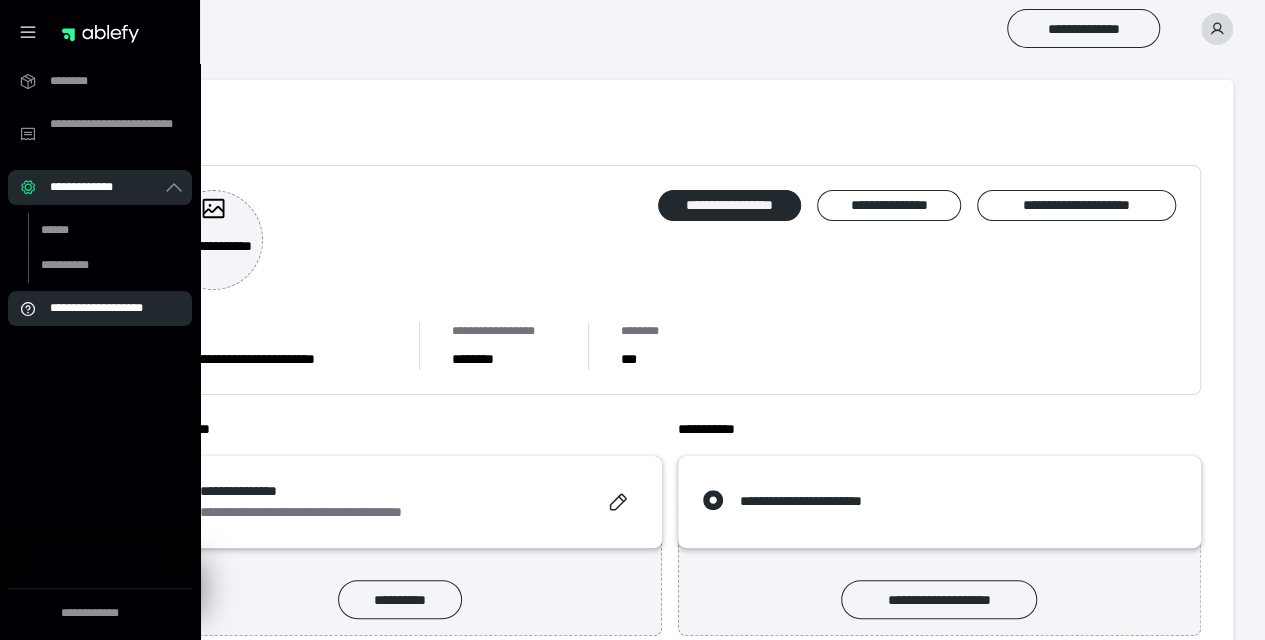 click on "**********" at bounding box center [106, 308] 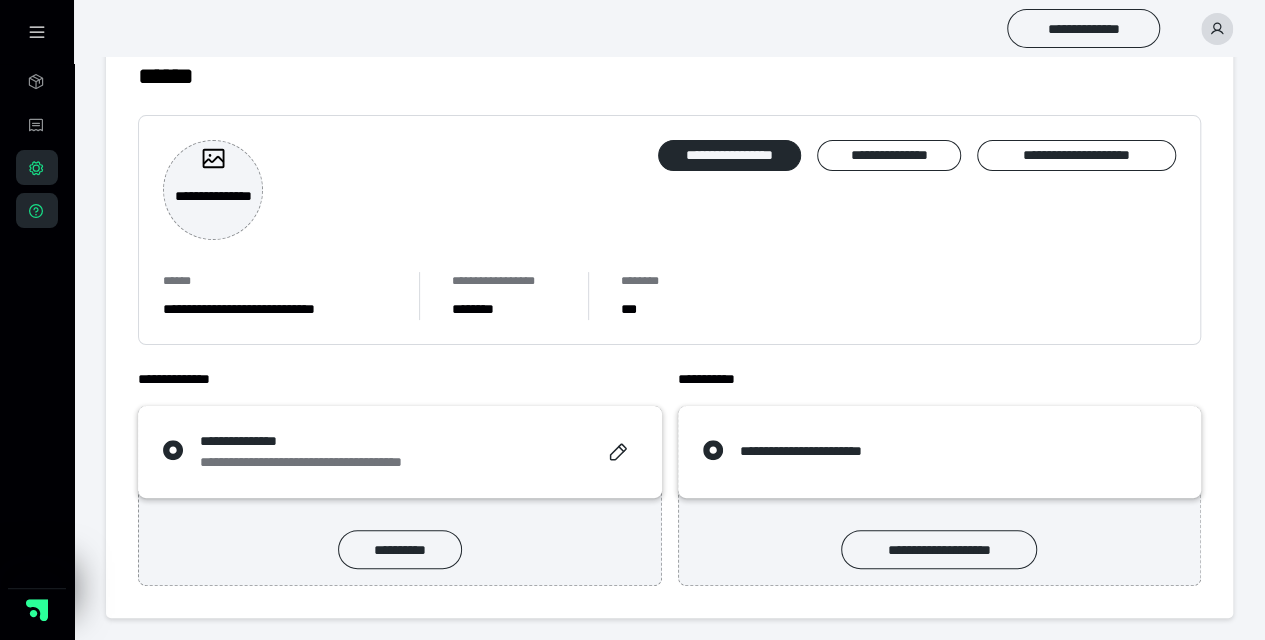 scroll, scrollTop: 0, scrollLeft: 0, axis: both 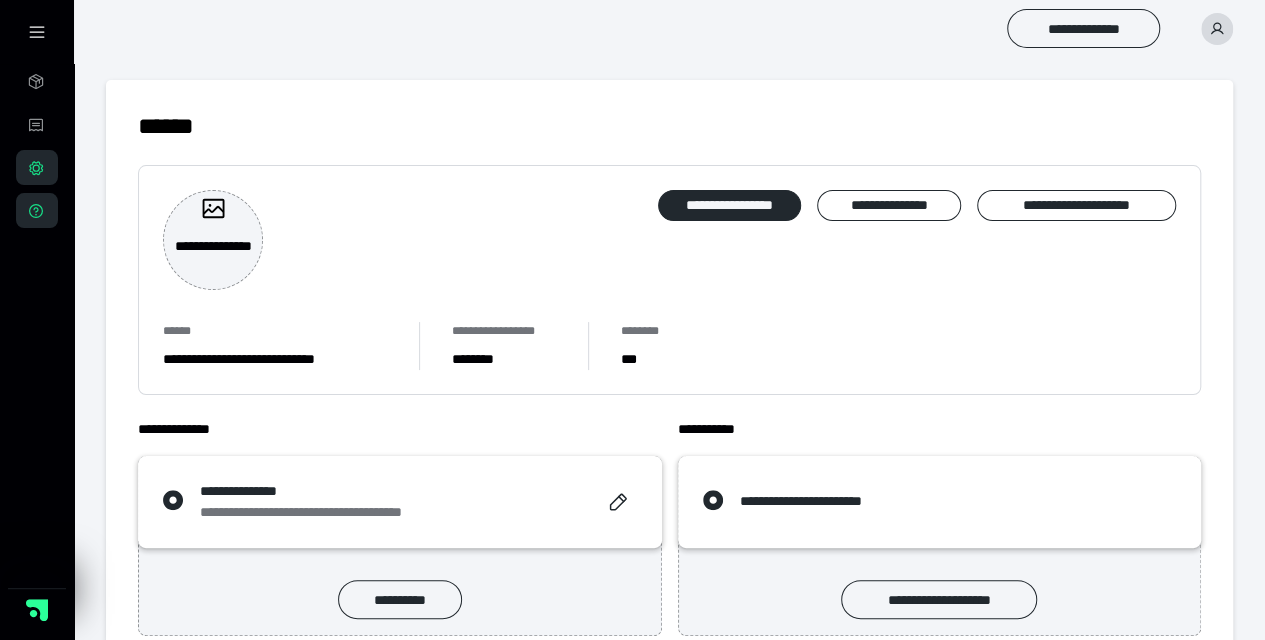 click at bounding box center (1217, 29) 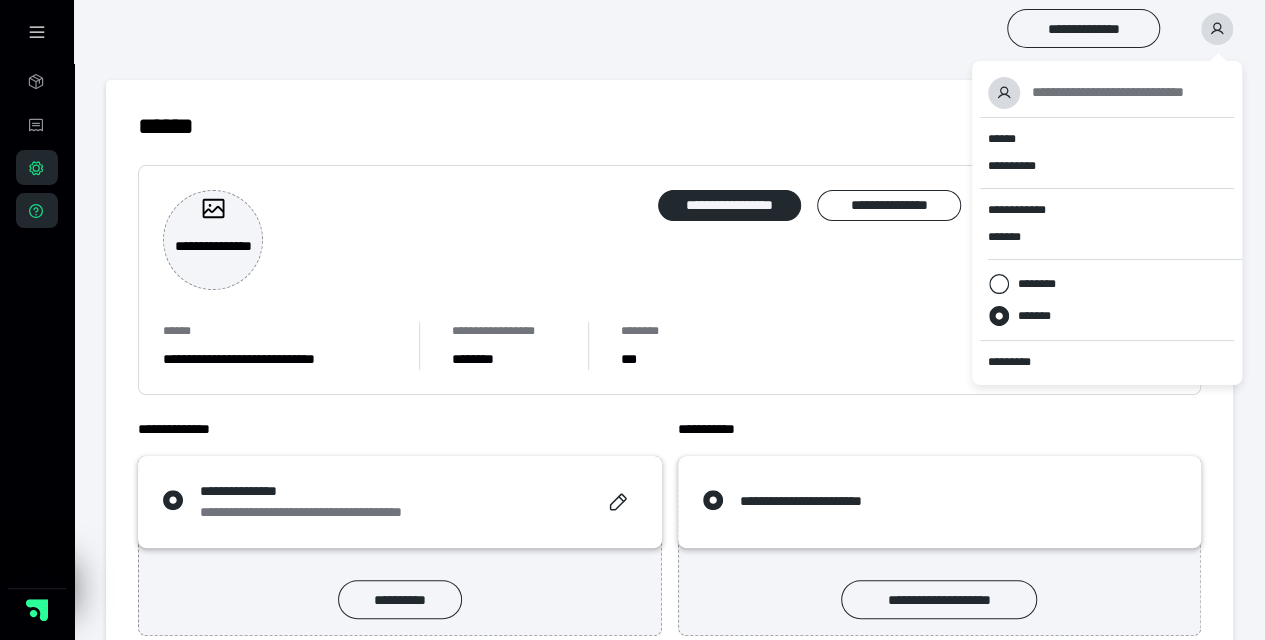 click on "**********" at bounding box center (669, 346) 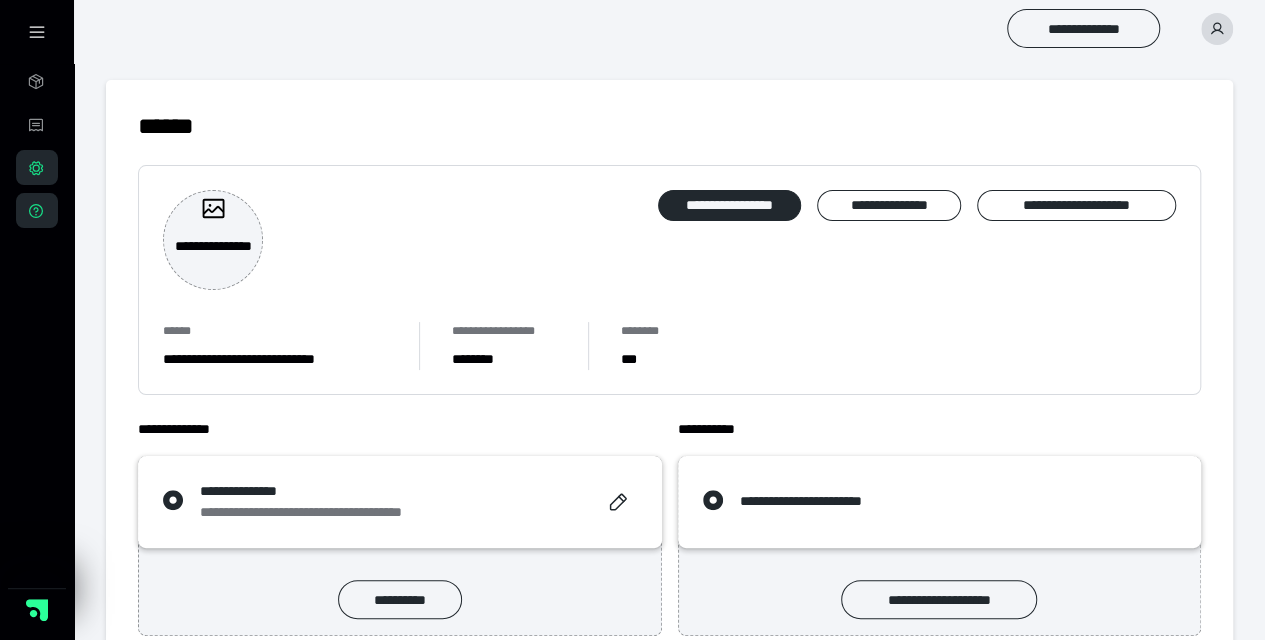 scroll, scrollTop: 50, scrollLeft: 0, axis: vertical 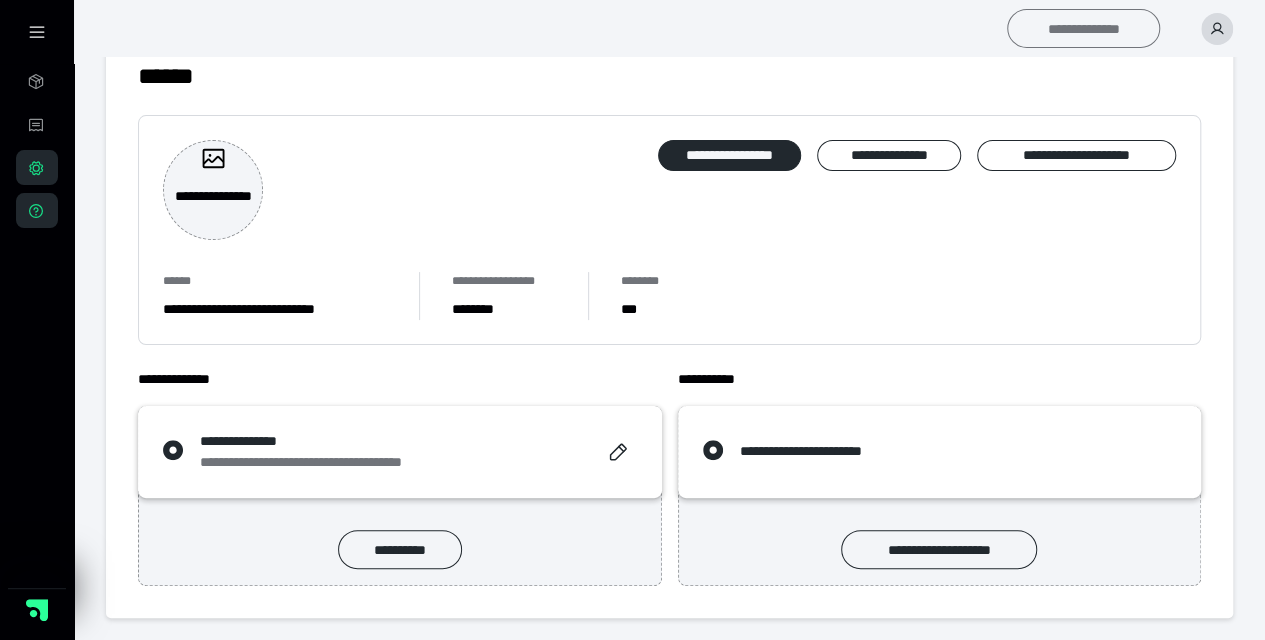 click on "**********" at bounding box center (1083, 28) 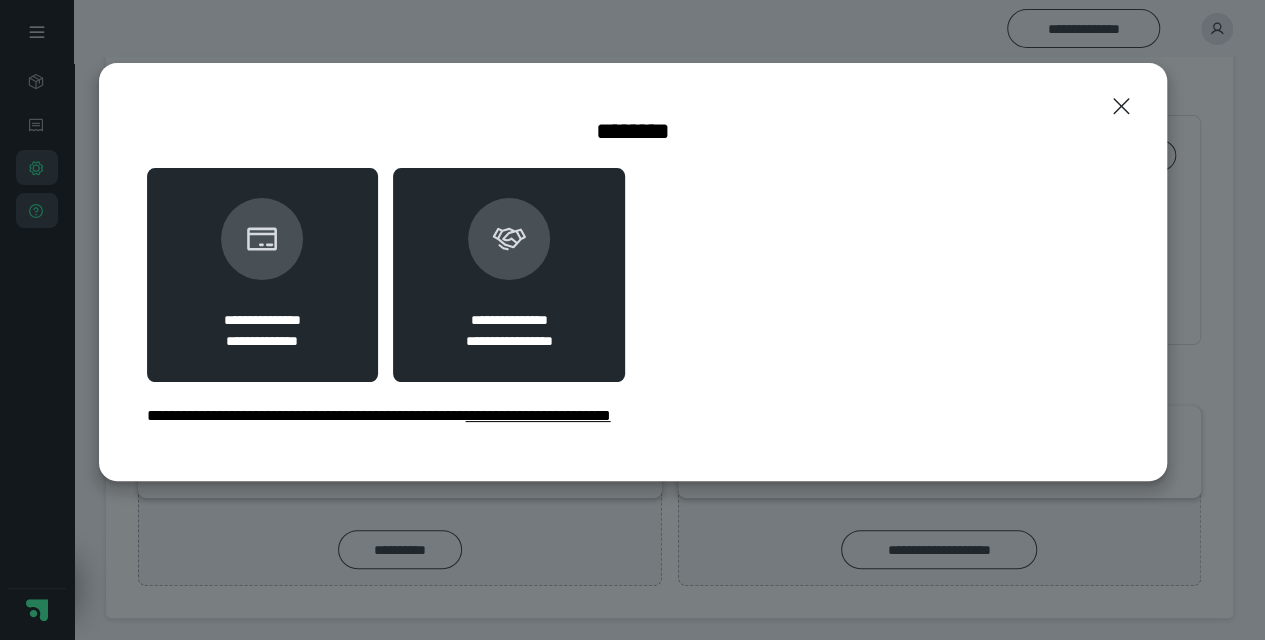 click on "**********" at bounding box center [509, 275] 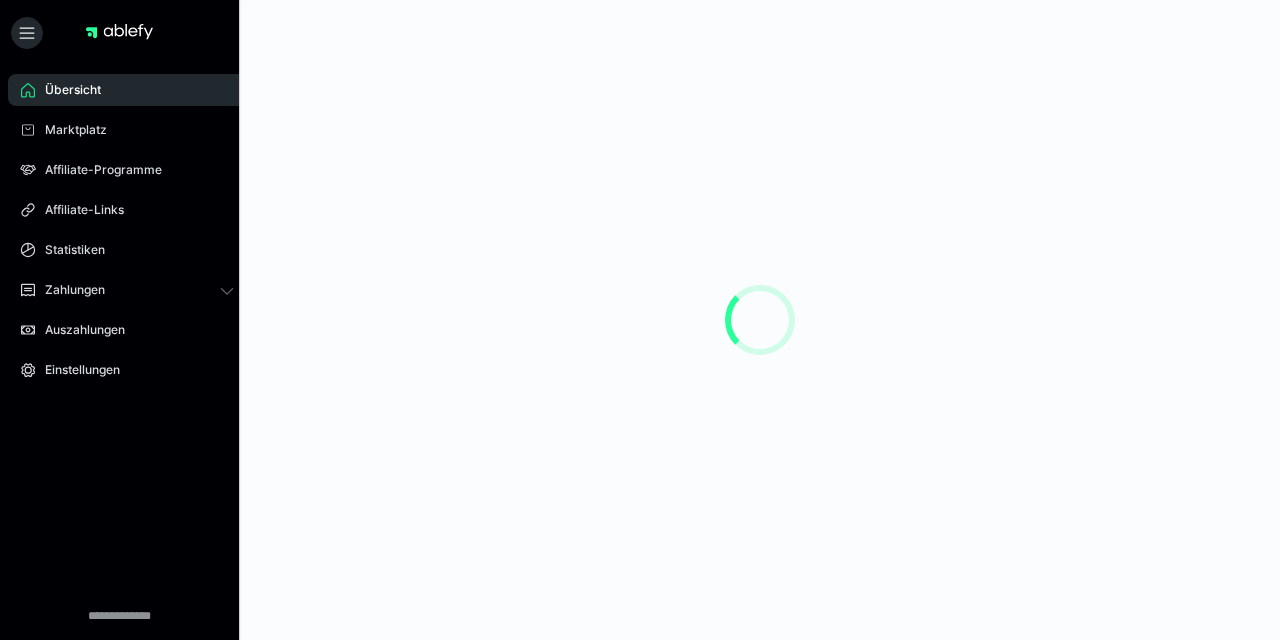 scroll, scrollTop: 0, scrollLeft: 0, axis: both 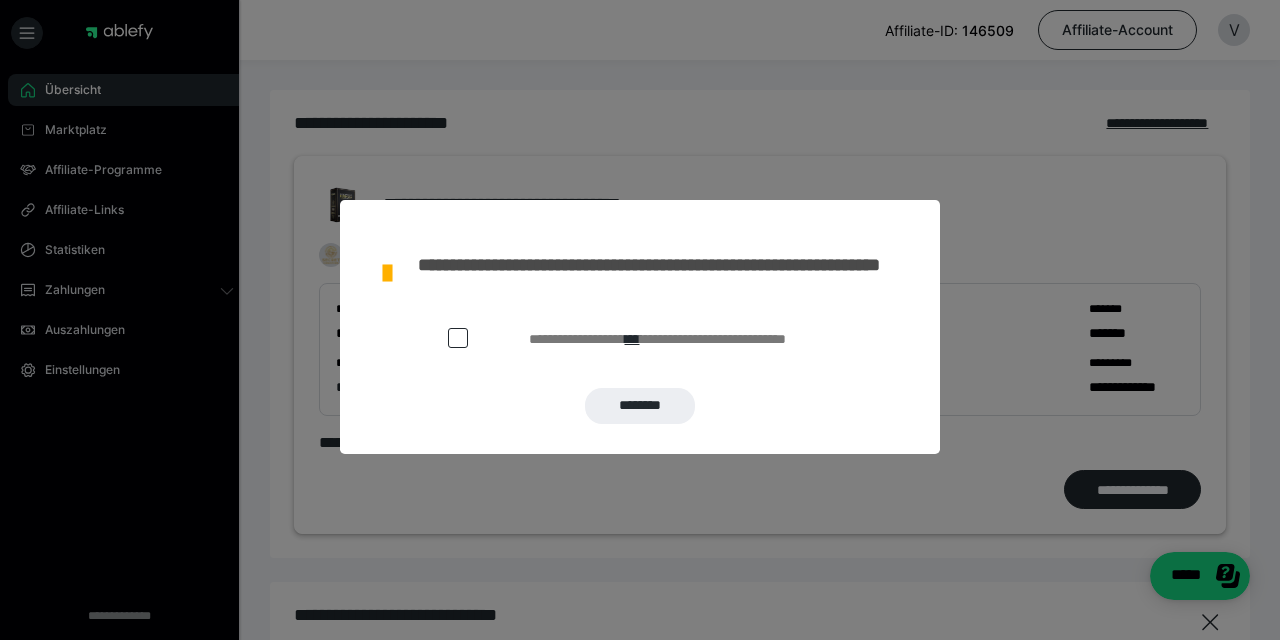drag, startPoint x: 438, startPoint y: 336, endPoint x: 448, endPoint y: 337, distance: 10.049875 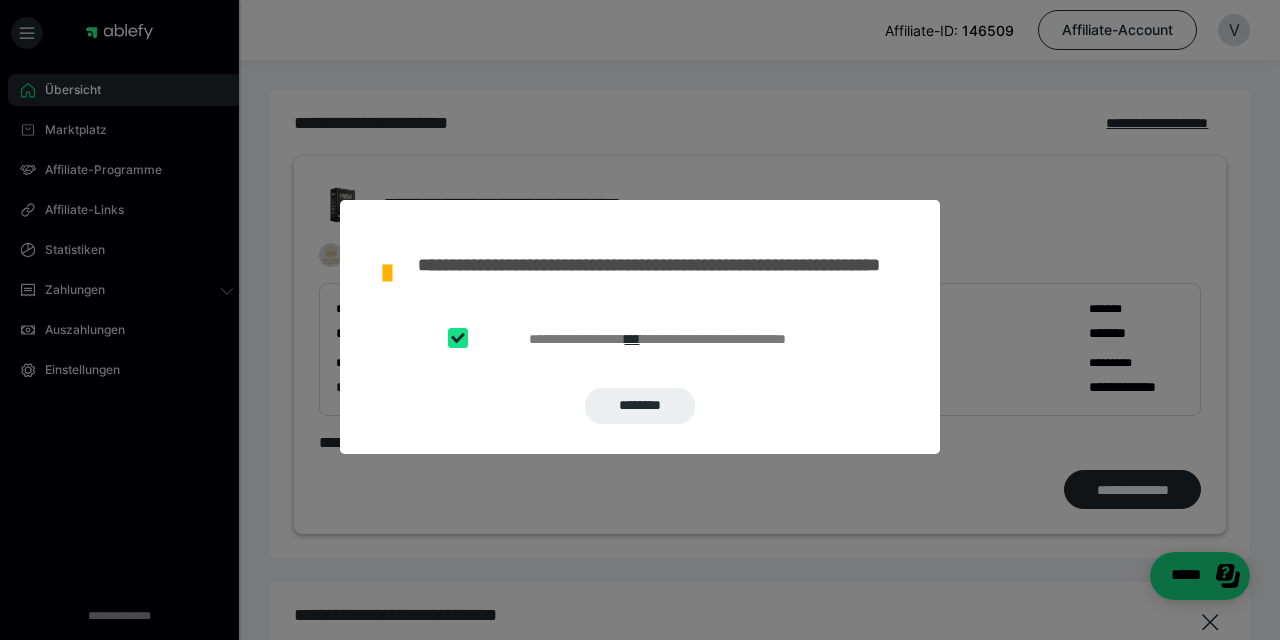 checkbox on "****" 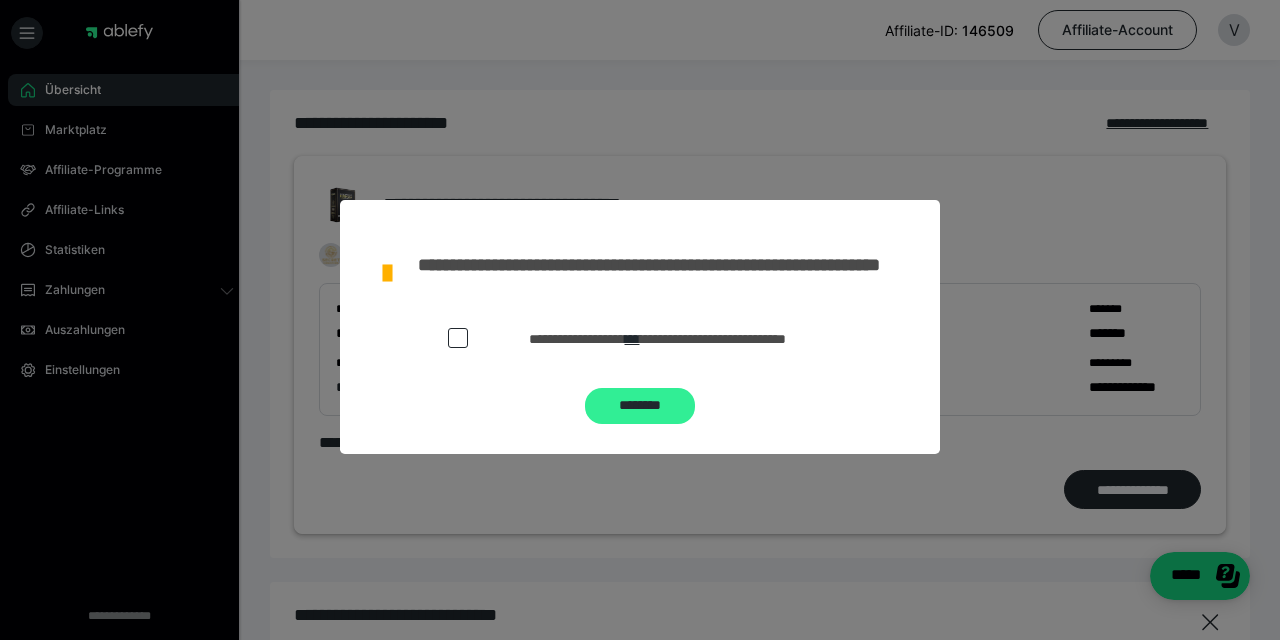click on "********" at bounding box center (640, 406) 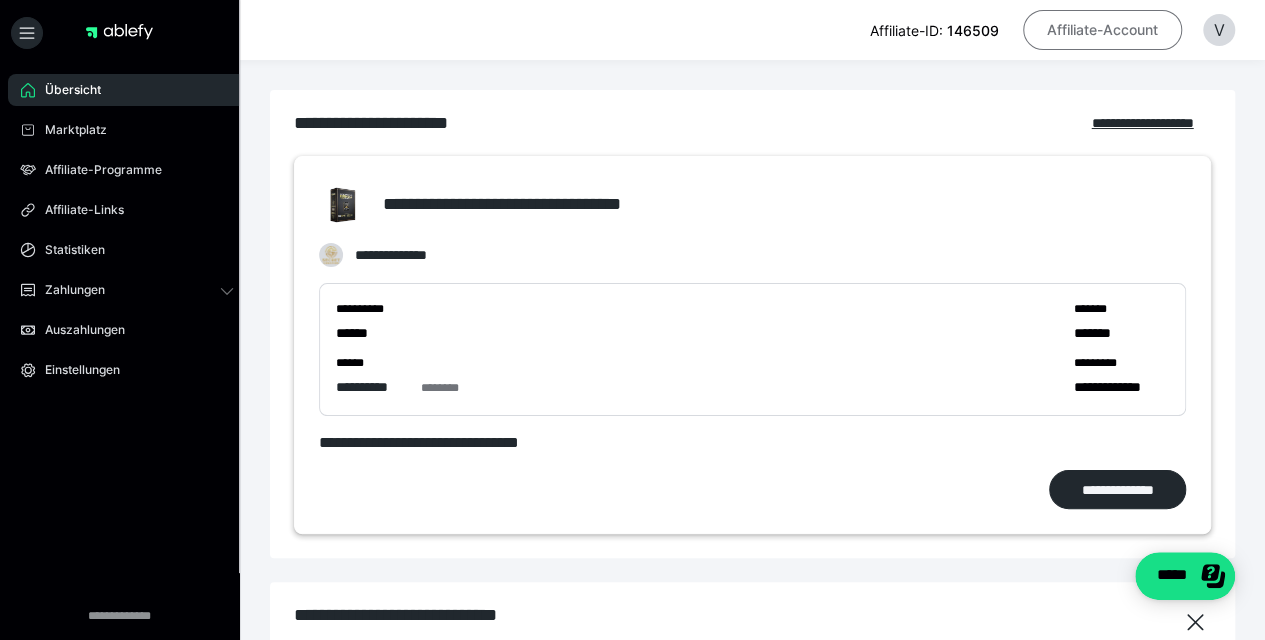 click on "Affiliate-Account" at bounding box center (1102, 30) 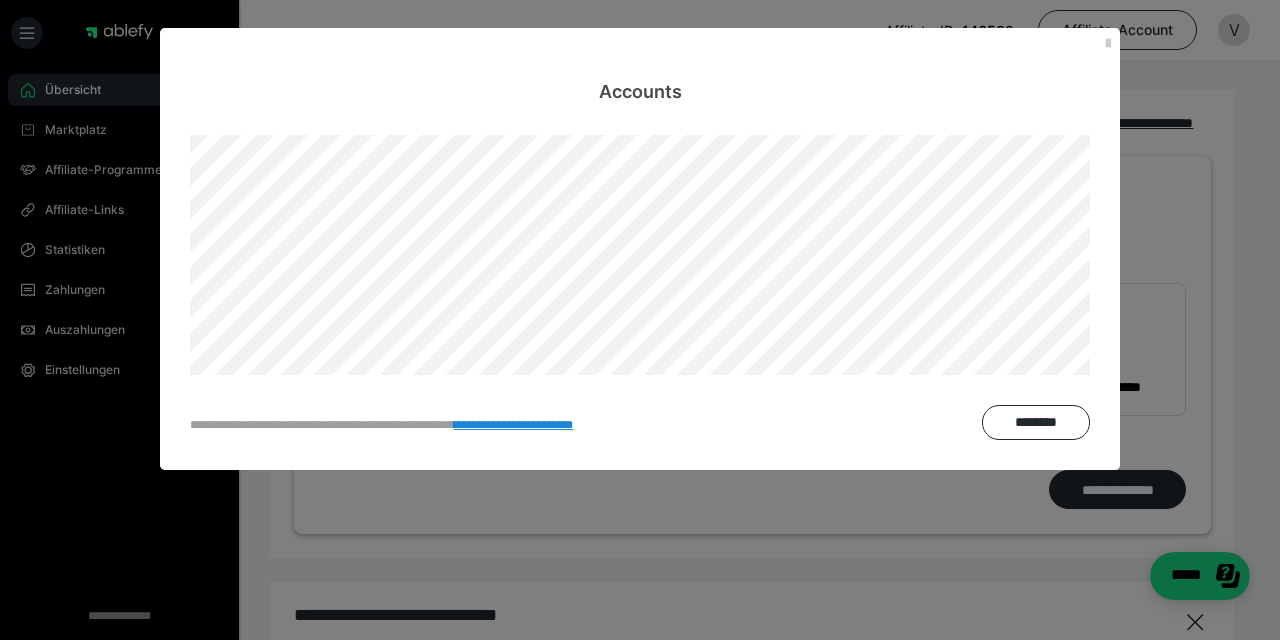 click on "**********" at bounding box center [640, 320] 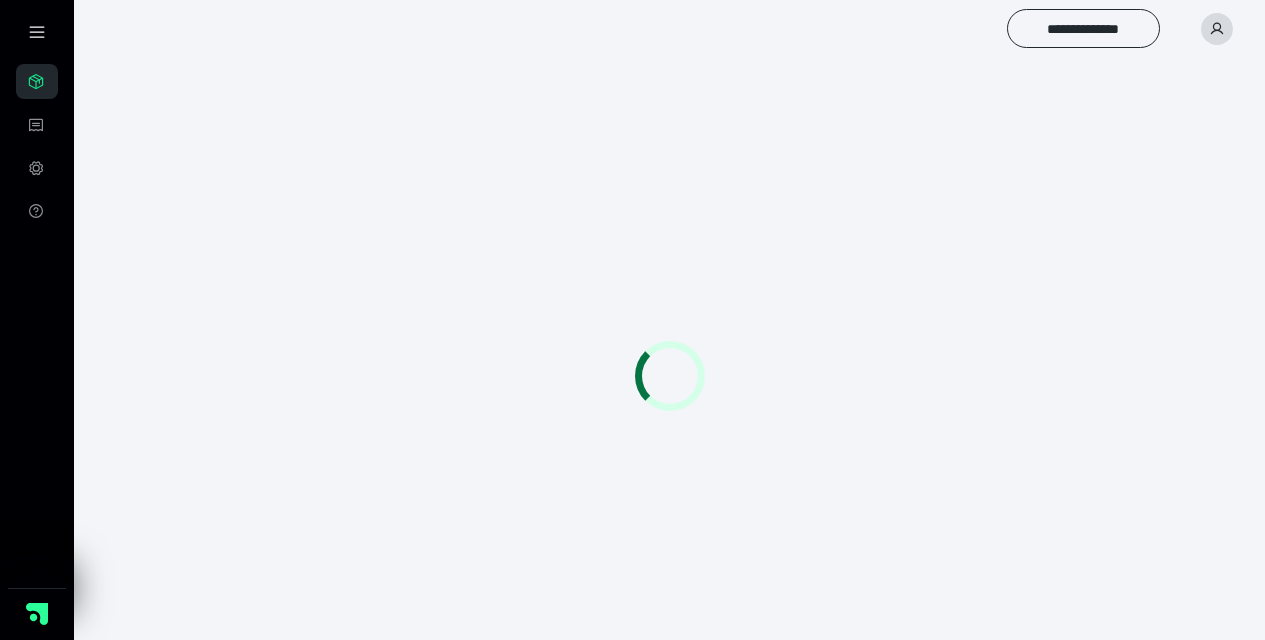 scroll, scrollTop: 0, scrollLeft: 0, axis: both 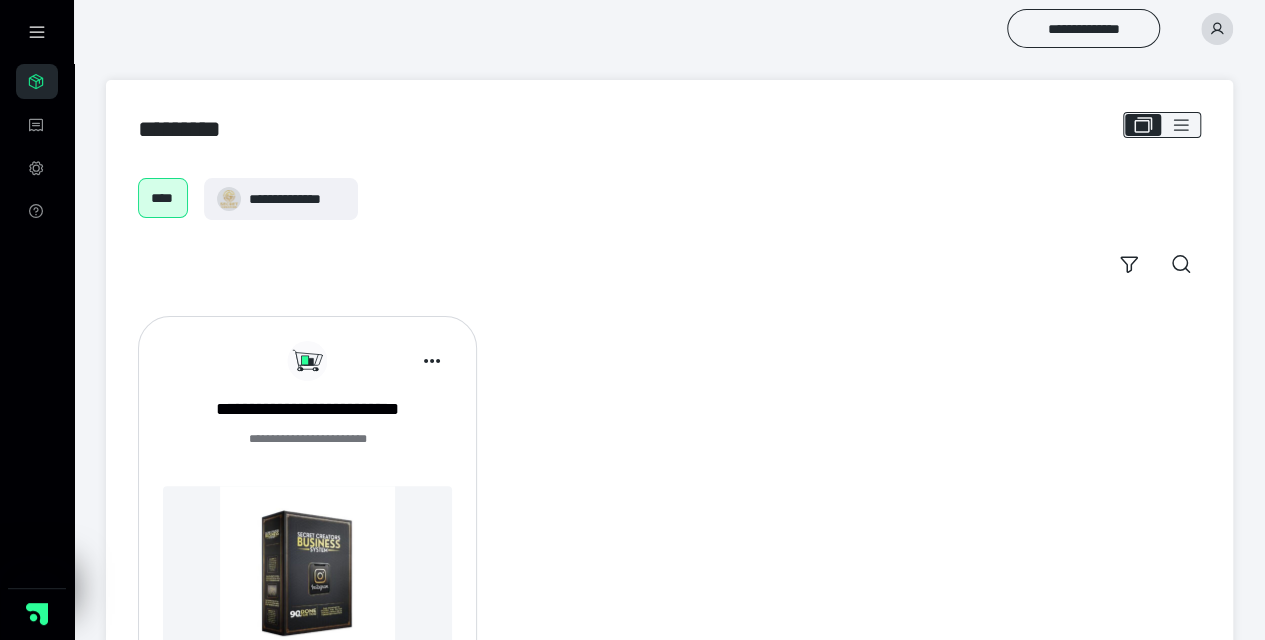click 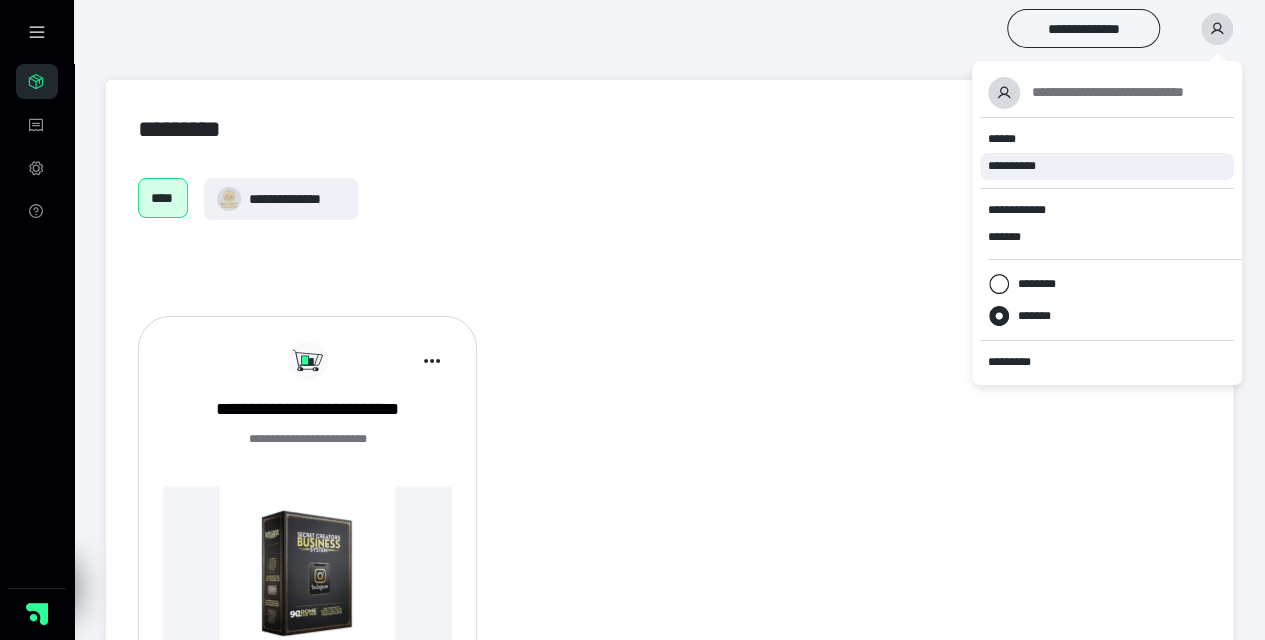 click on "**********" at bounding box center [1107, 166] 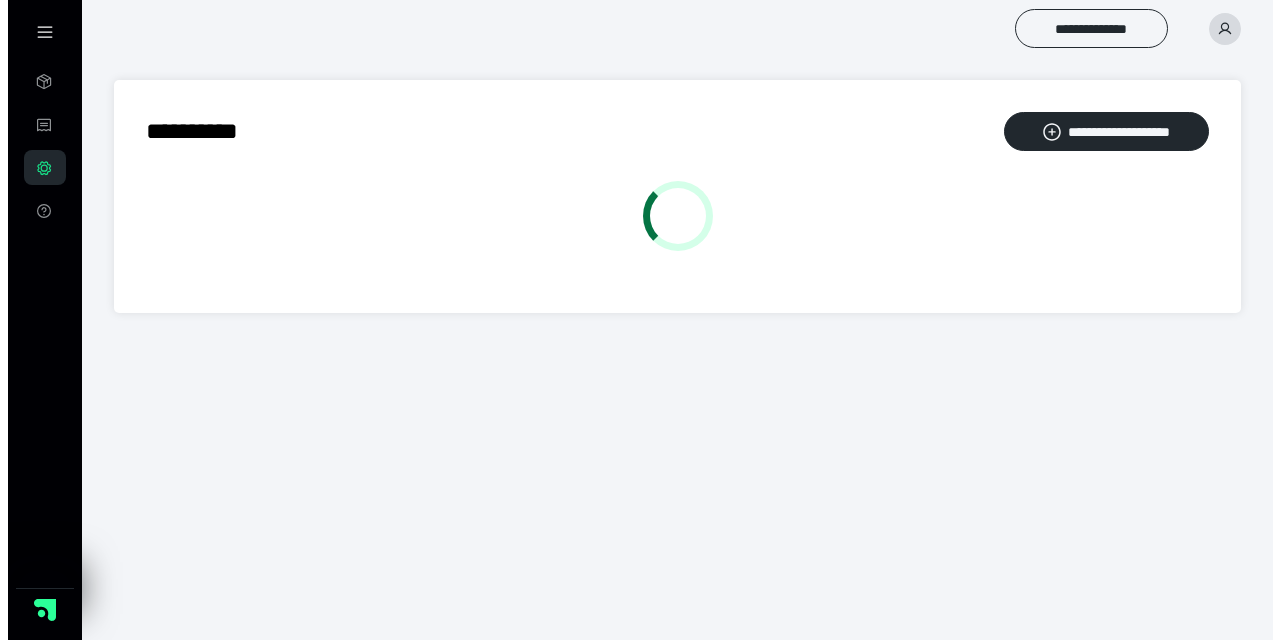 scroll, scrollTop: 0, scrollLeft: 0, axis: both 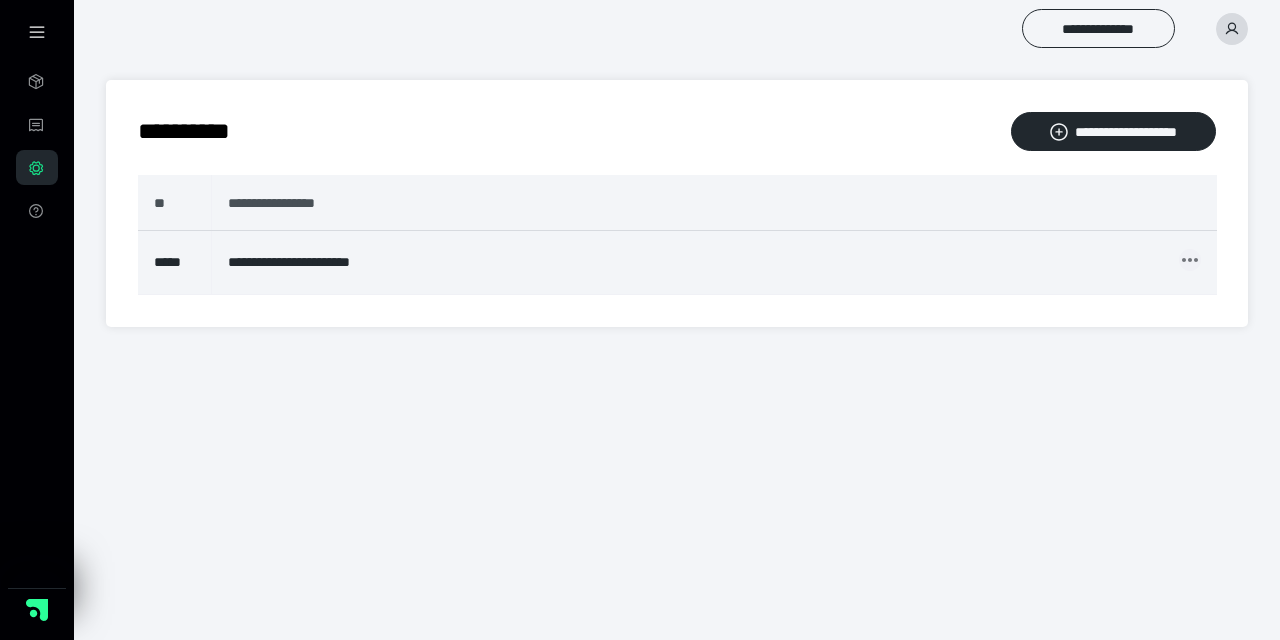 click 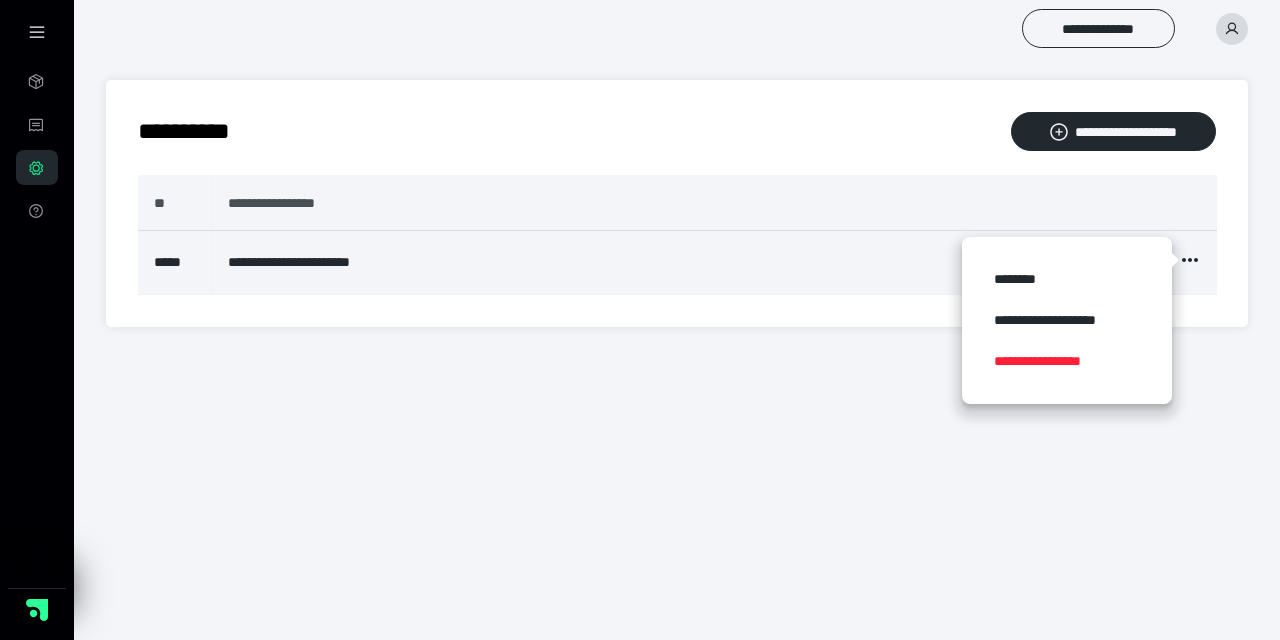 click on "**********" at bounding box center [1066, 361] 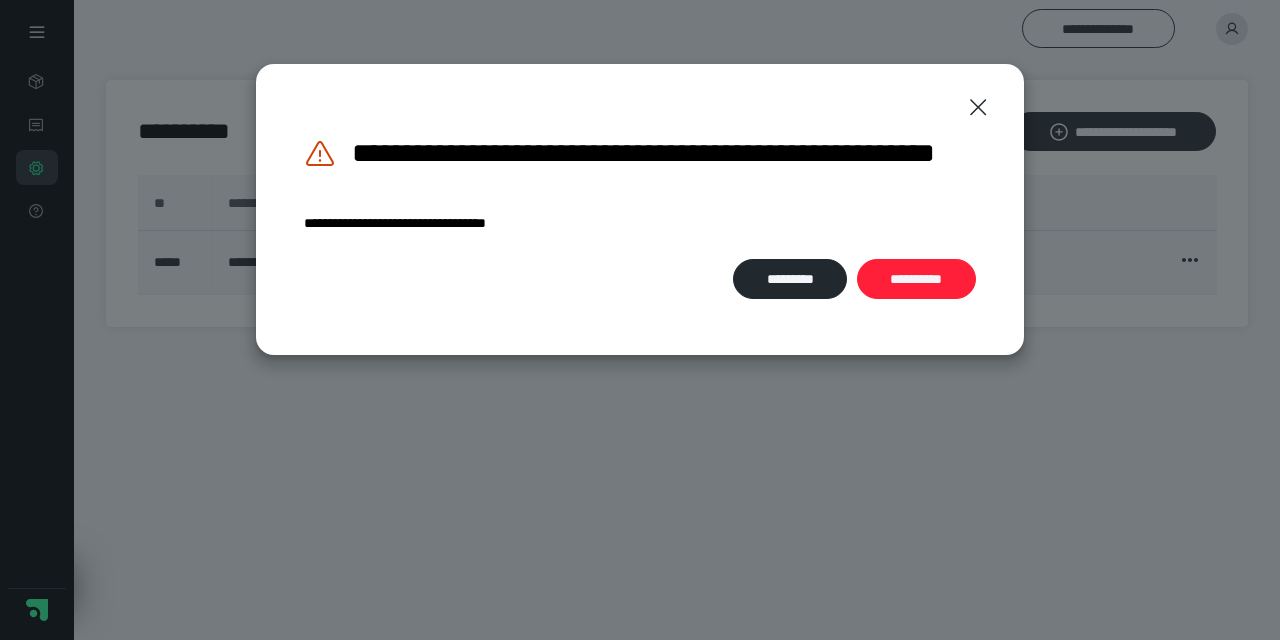 click on "**********" at bounding box center [916, 278] 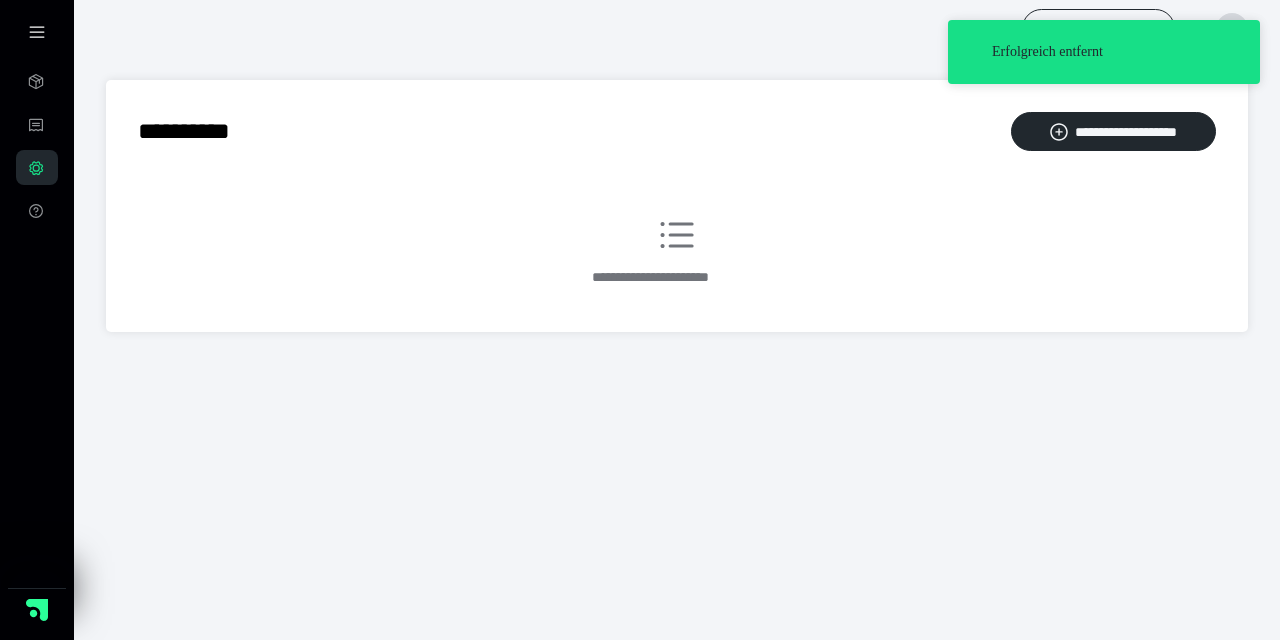 click on "Erfolgreich entfernt" at bounding box center (1104, 60) 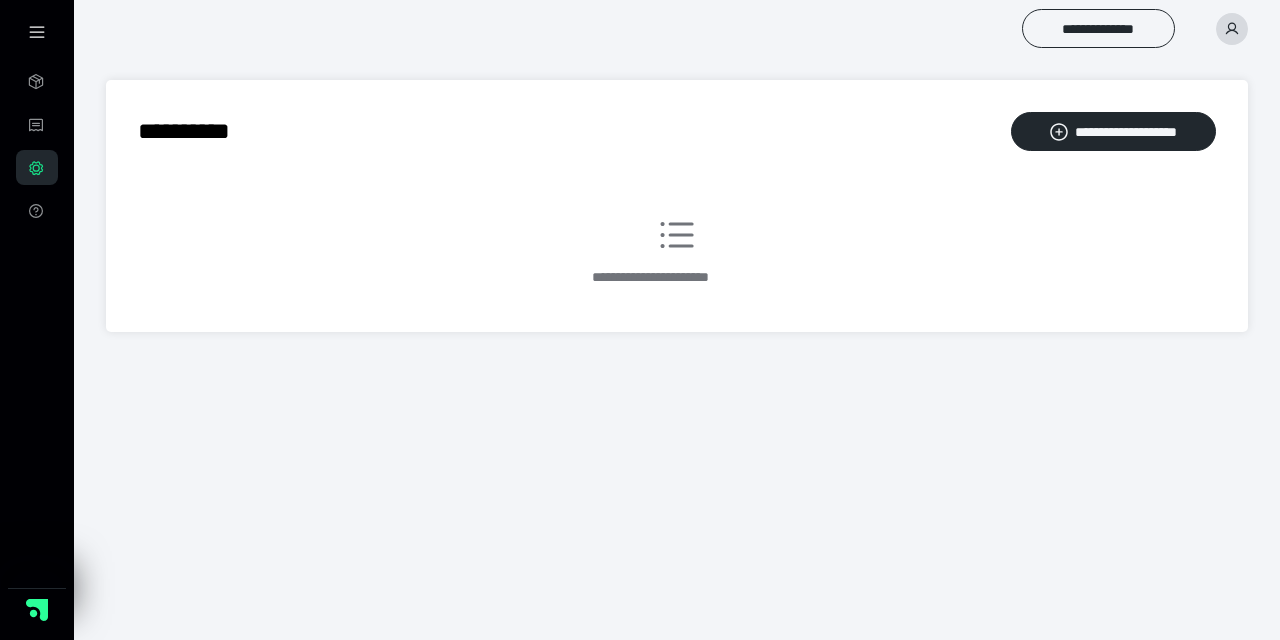 click on "**********" at bounding box center (1098, 28) 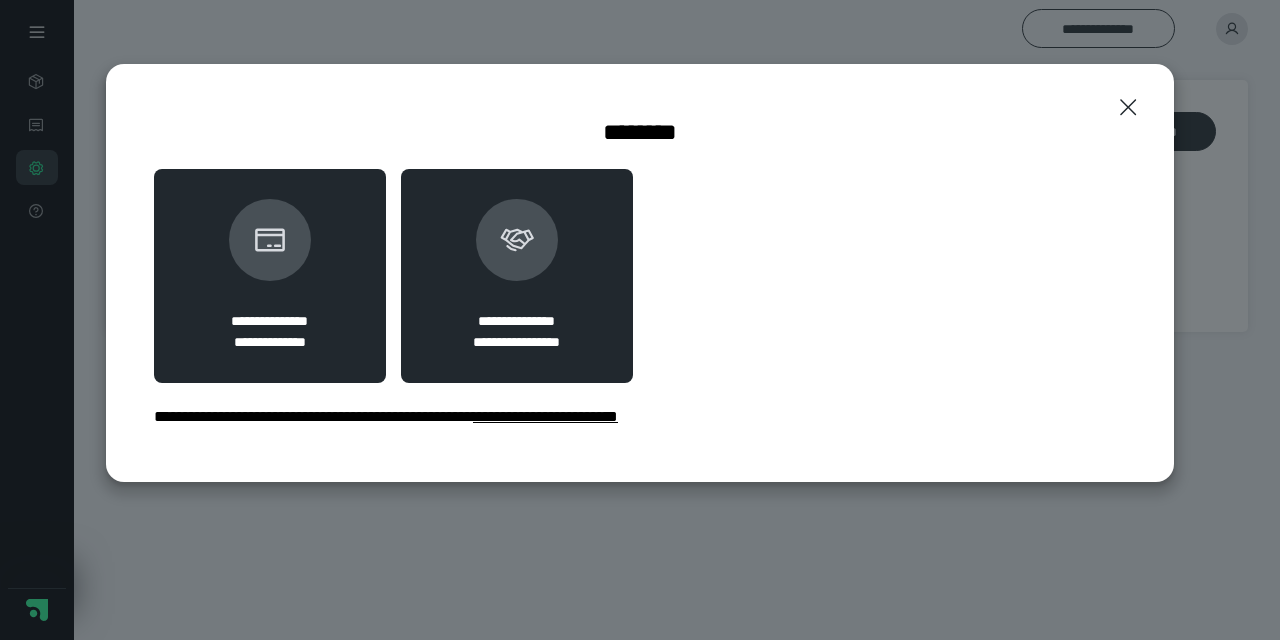 click at bounding box center (517, 240) 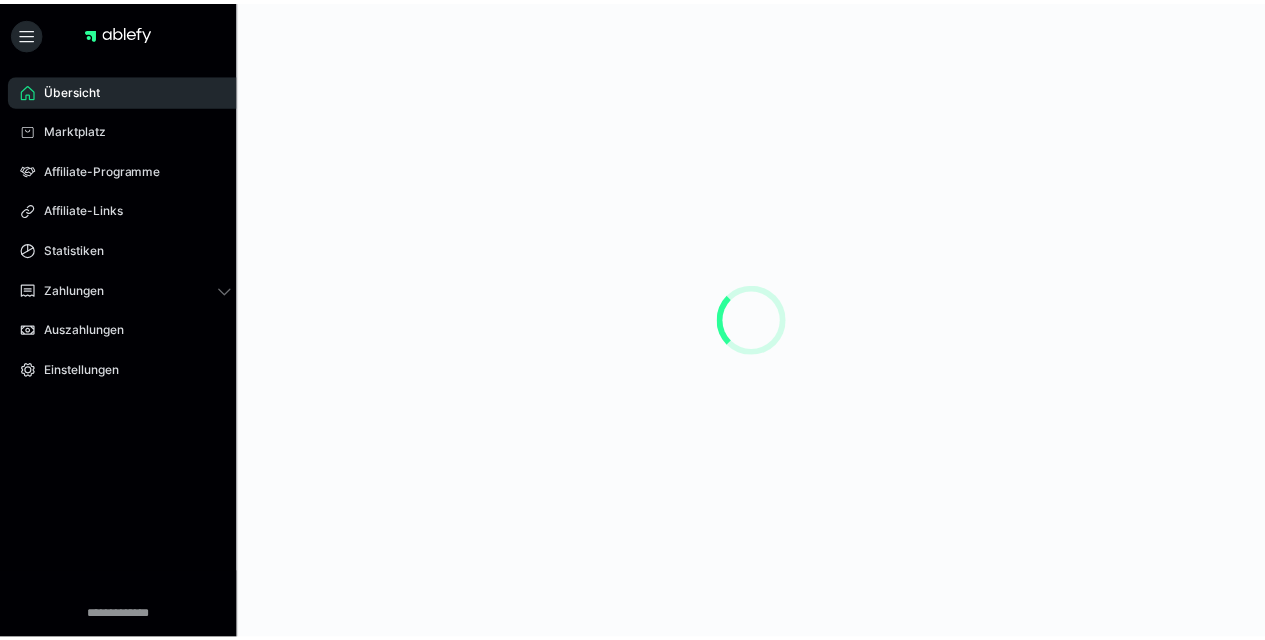 scroll, scrollTop: 0, scrollLeft: 0, axis: both 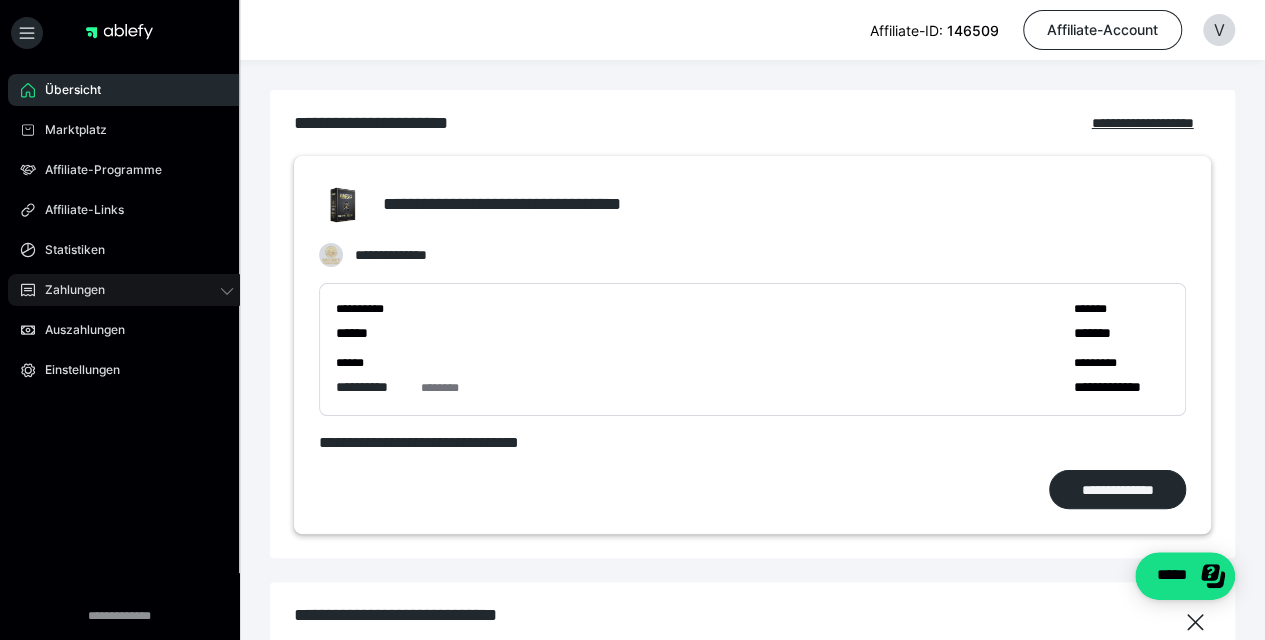 click on "Zahlungen" at bounding box center [68, 290] 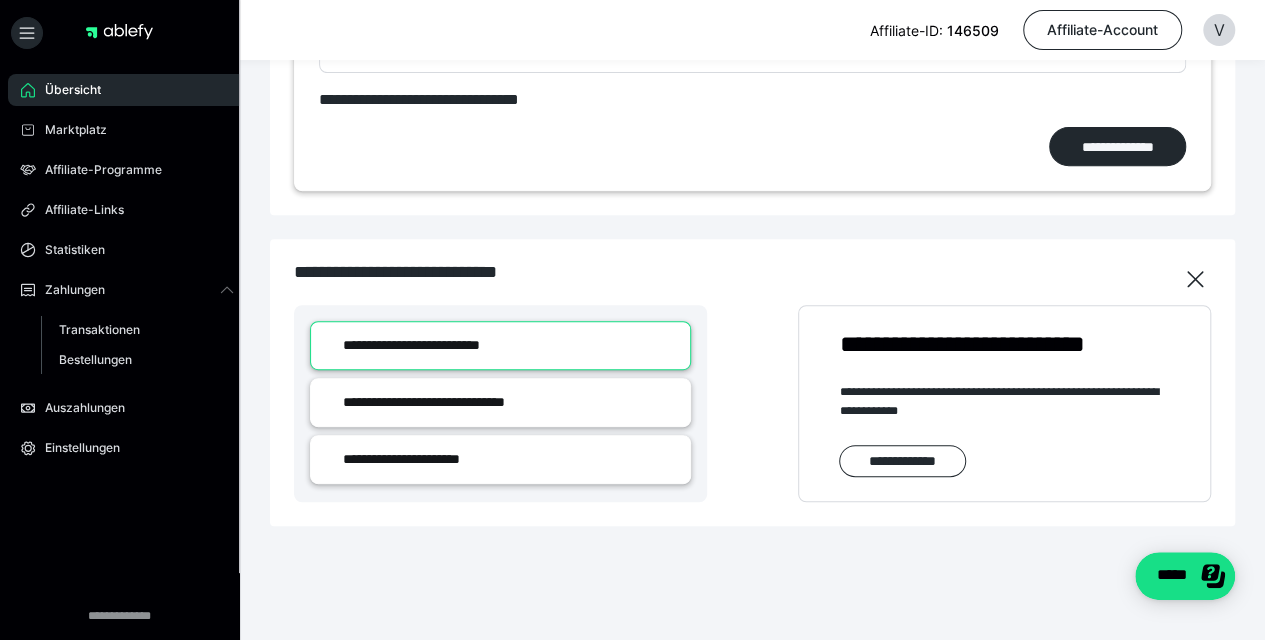 scroll, scrollTop: 350, scrollLeft: 0, axis: vertical 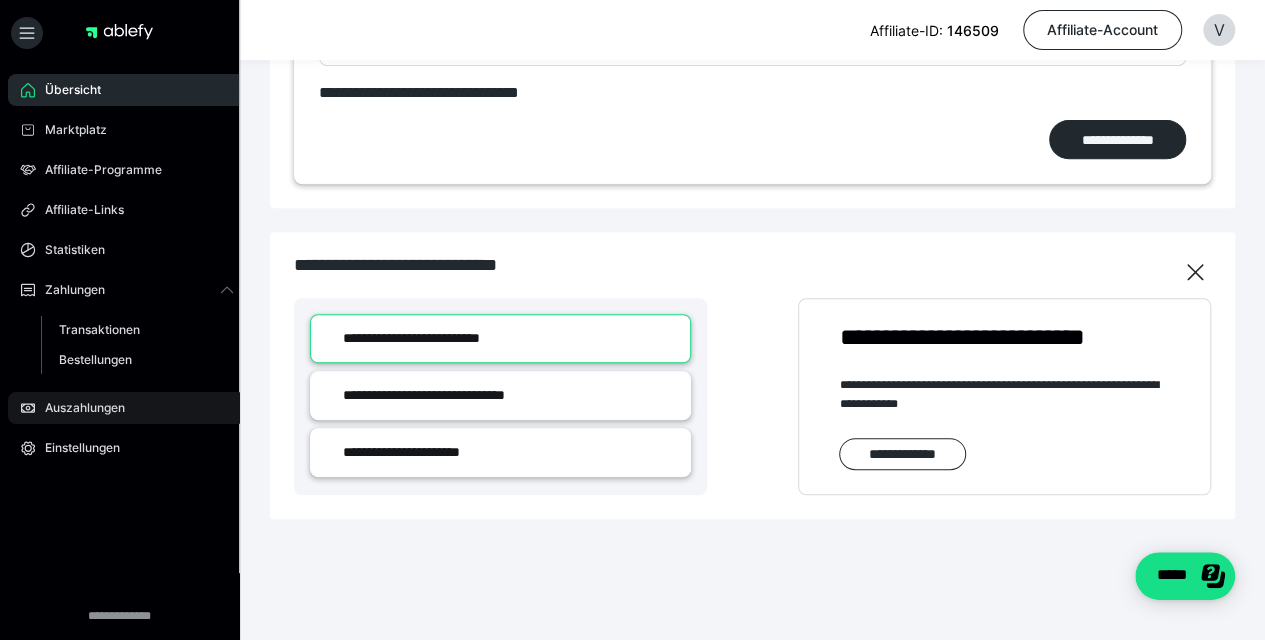 click on "Auszahlungen" at bounding box center [127, 408] 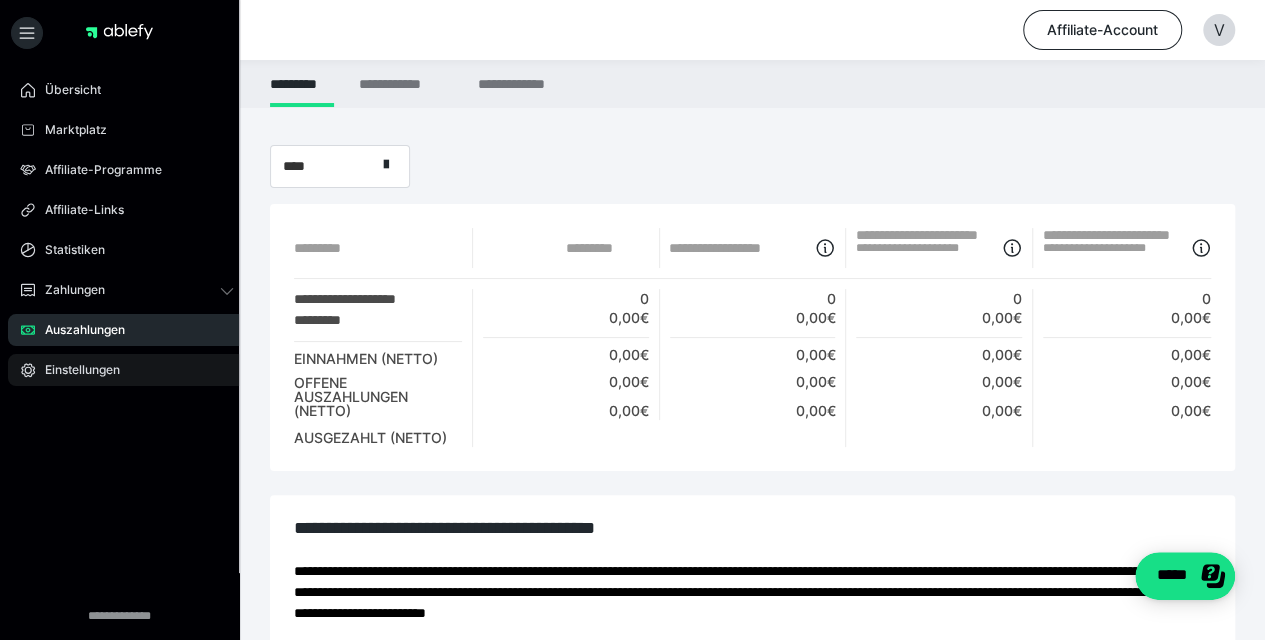 click on "Einstellungen" at bounding box center (127, 370) 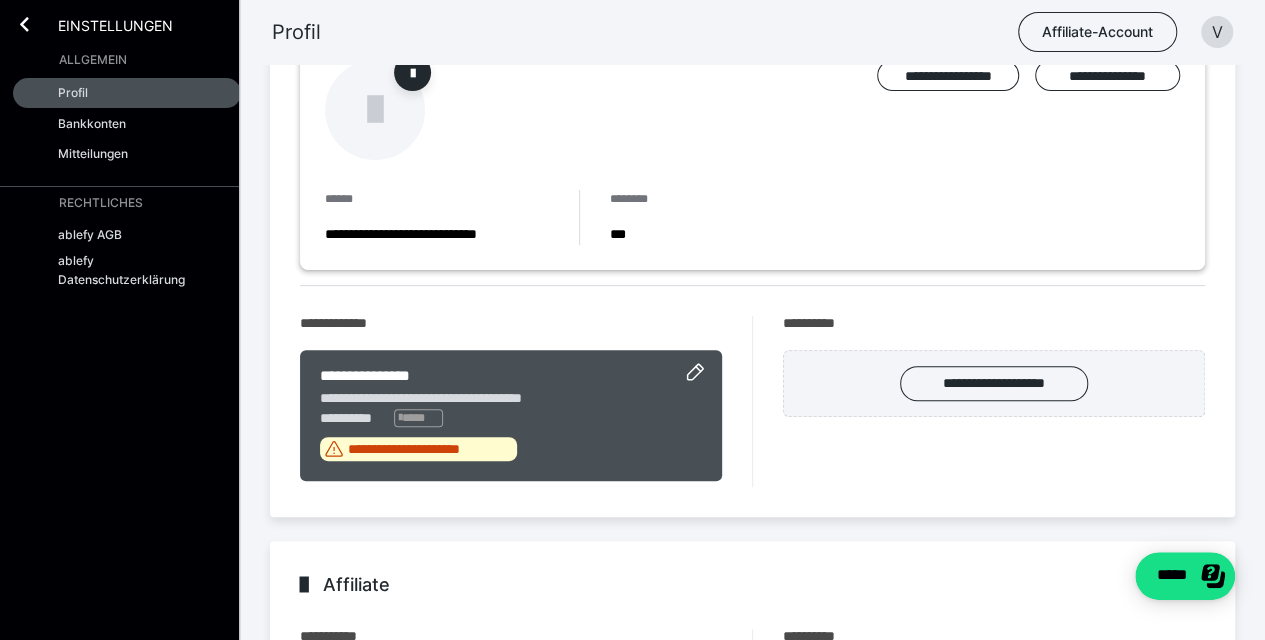scroll, scrollTop: 205, scrollLeft: 0, axis: vertical 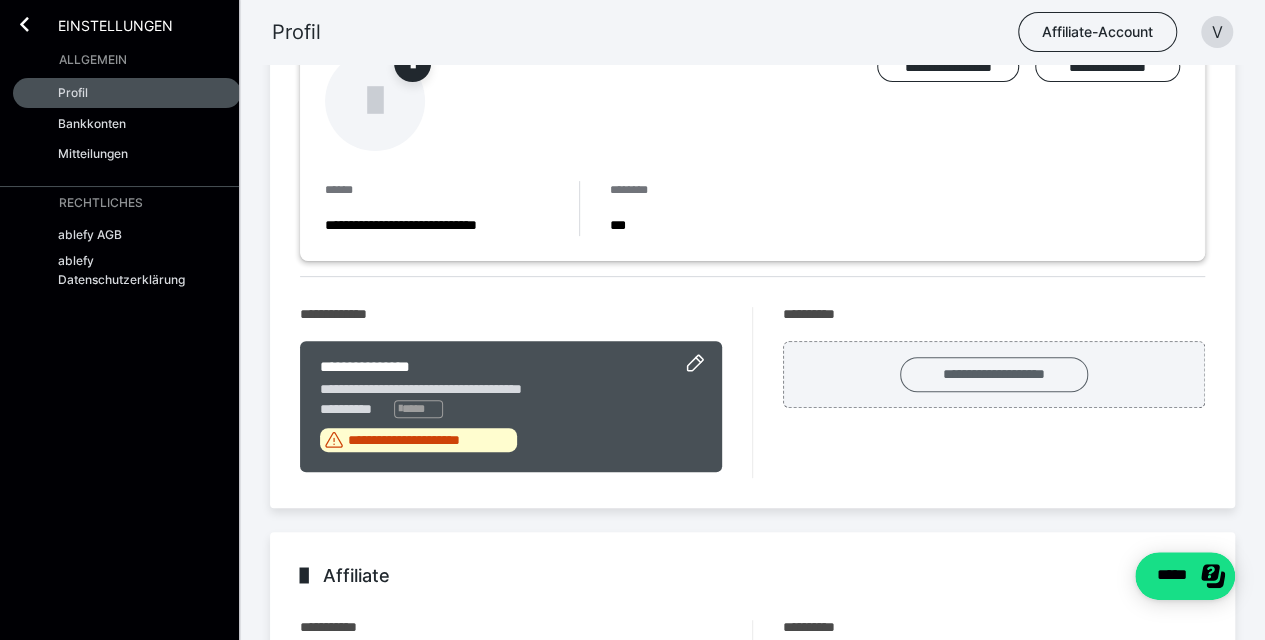 click on "**********" at bounding box center [994, 374] 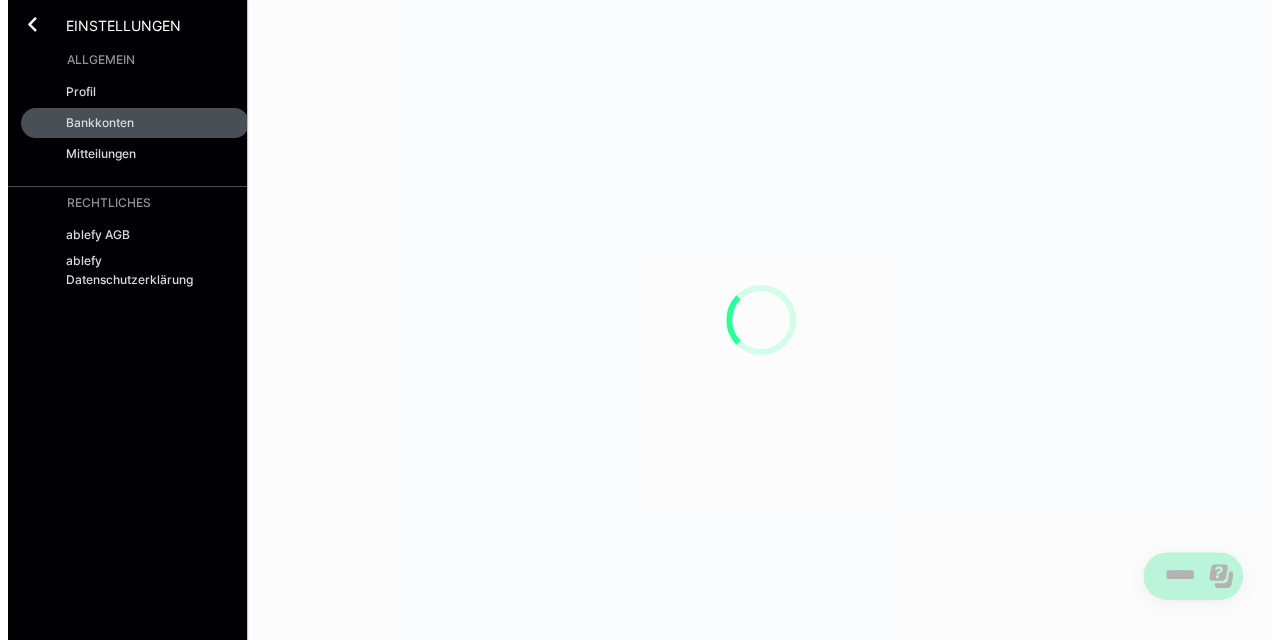 scroll, scrollTop: 0, scrollLeft: 0, axis: both 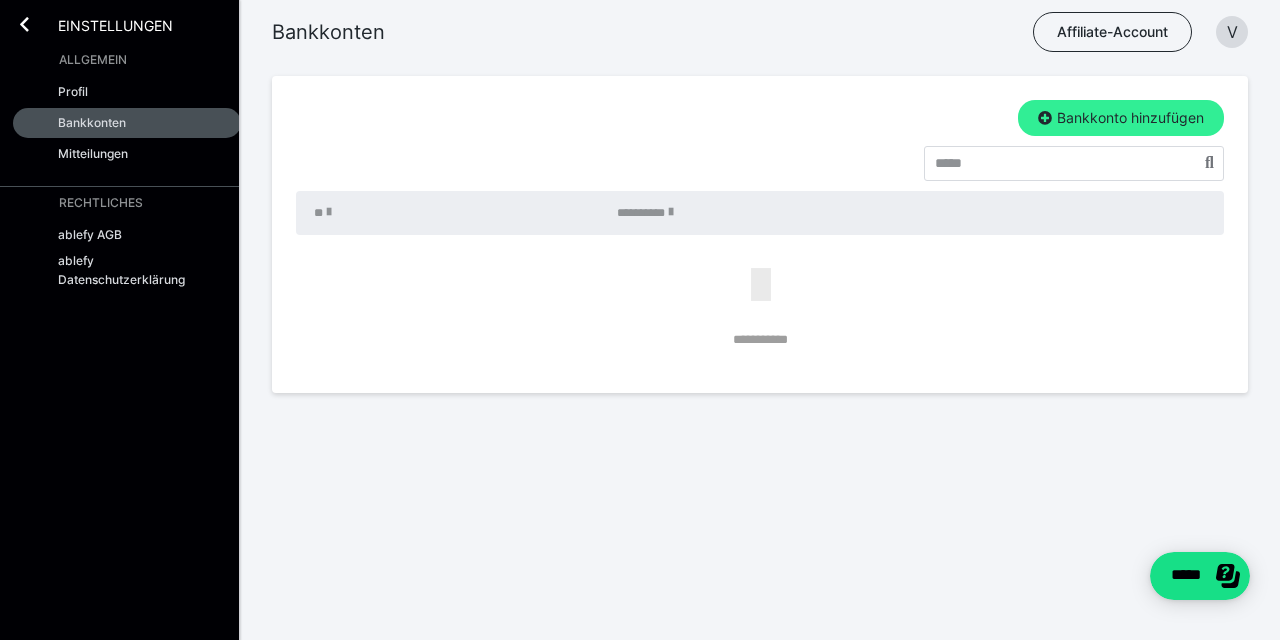 click on "Bankkonto hinzufügen" at bounding box center (1121, 118) 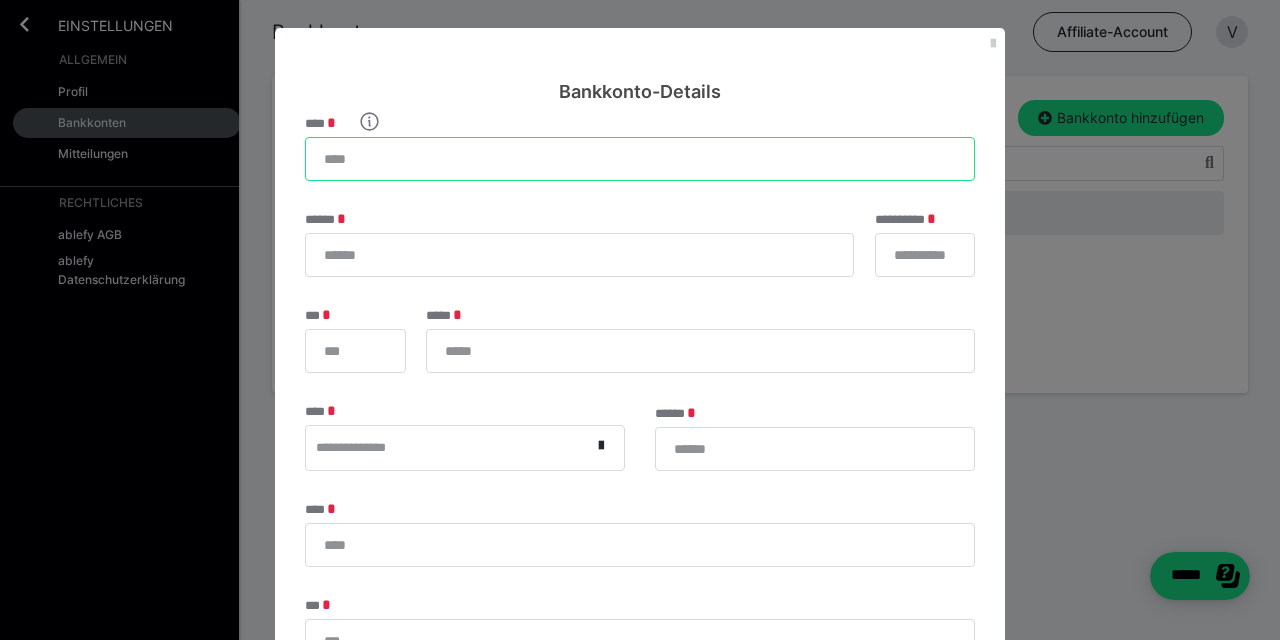 click on "****" at bounding box center (640, 159) 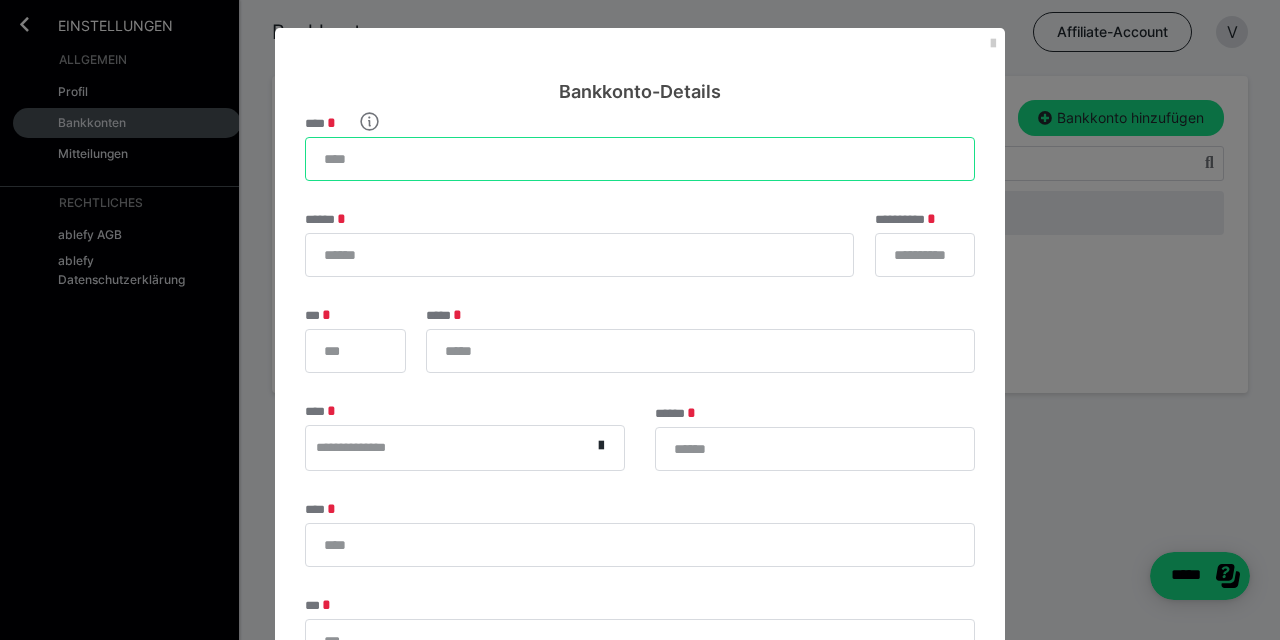 type on "**********" 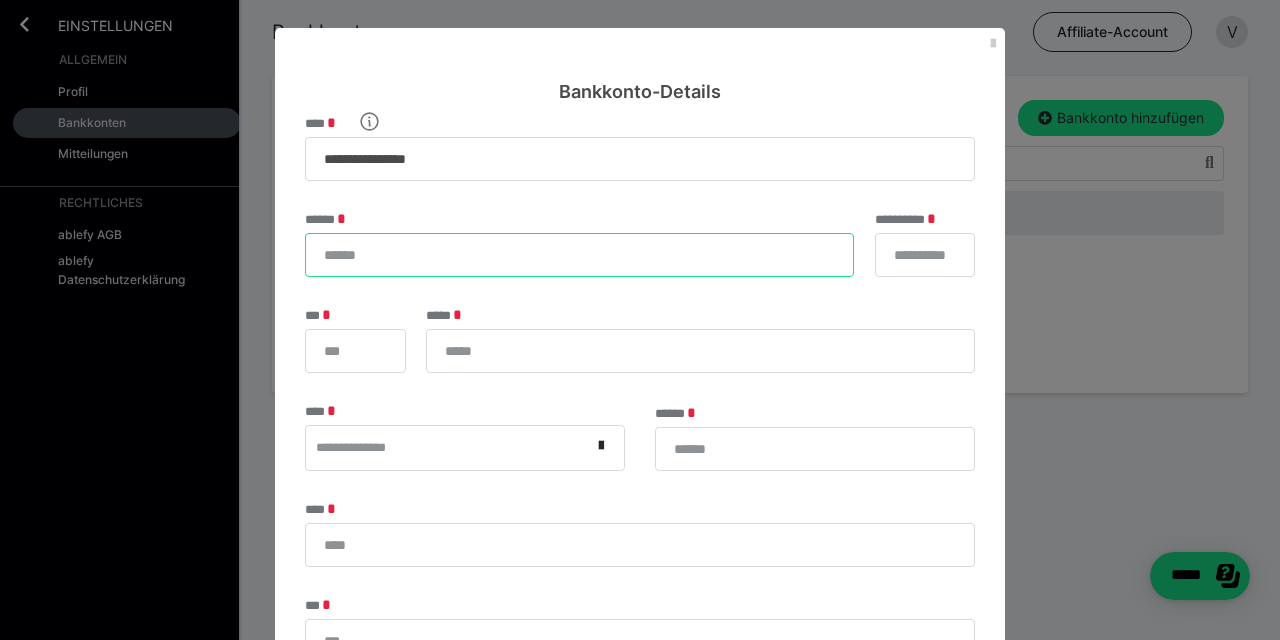 type on "**********" 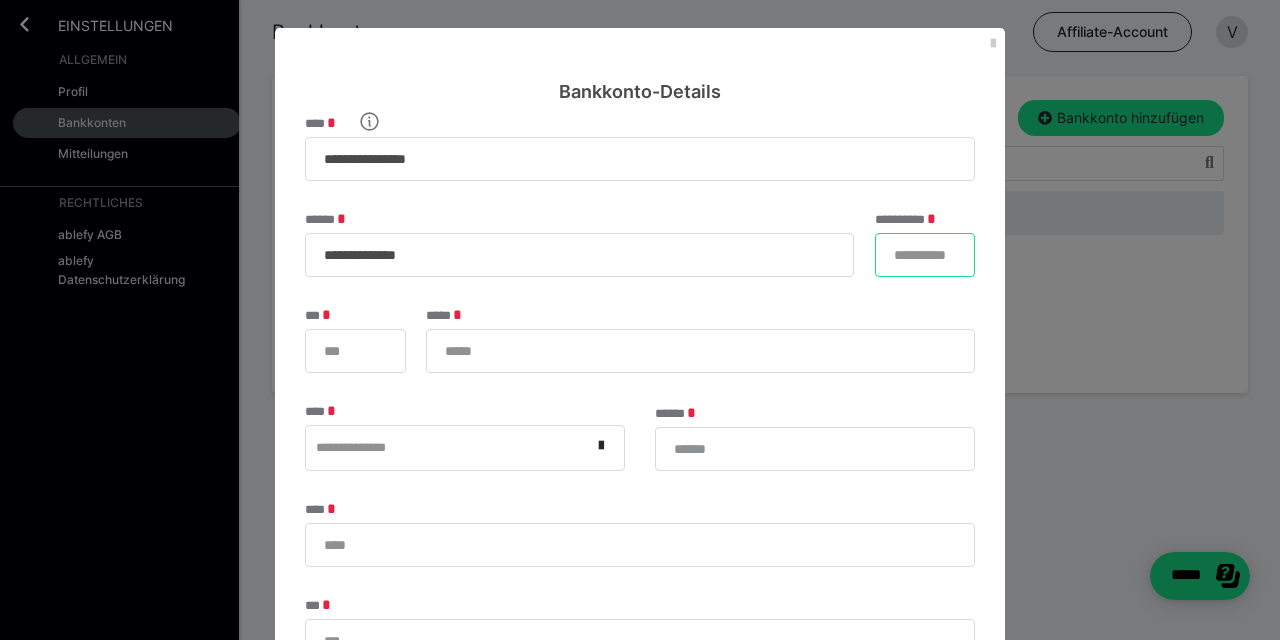 type on "**" 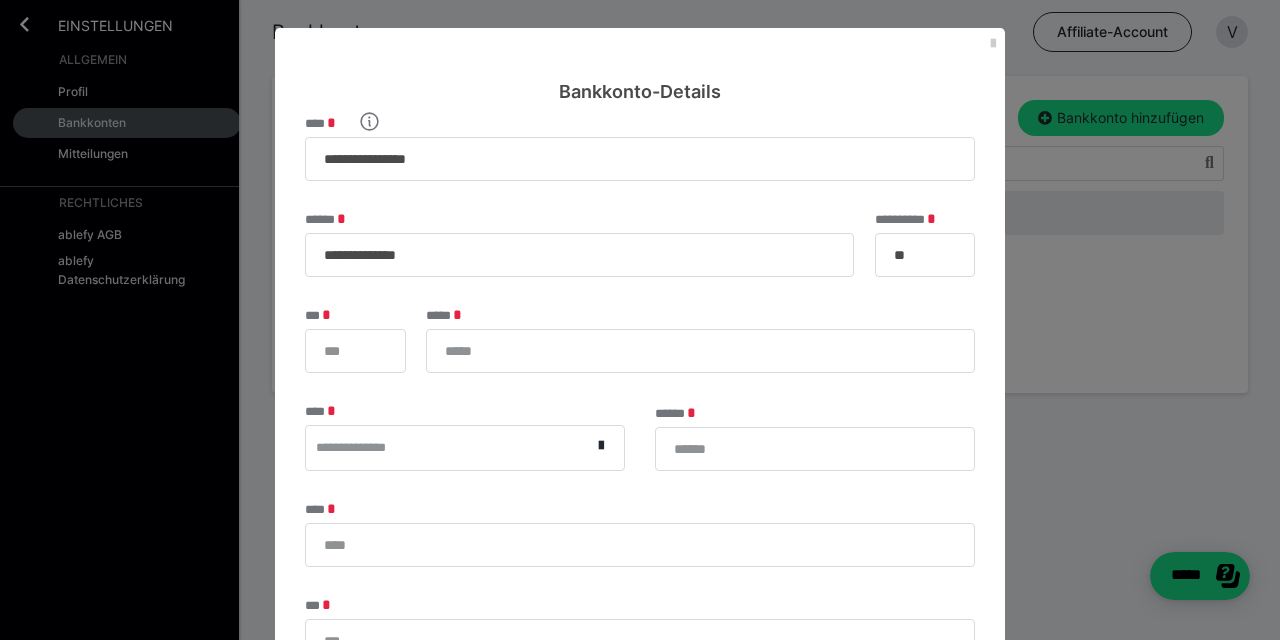 type on "**********" 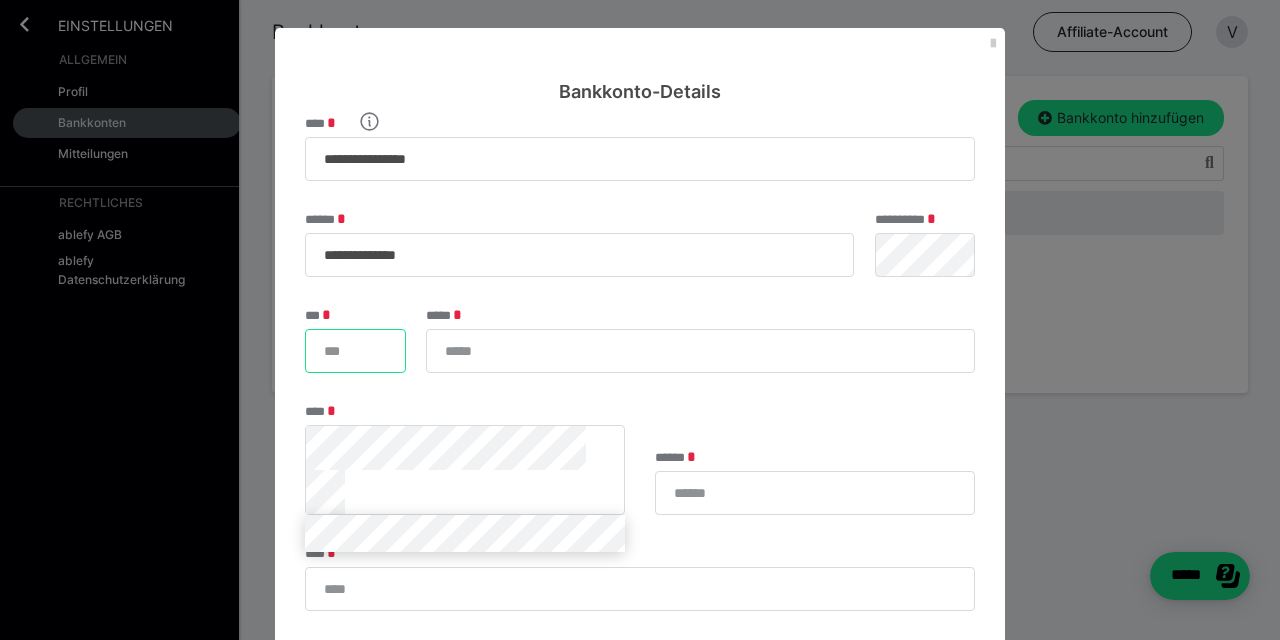 click on "***" at bounding box center [355, 351] 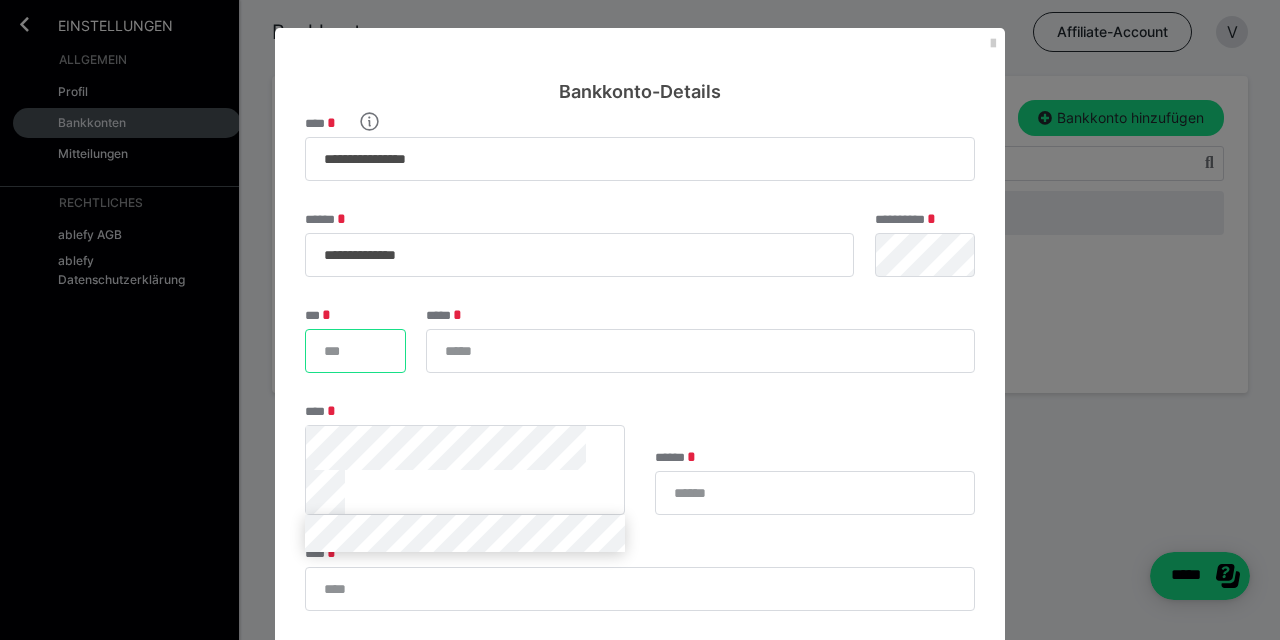 type on "*" 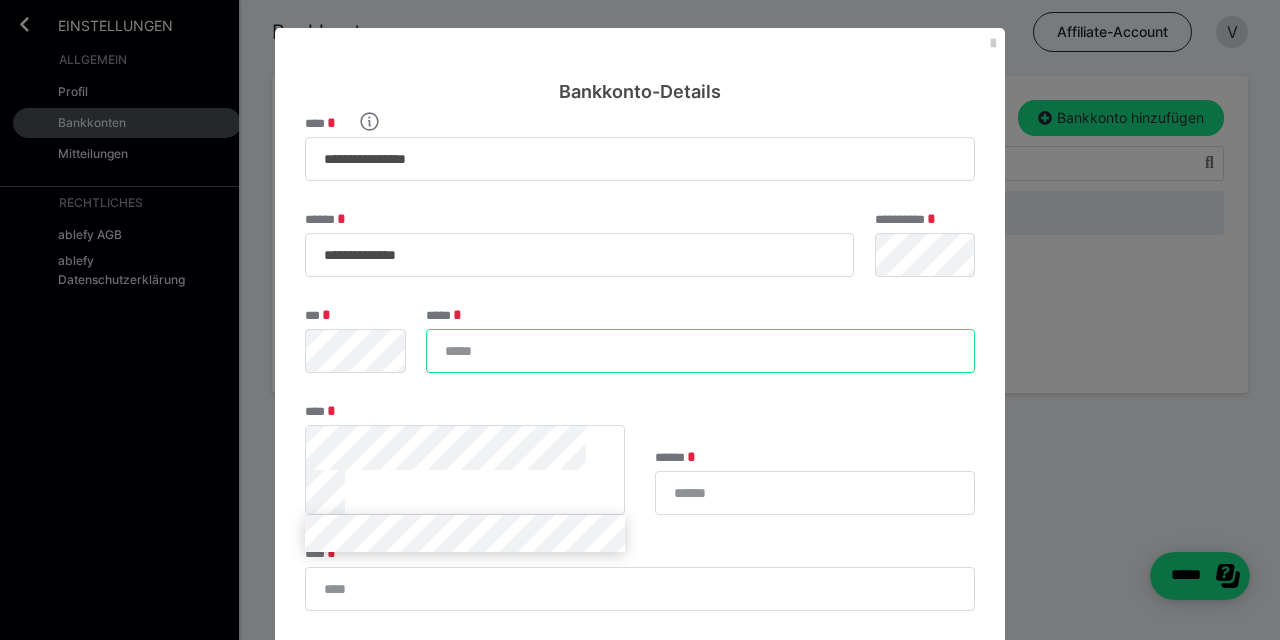 click on "*****" at bounding box center (700, 351) 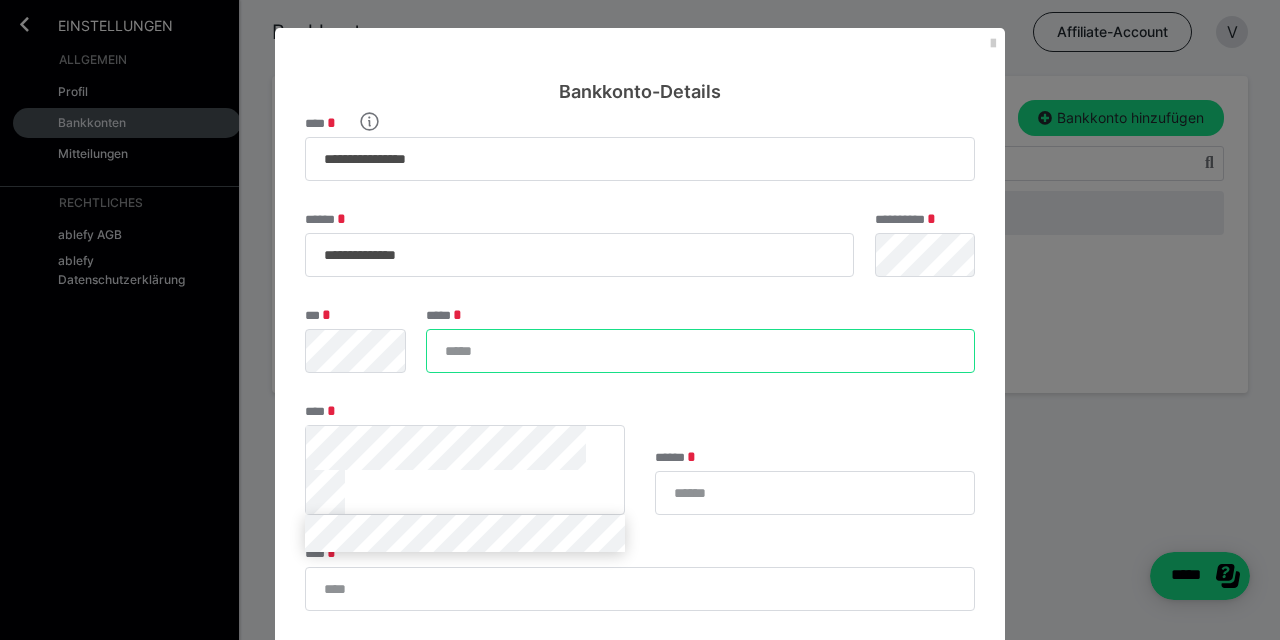 type on "*" 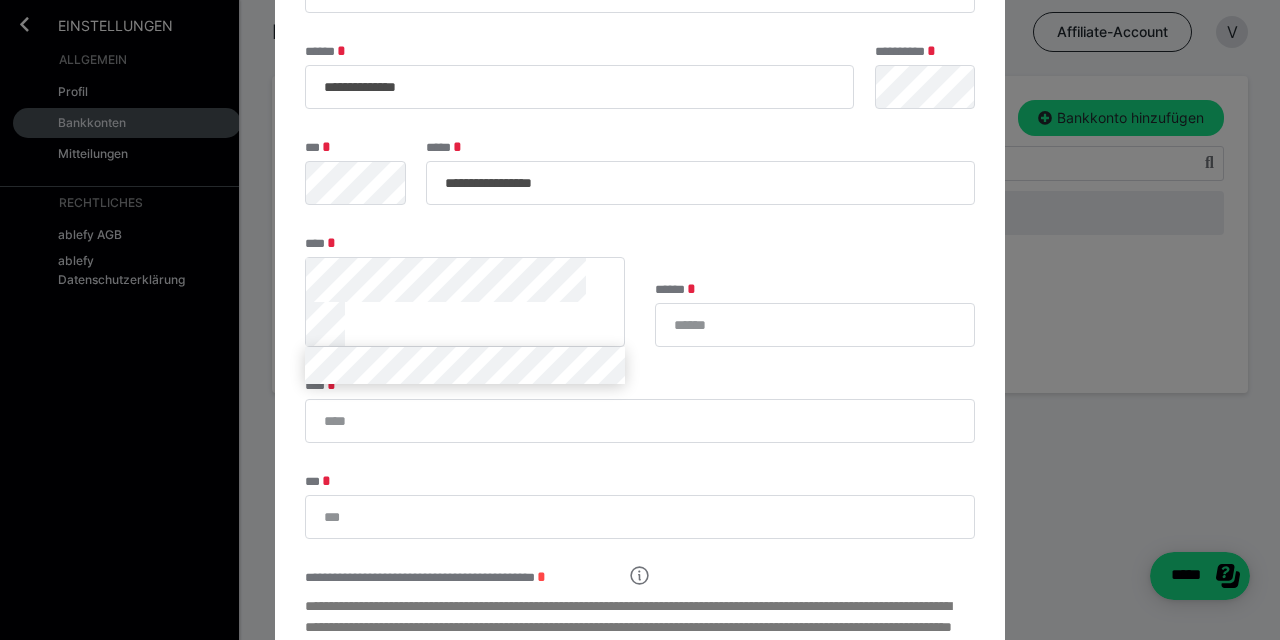 scroll, scrollTop: 171, scrollLeft: 0, axis: vertical 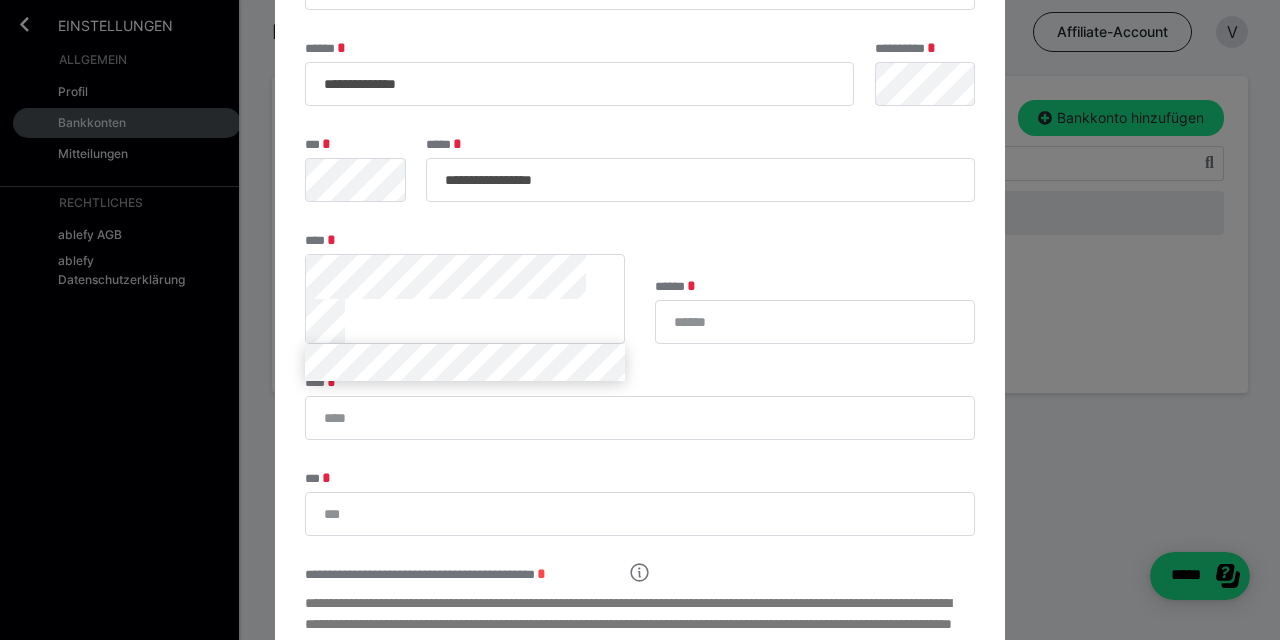type on "**********" 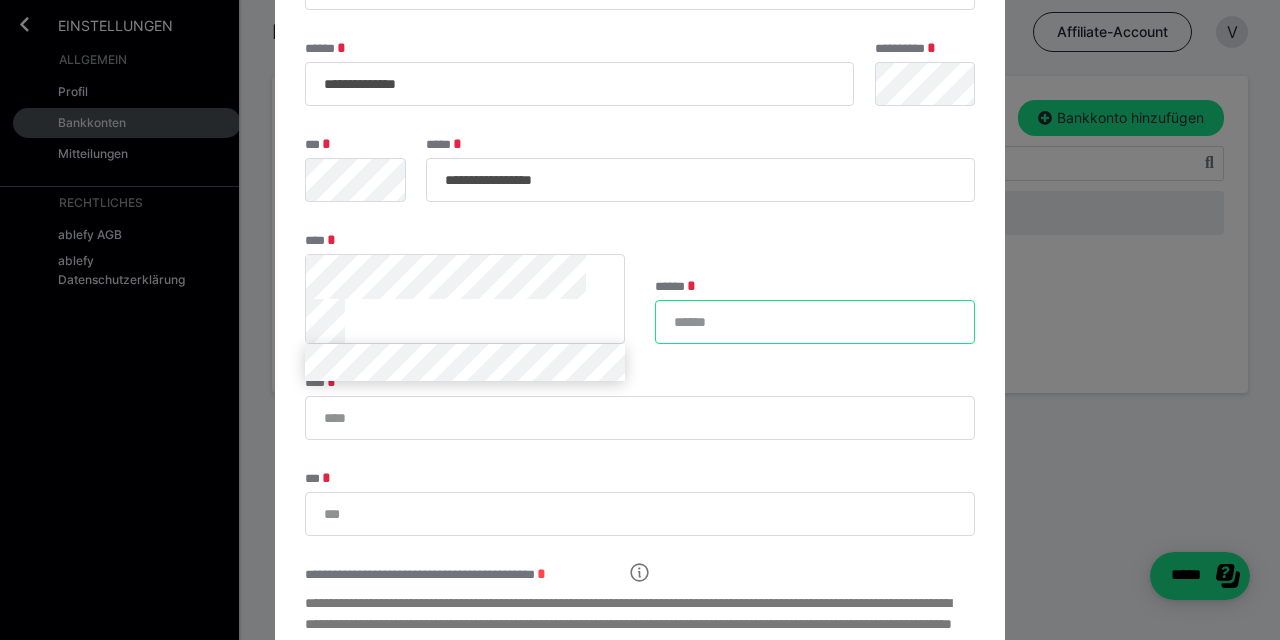click on "******" at bounding box center [815, 322] 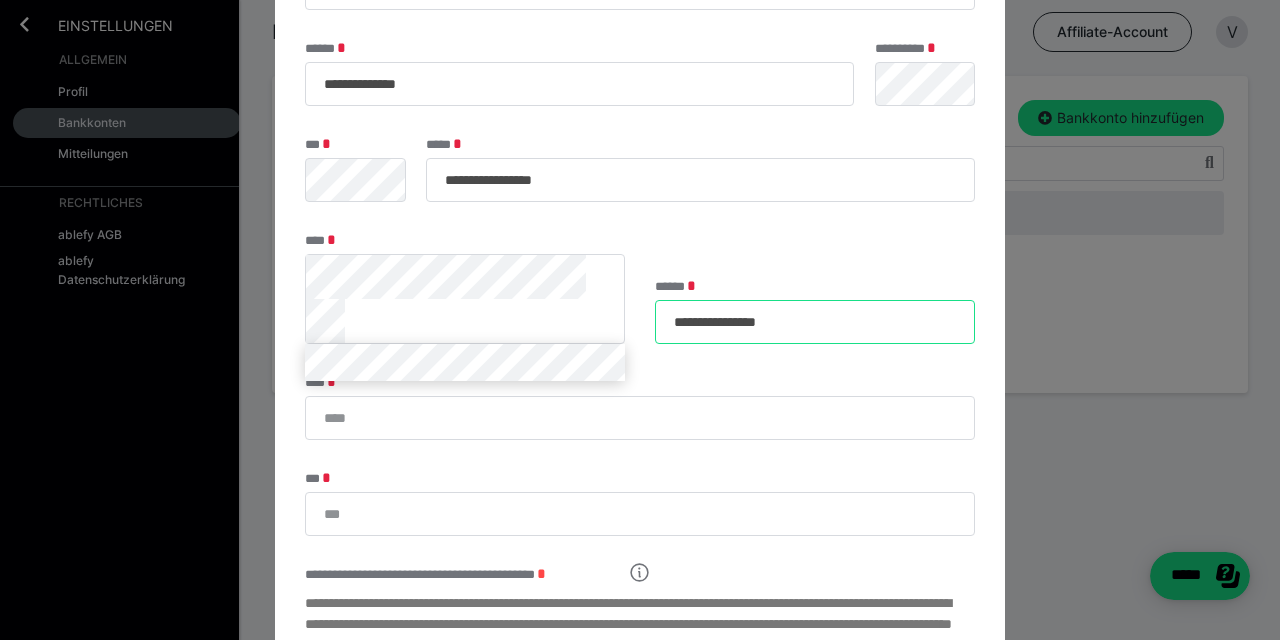 type on "**********" 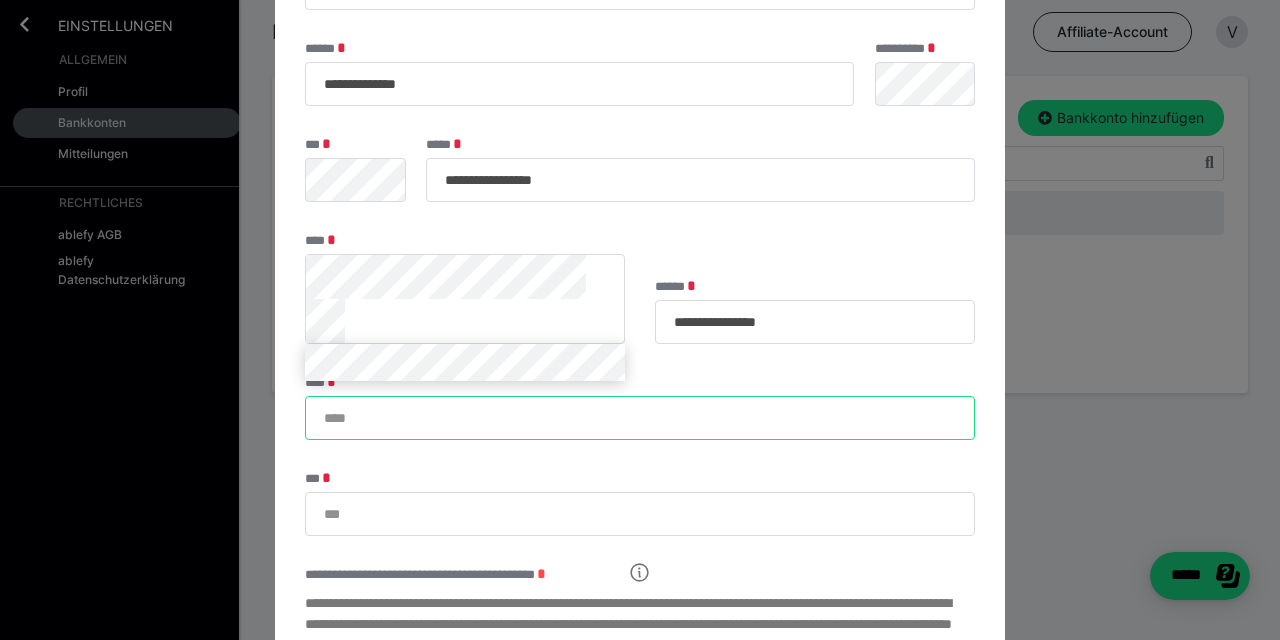 click on "****" at bounding box center [640, 418] 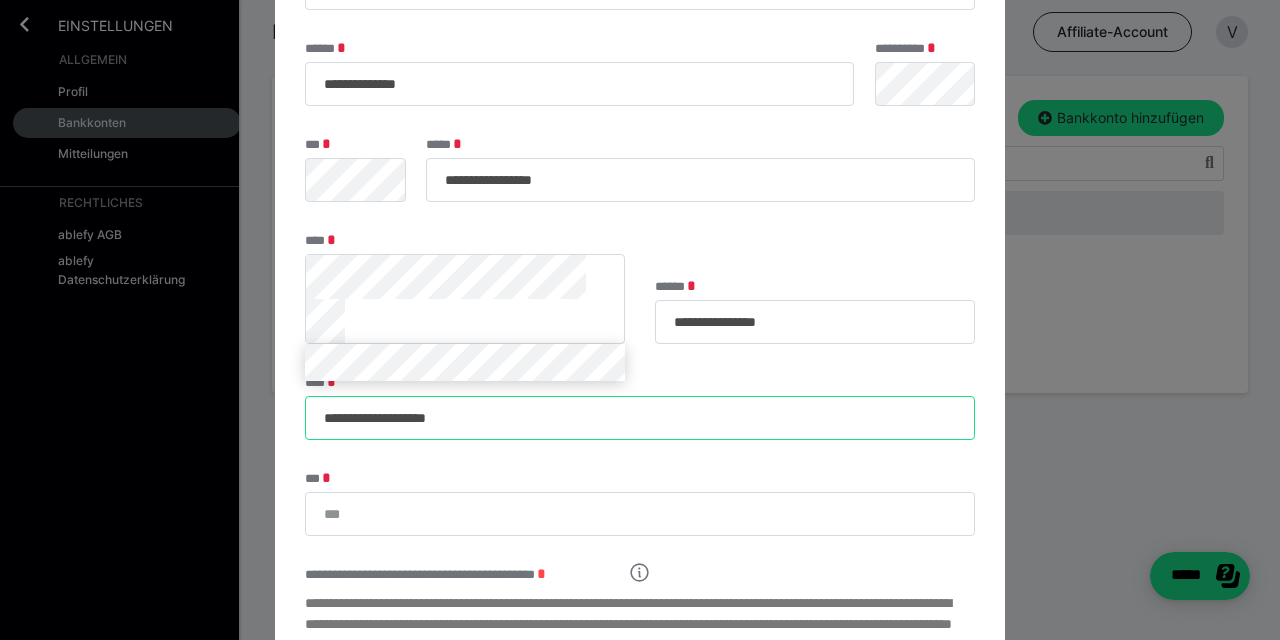 type on "**********" 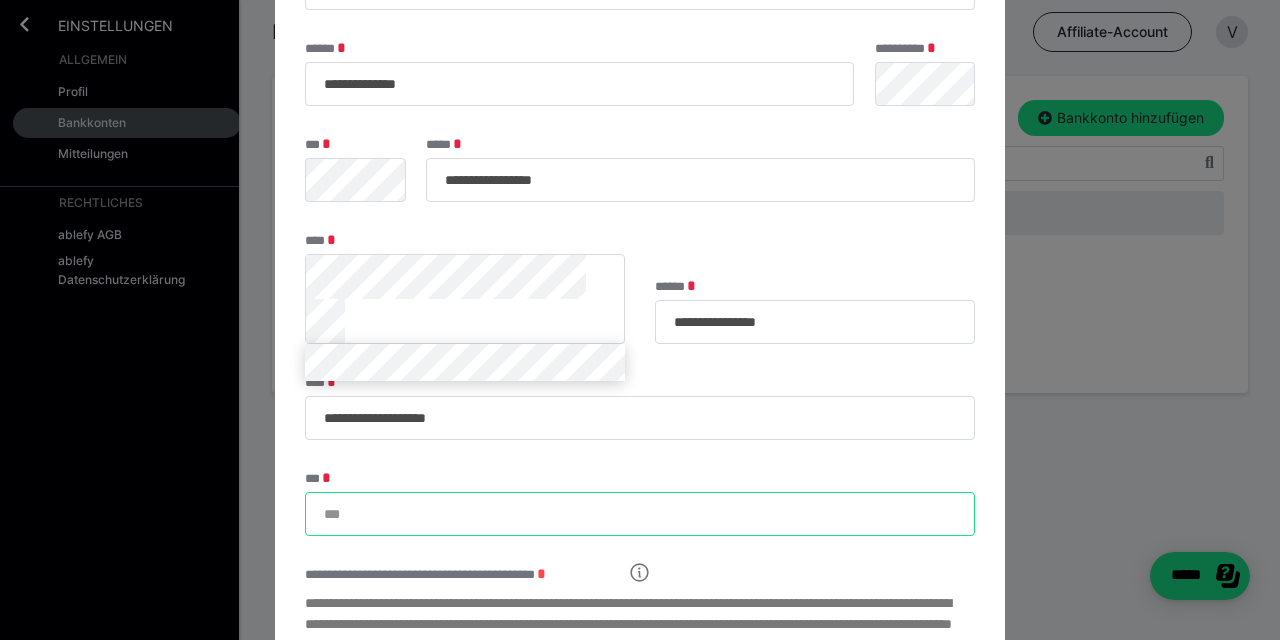 click on "***" at bounding box center (640, 514) 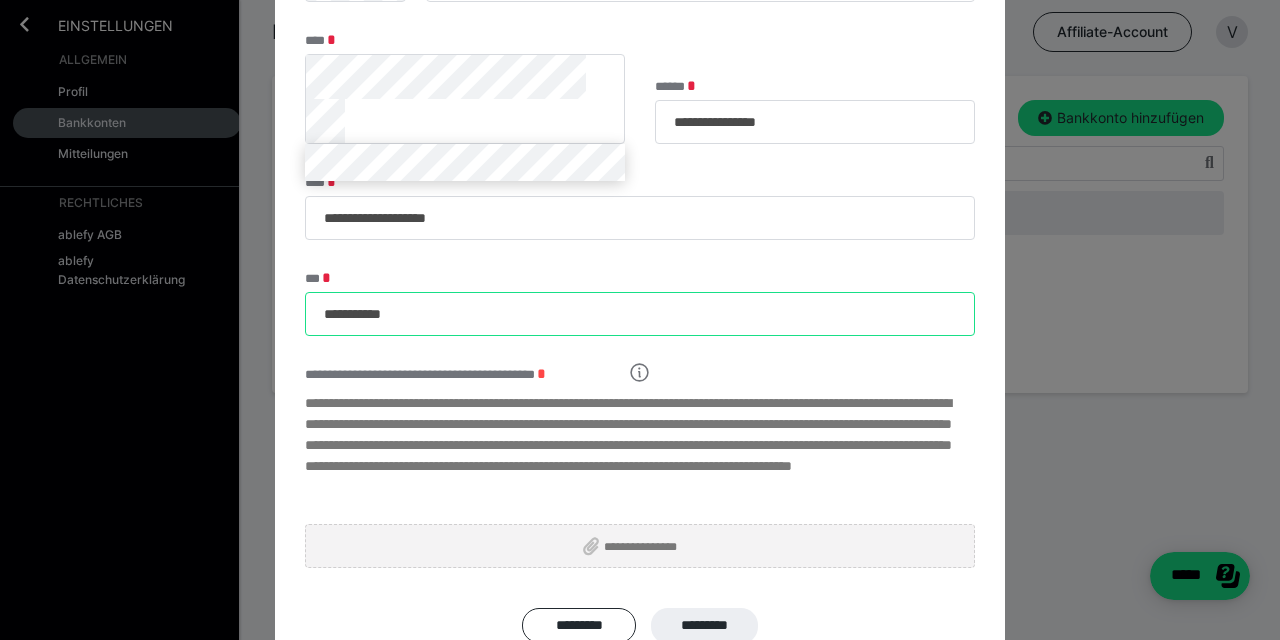 scroll, scrollTop: 404, scrollLeft: 0, axis: vertical 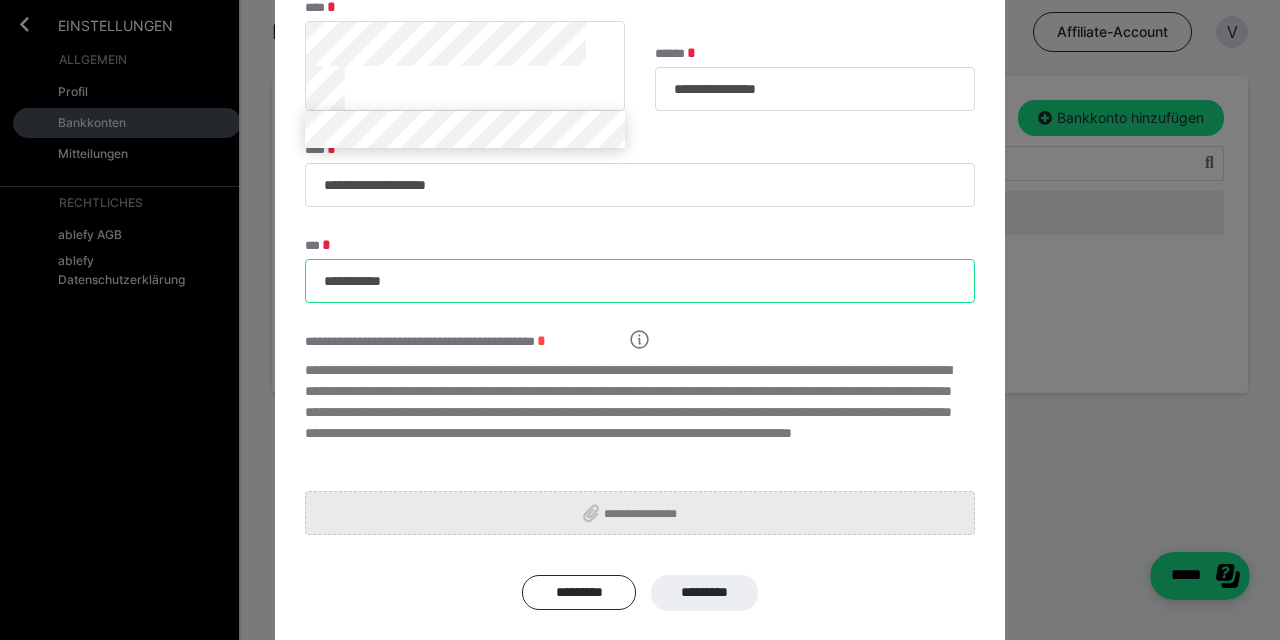 type on "**********" 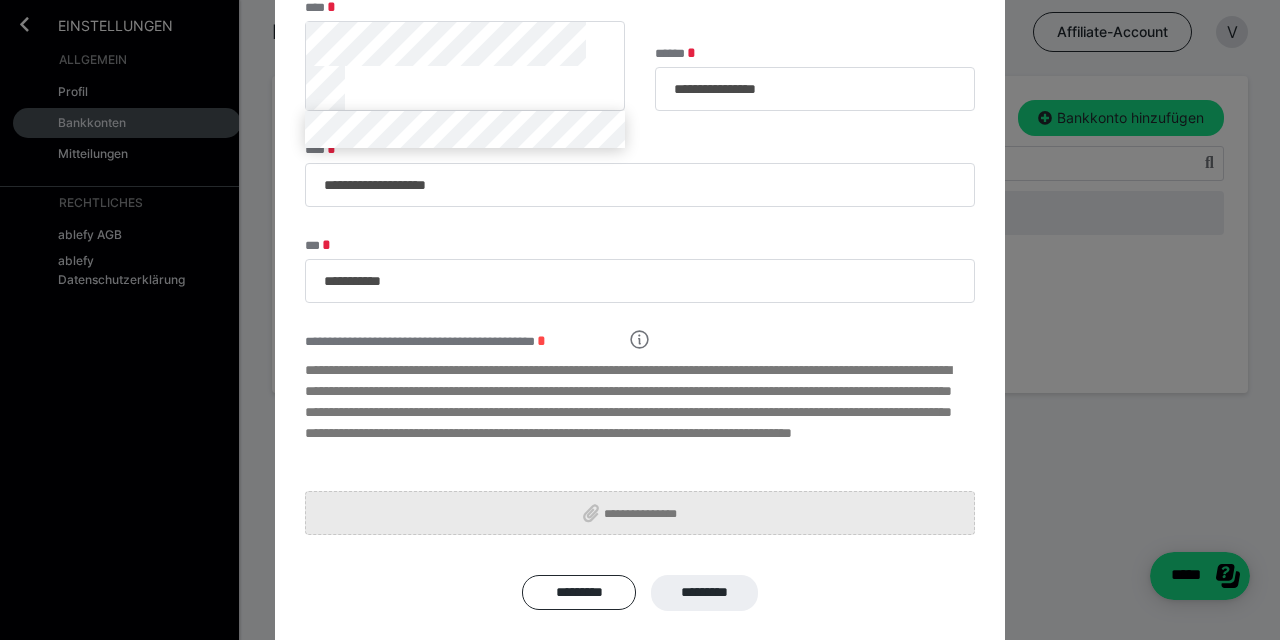 click on "**********" at bounding box center [648, 513] 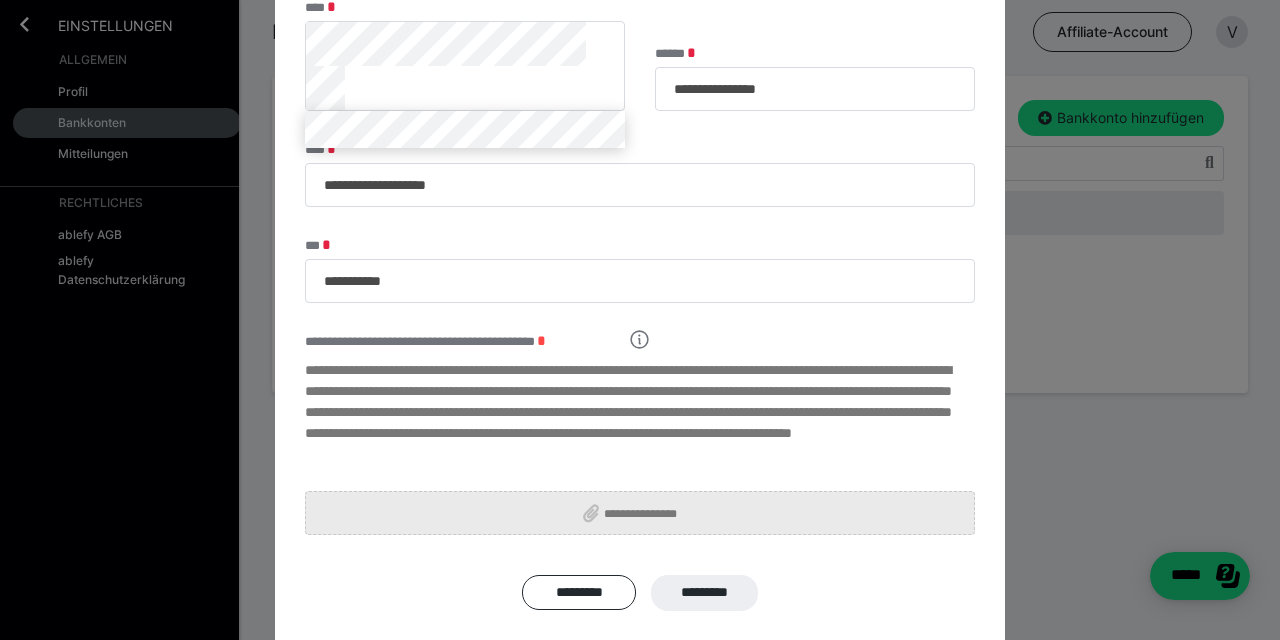 type on "**********" 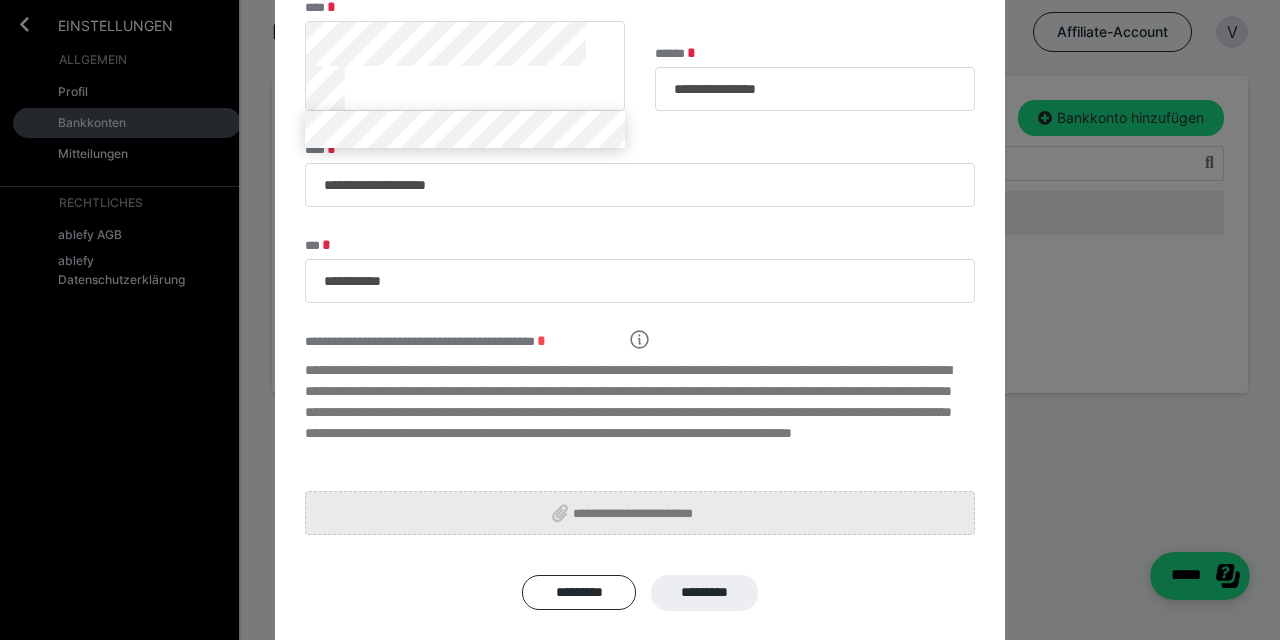 click on "**********" at bounding box center (640, 513) 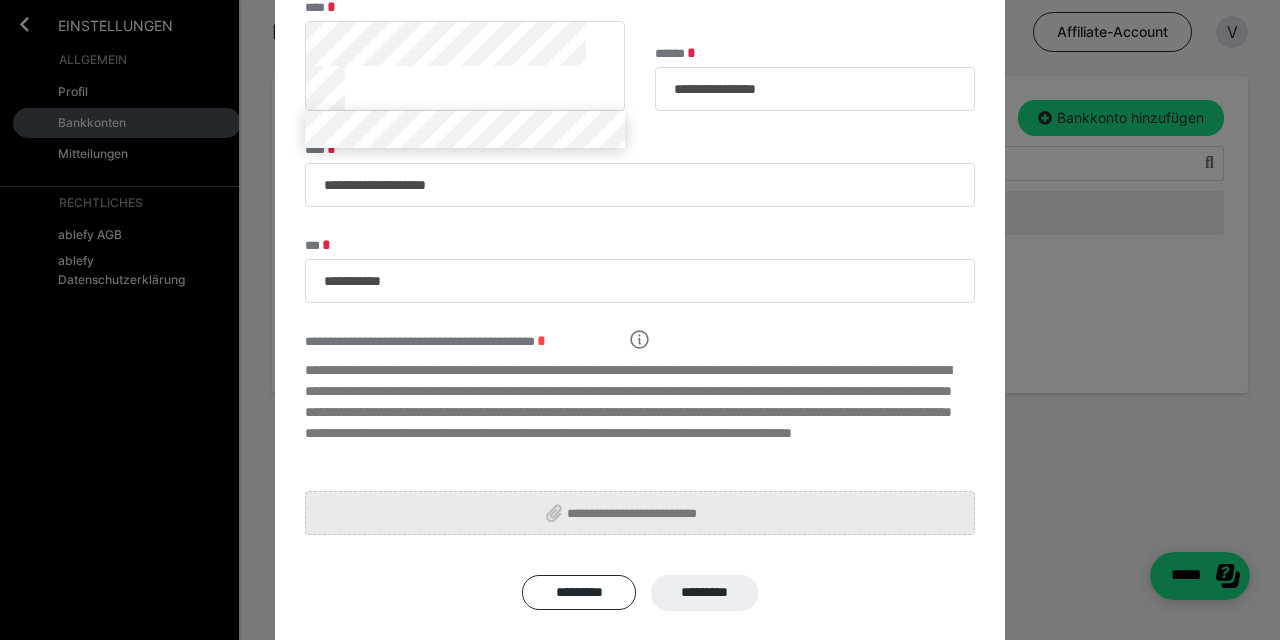 click on "**********" at bounding box center (648, 513) 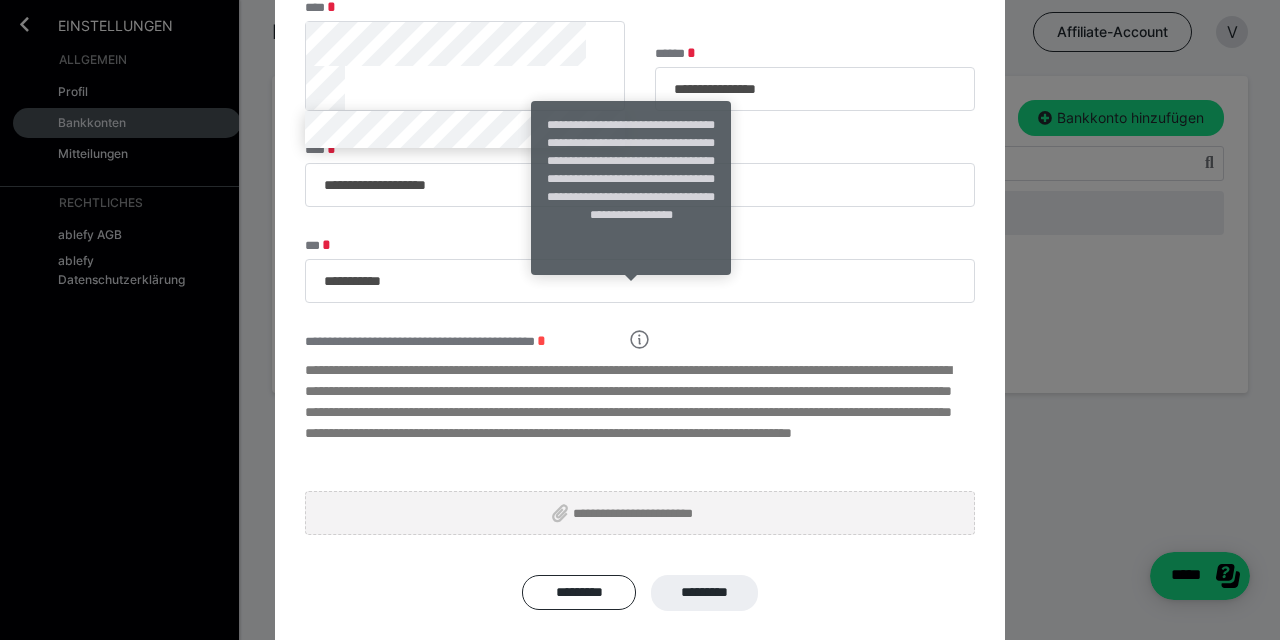 click 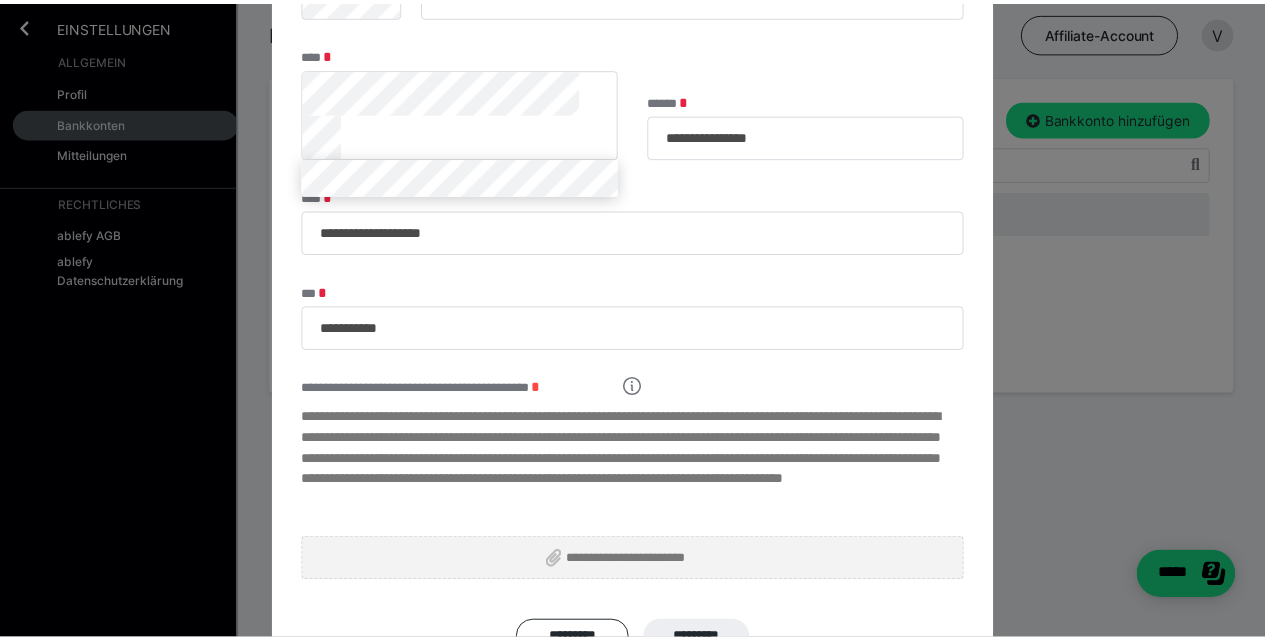 scroll, scrollTop: 404, scrollLeft: 0, axis: vertical 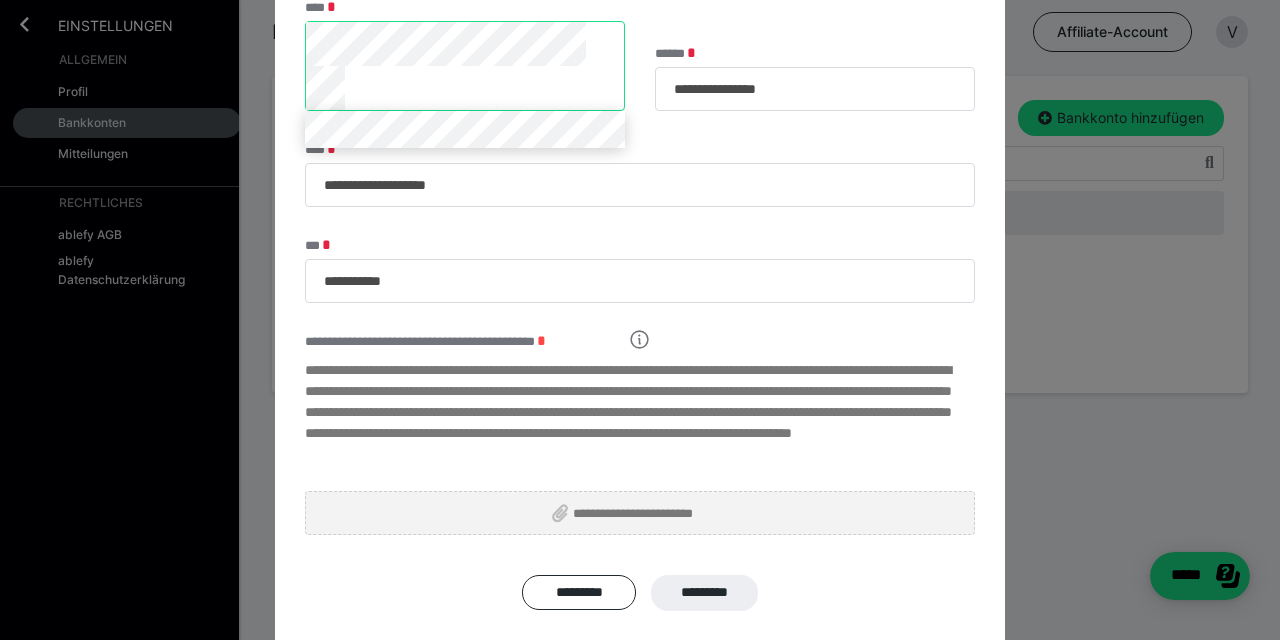 click on "**********" at bounding box center (465, 66) 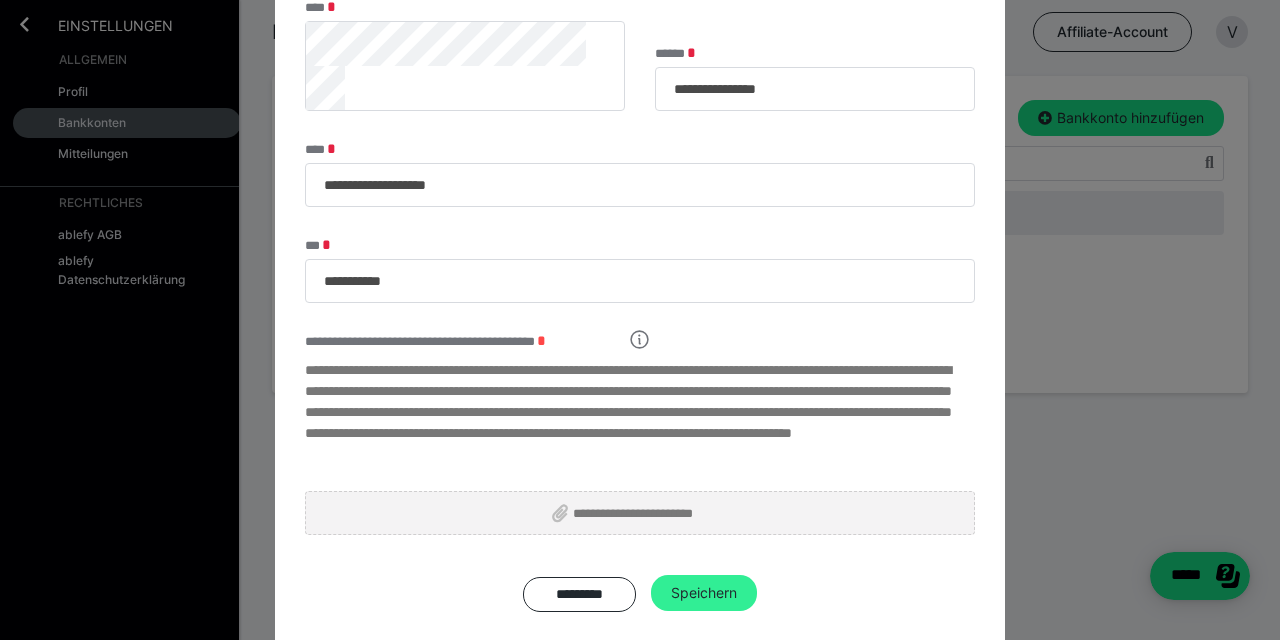 click on "Speichern" at bounding box center [704, 593] 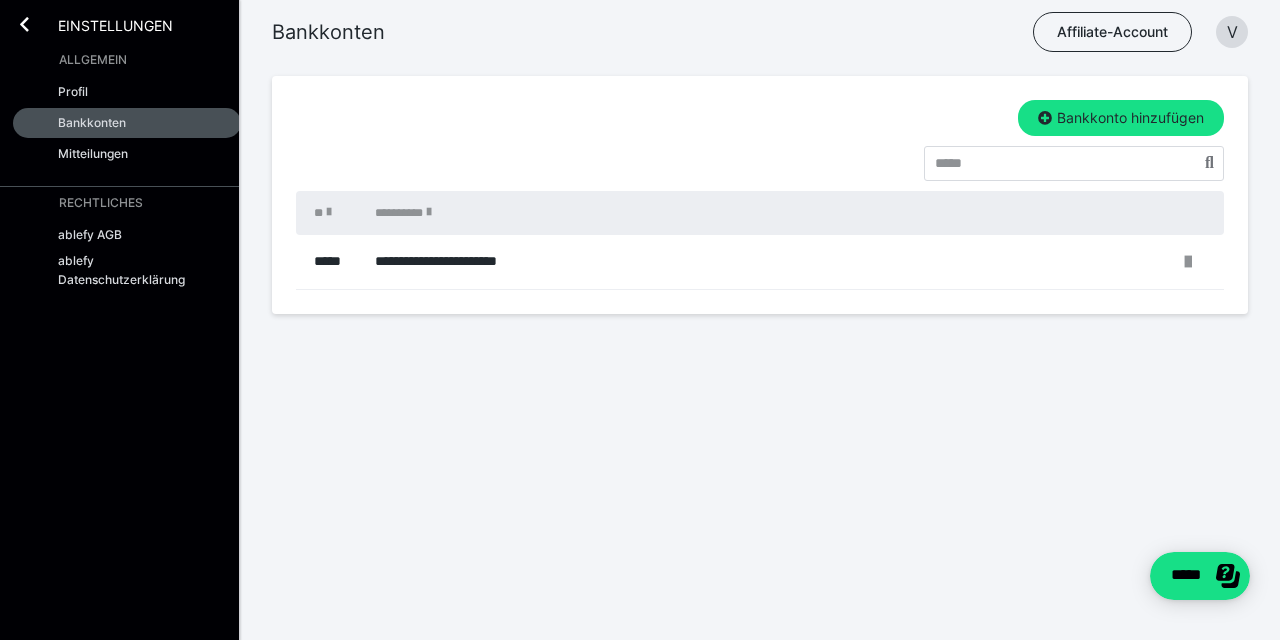 click on "Einstellungen" at bounding box center (101, 24) 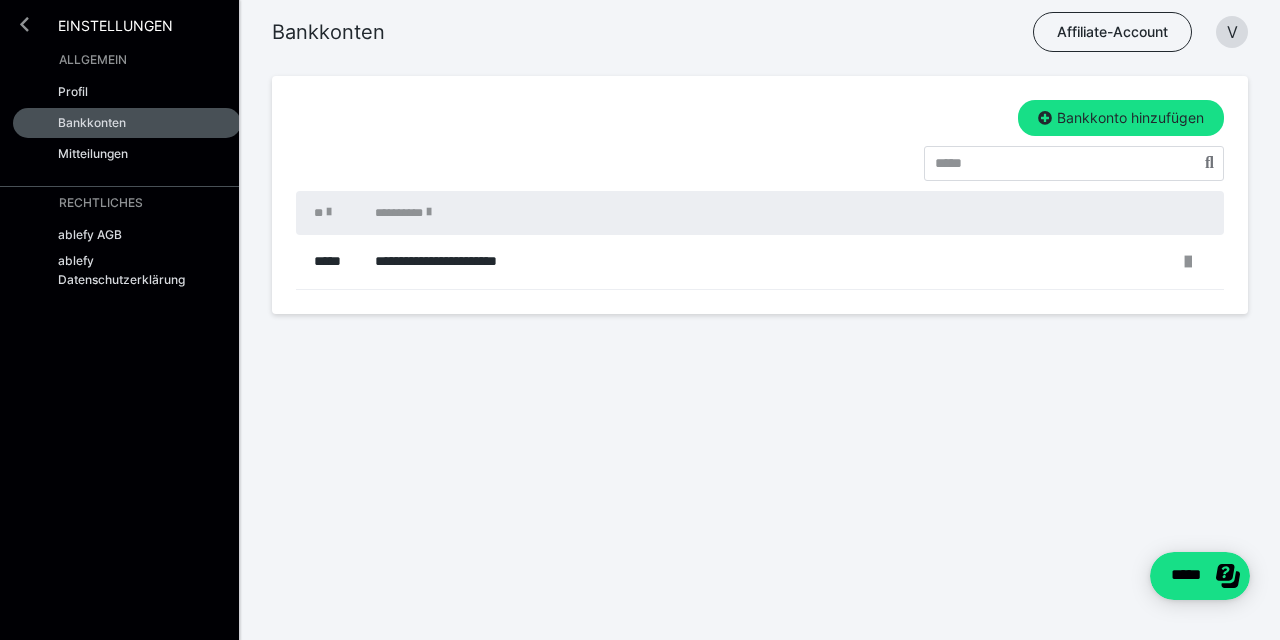 click at bounding box center (24, 24) 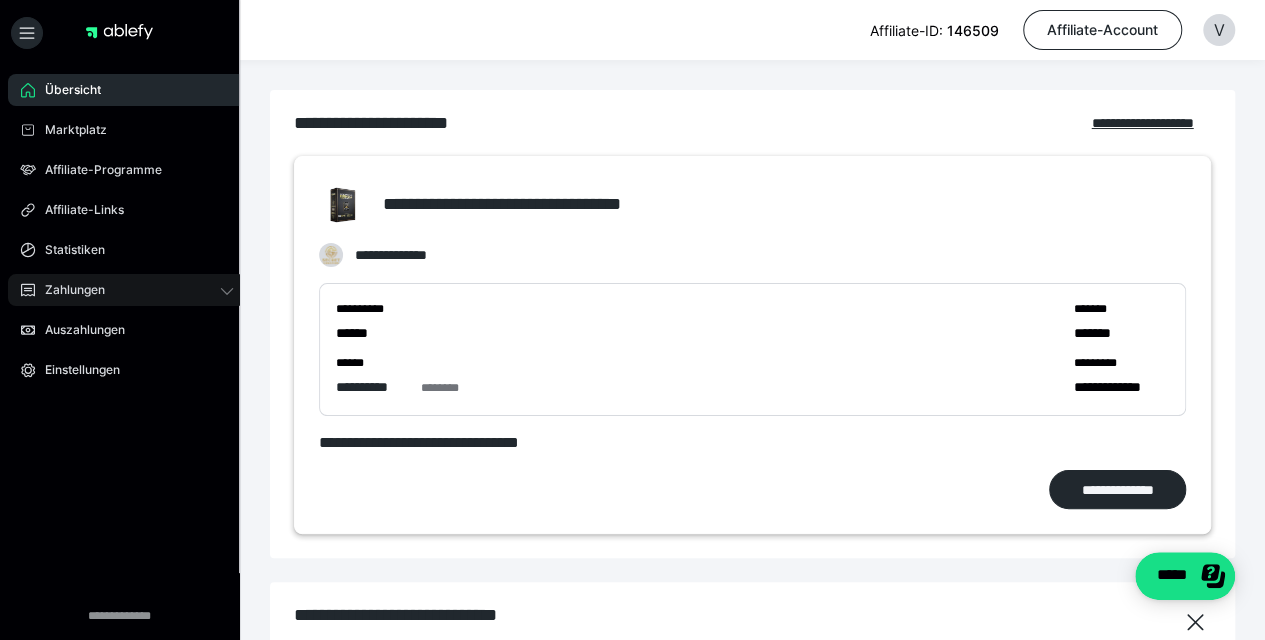 click on "Zahlungen" at bounding box center [127, 290] 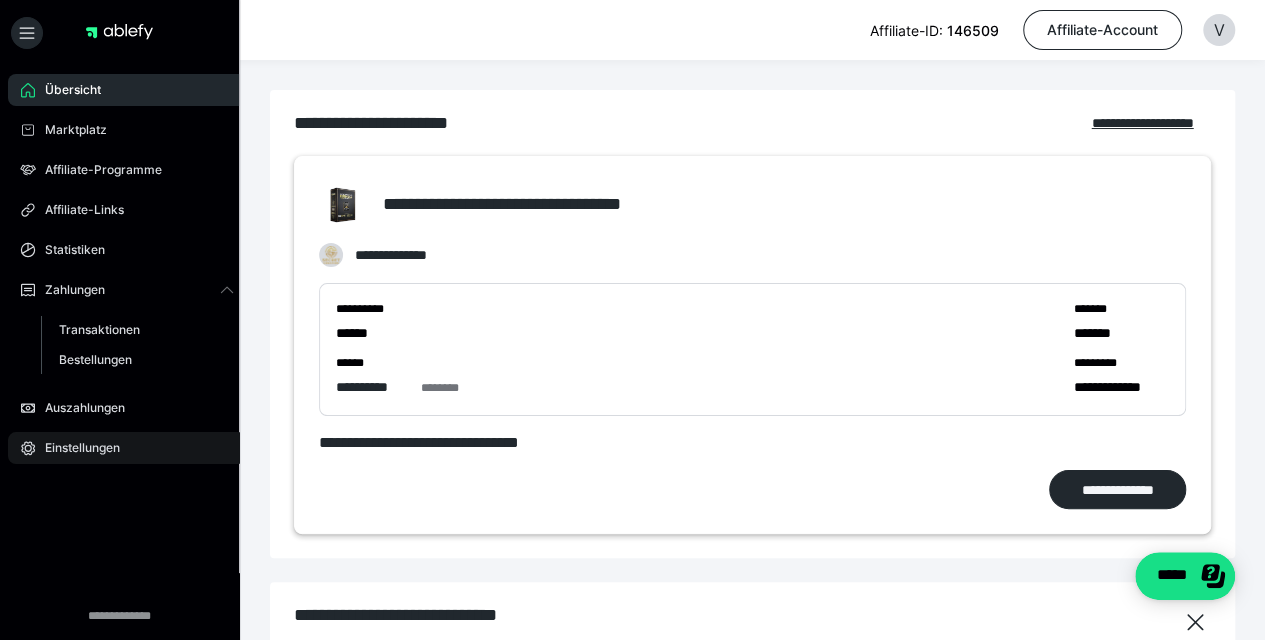 click on "Einstellungen" at bounding box center [75, 448] 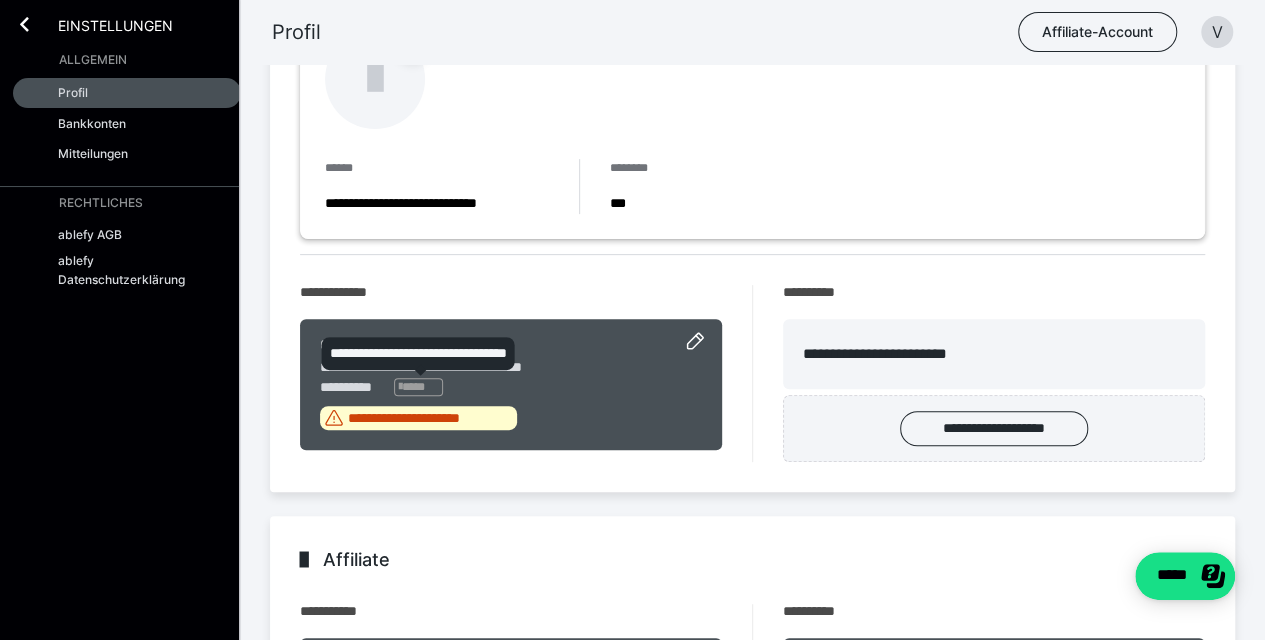 scroll, scrollTop: 228, scrollLeft: 0, axis: vertical 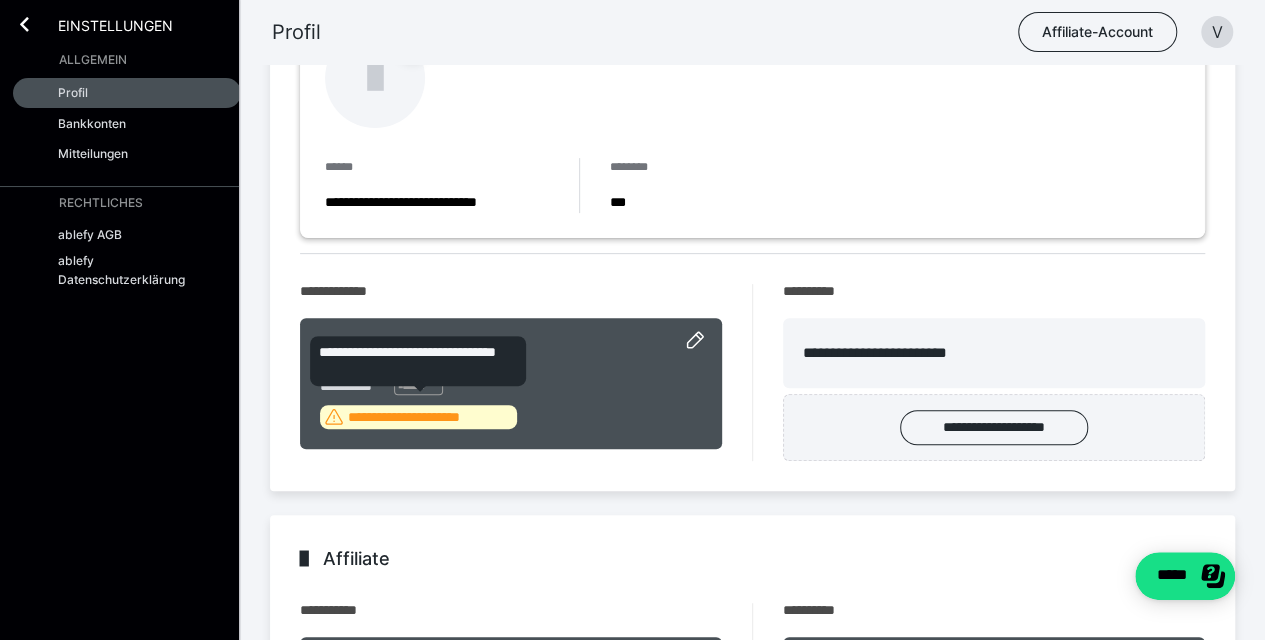 click on "**********" at bounding box center (430, 417) 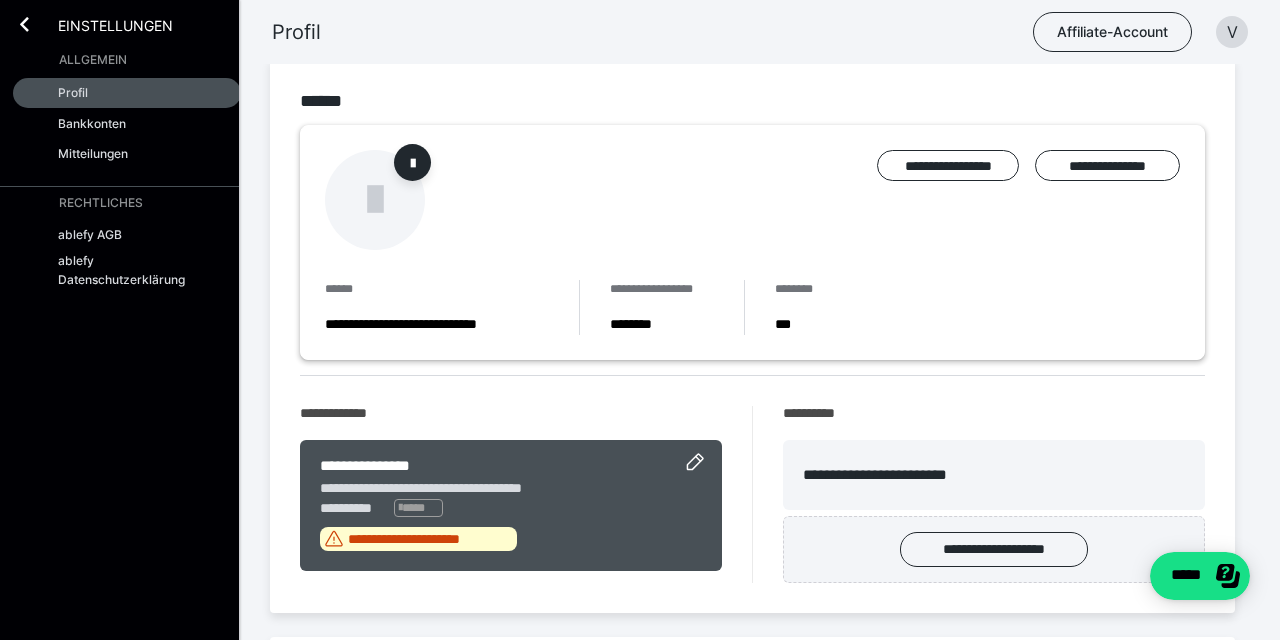 scroll, scrollTop: 180, scrollLeft: 0, axis: vertical 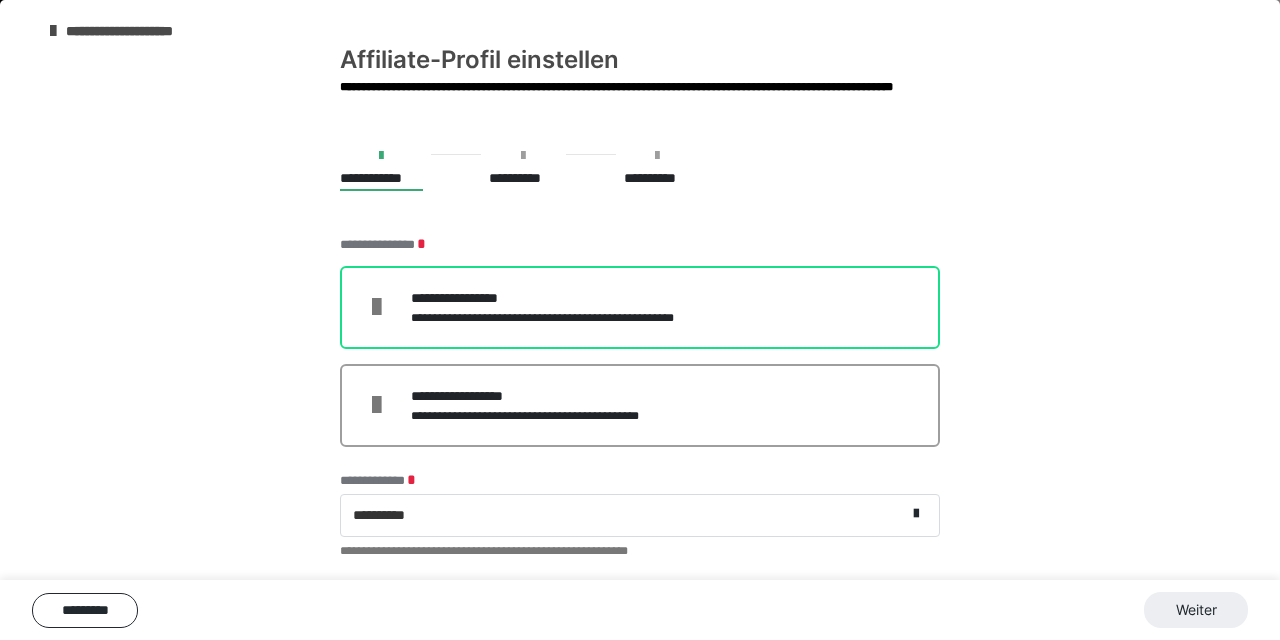 click on "**********" at bounding box center (568, 298) 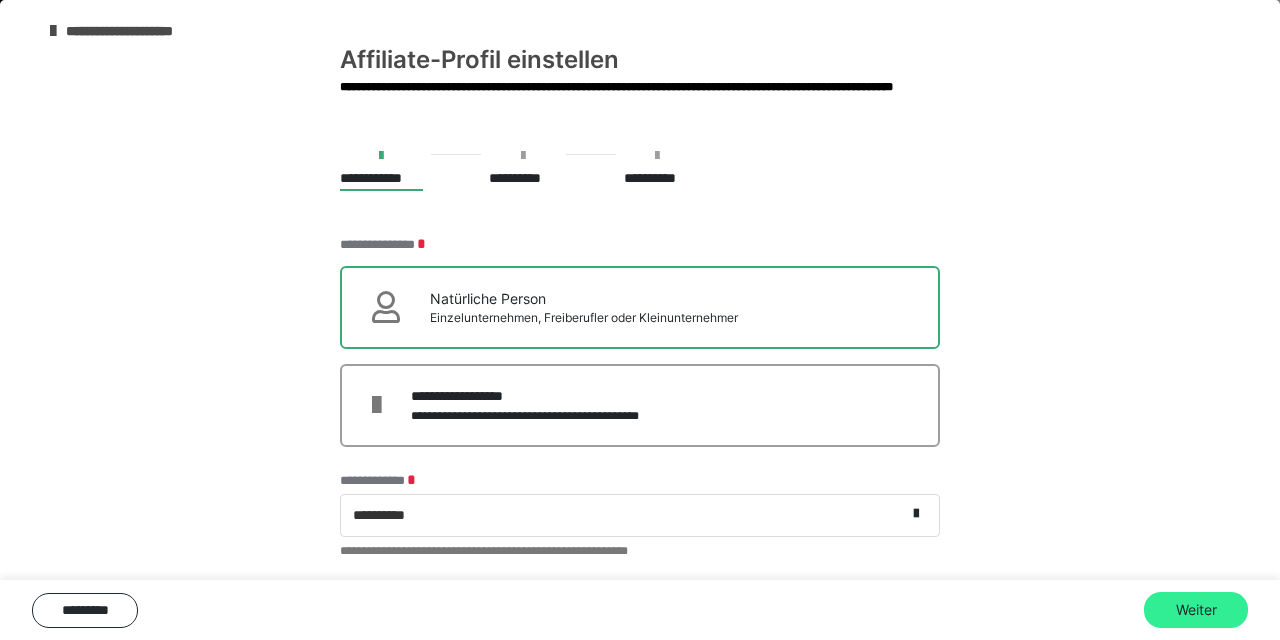 click on "Weiter" at bounding box center (1196, 610) 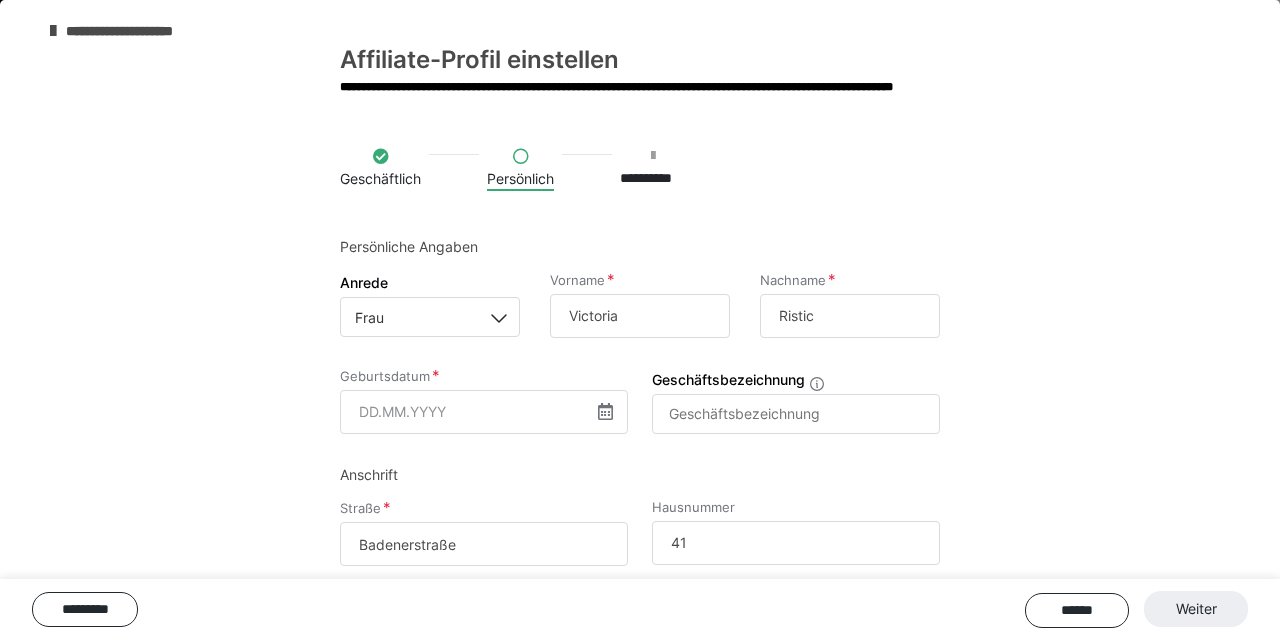 scroll, scrollTop: 180, scrollLeft: 0, axis: vertical 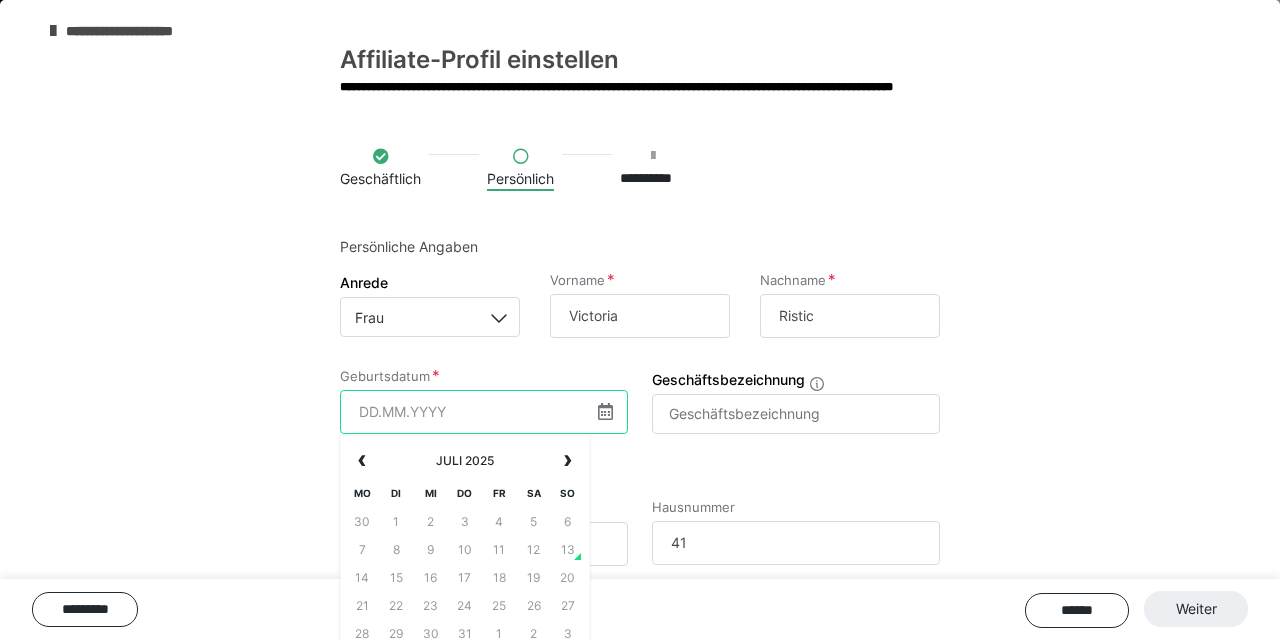 click at bounding box center [484, 412] 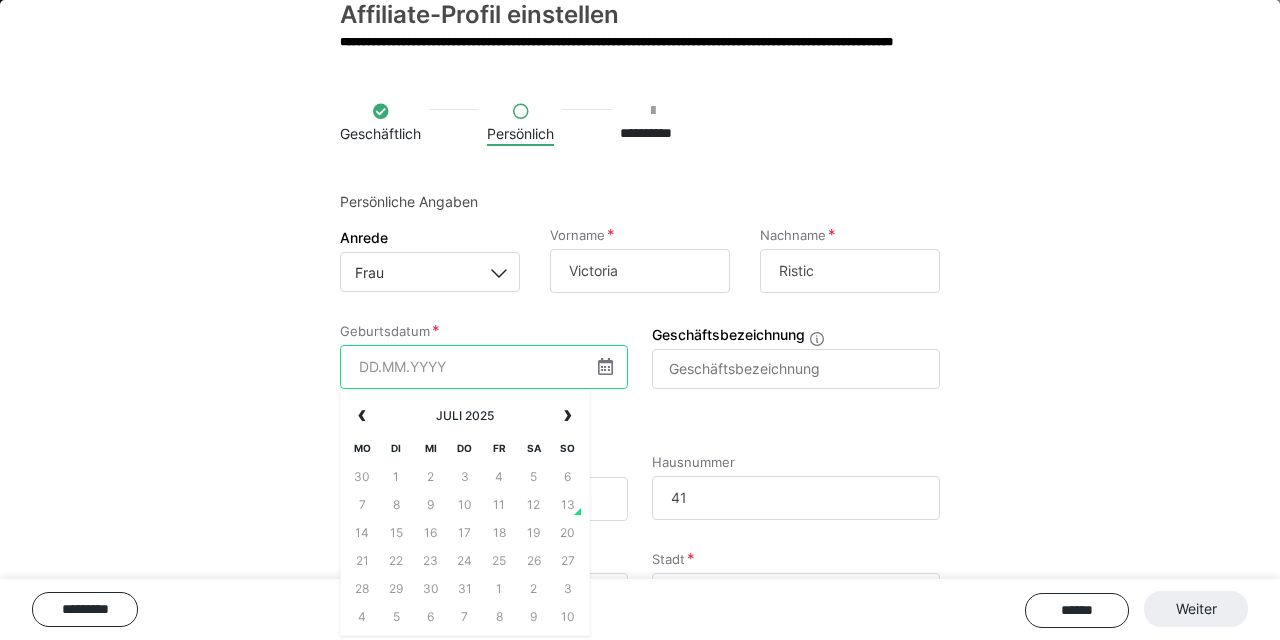 scroll, scrollTop: 86, scrollLeft: 0, axis: vertical 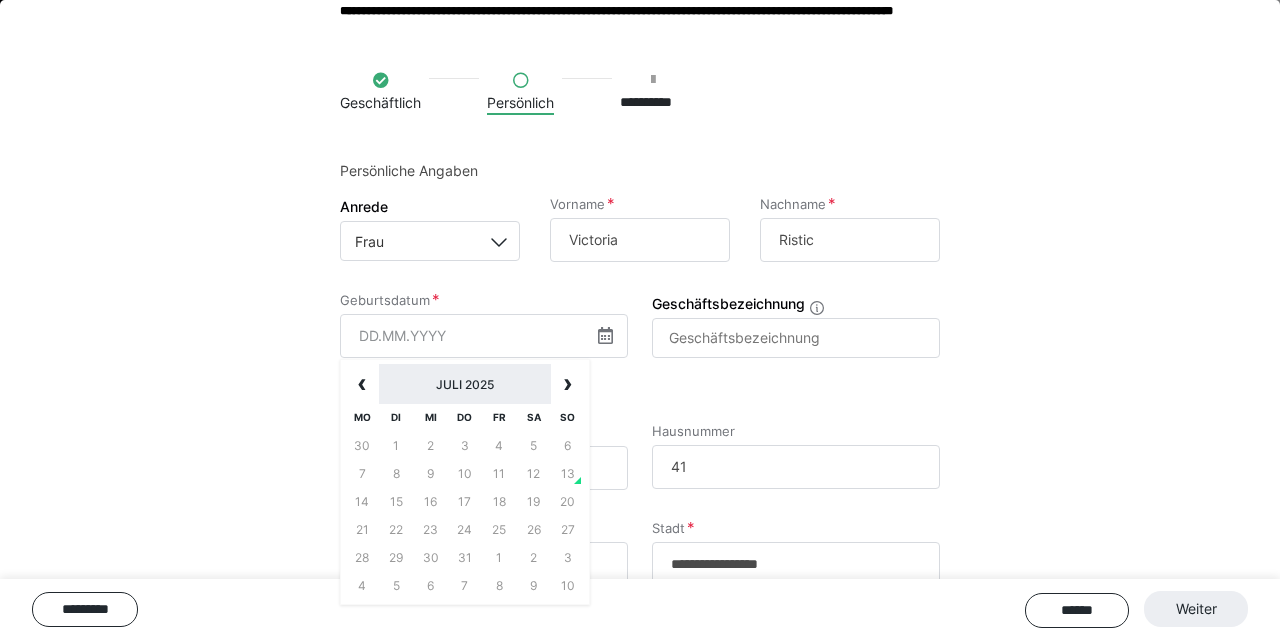 click on "Juli 2025" at bounding box center (464, 384) 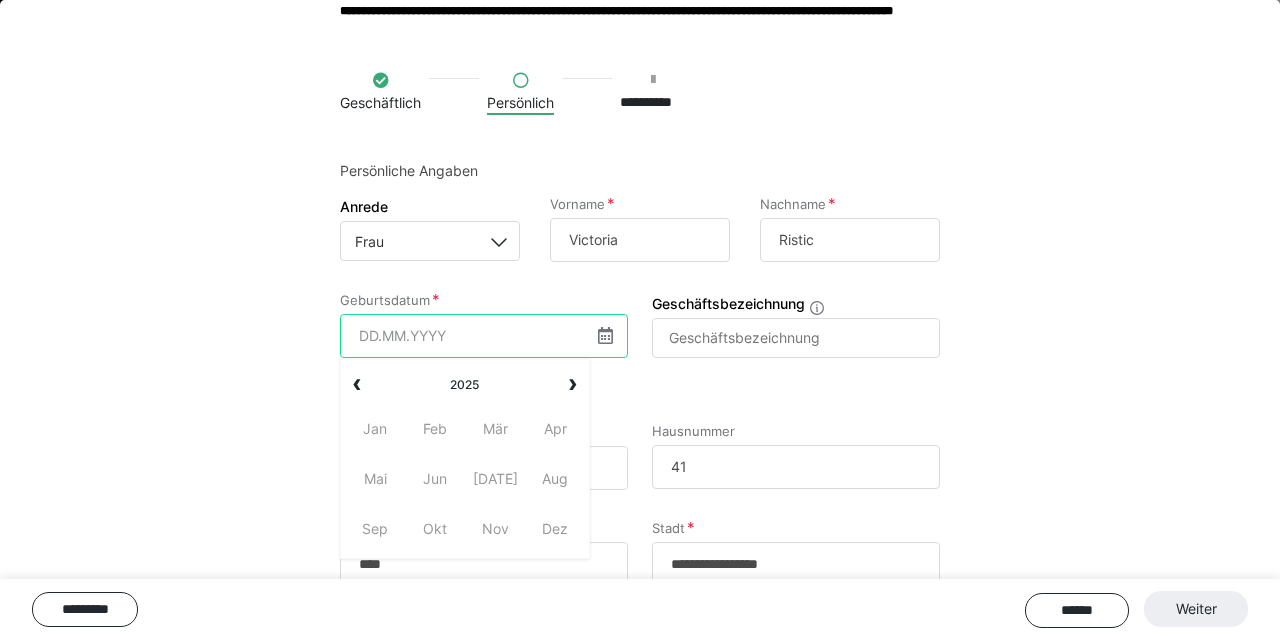 click at bounding box center [484, 336] 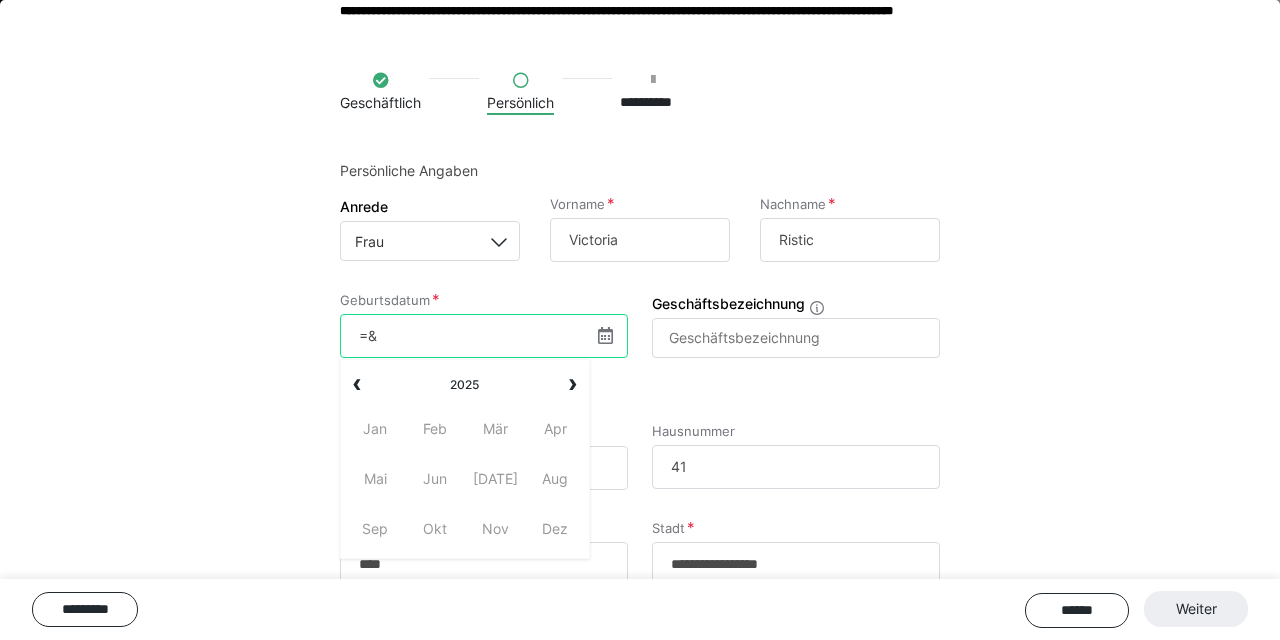 type on "=" 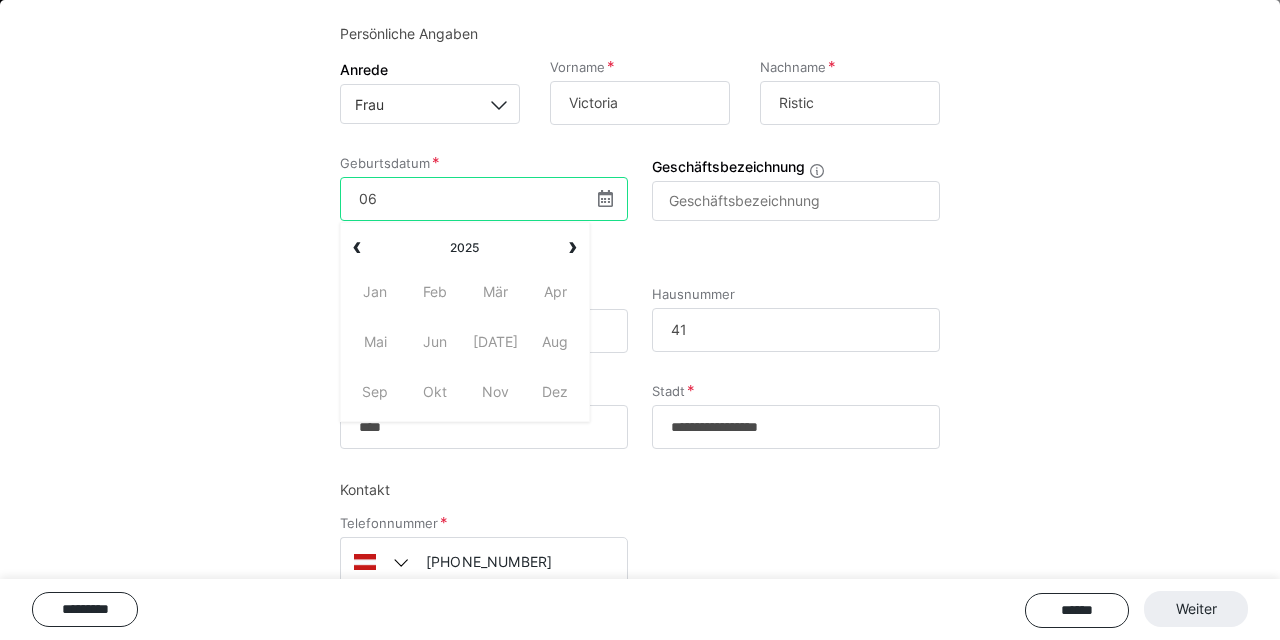 scroll, scrollTop: 276, scrollLeft: 0, axis: vertical 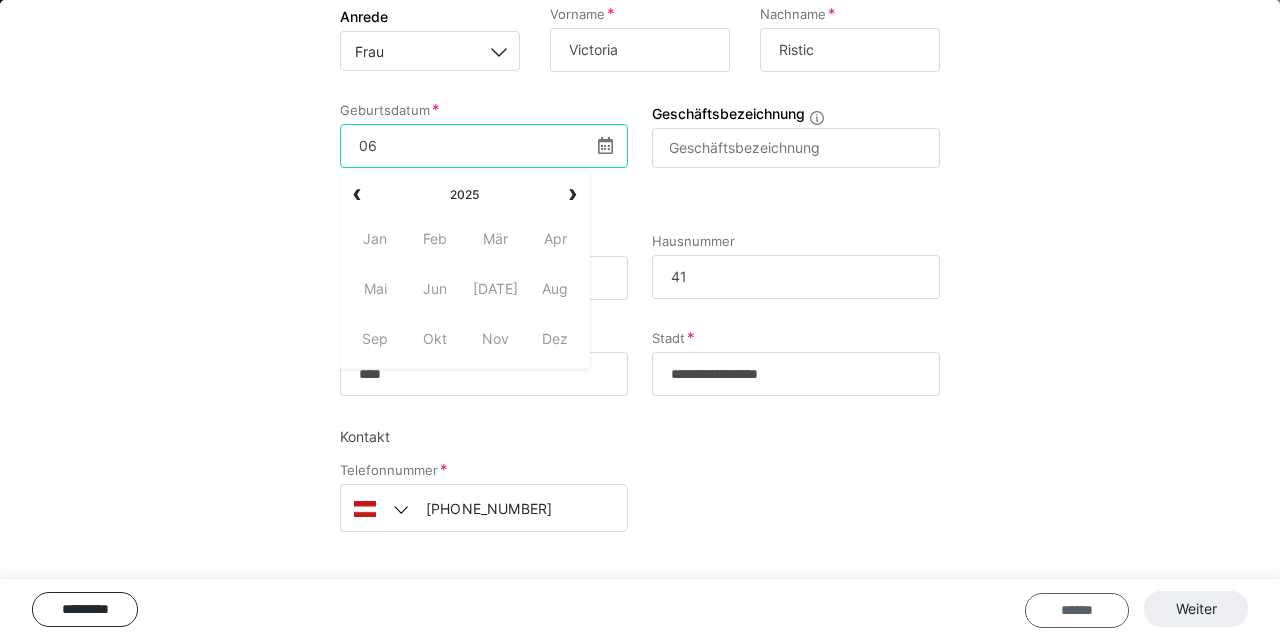 type on "06" 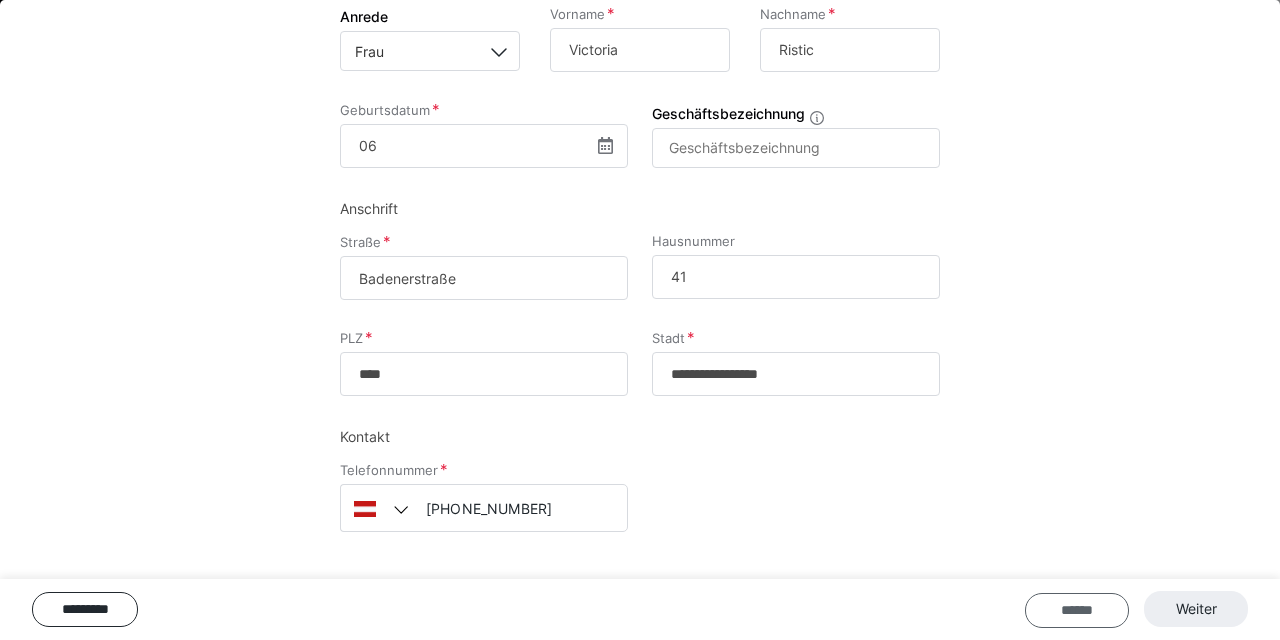 click on "******" at bounding box center (1077, 610) 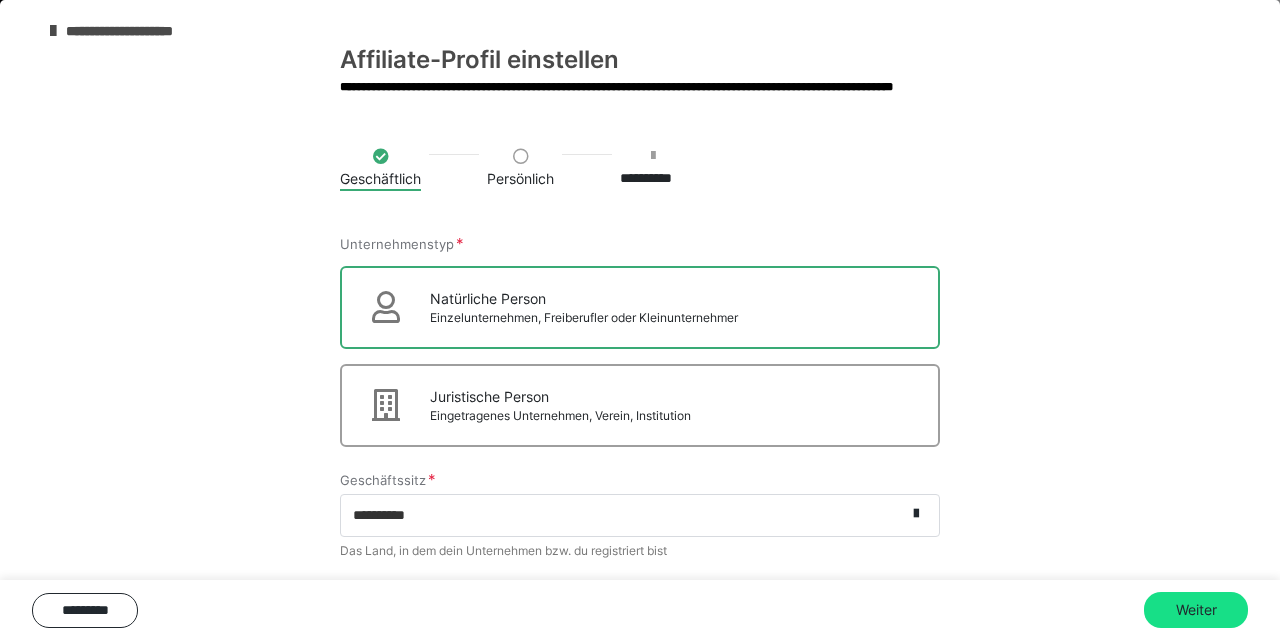 scroll, scrollTop: 10, scrollLeft: 0, axis: vertical 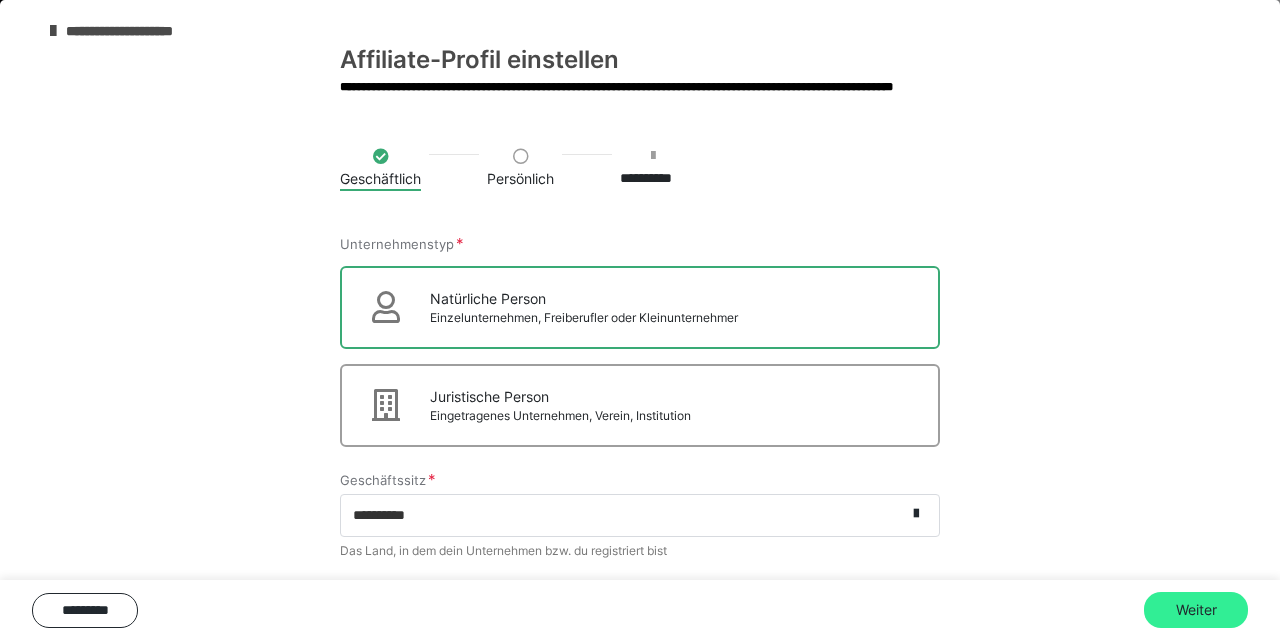 click on "Weiter" at bounding box center [1196, 610] 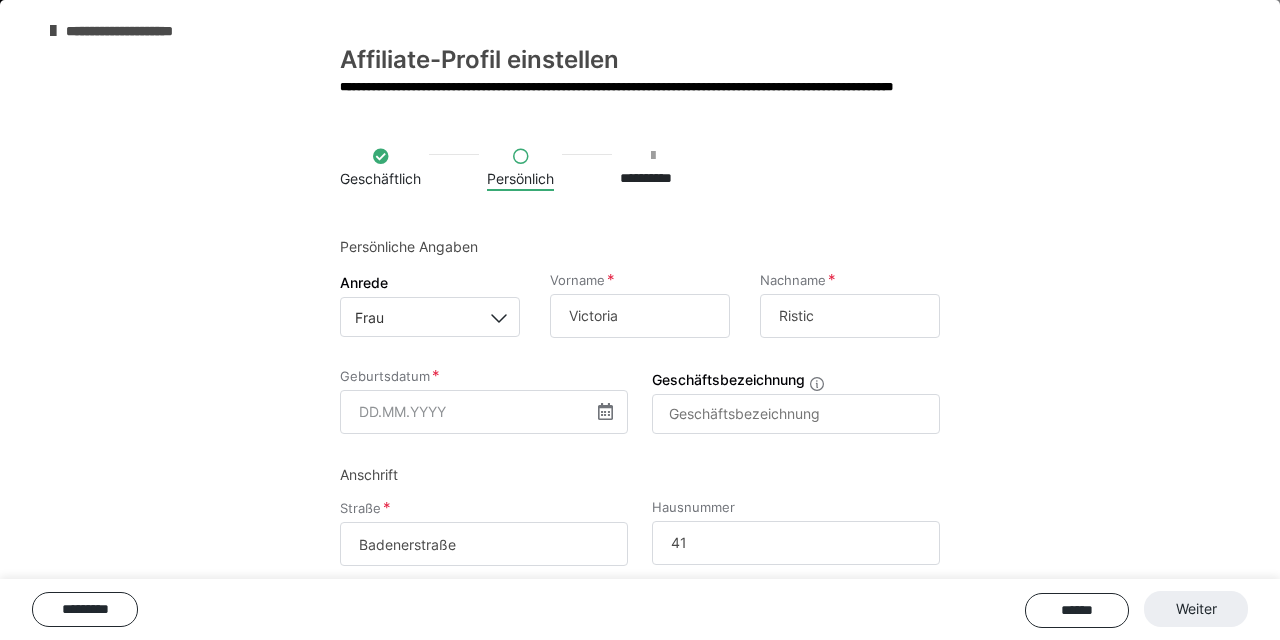scroll, scrollTop: 180, scrollLeft: 0, axis: vertical 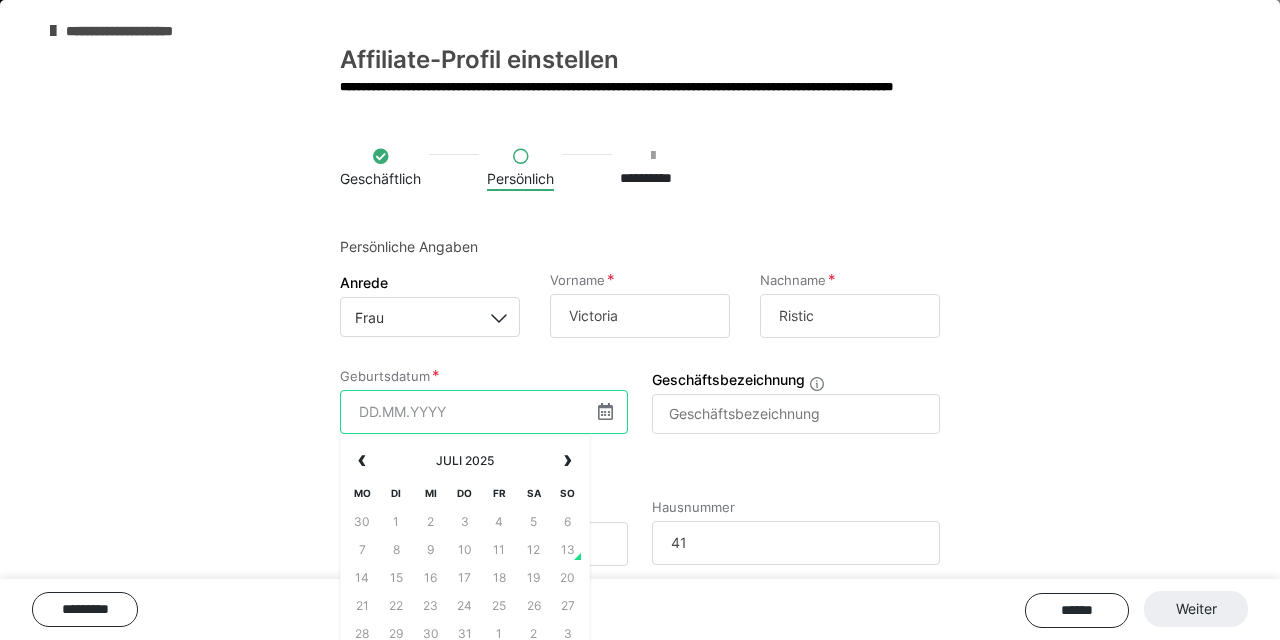 click at bounding box center [484, 412] 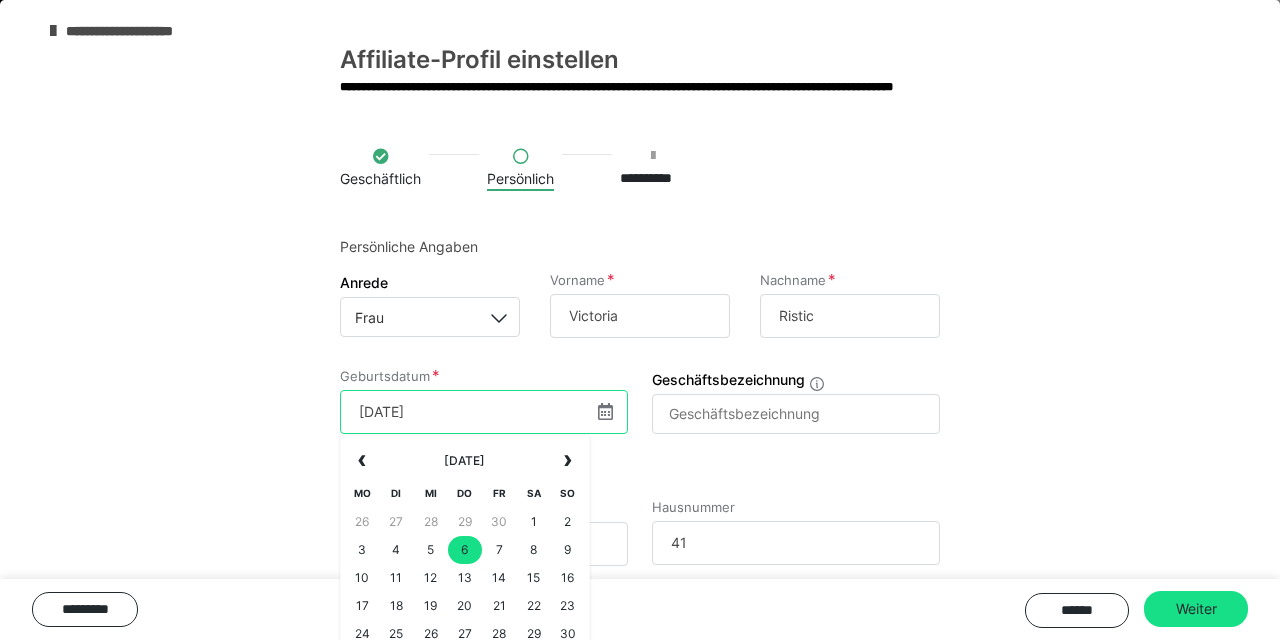 type on "[DATE]" 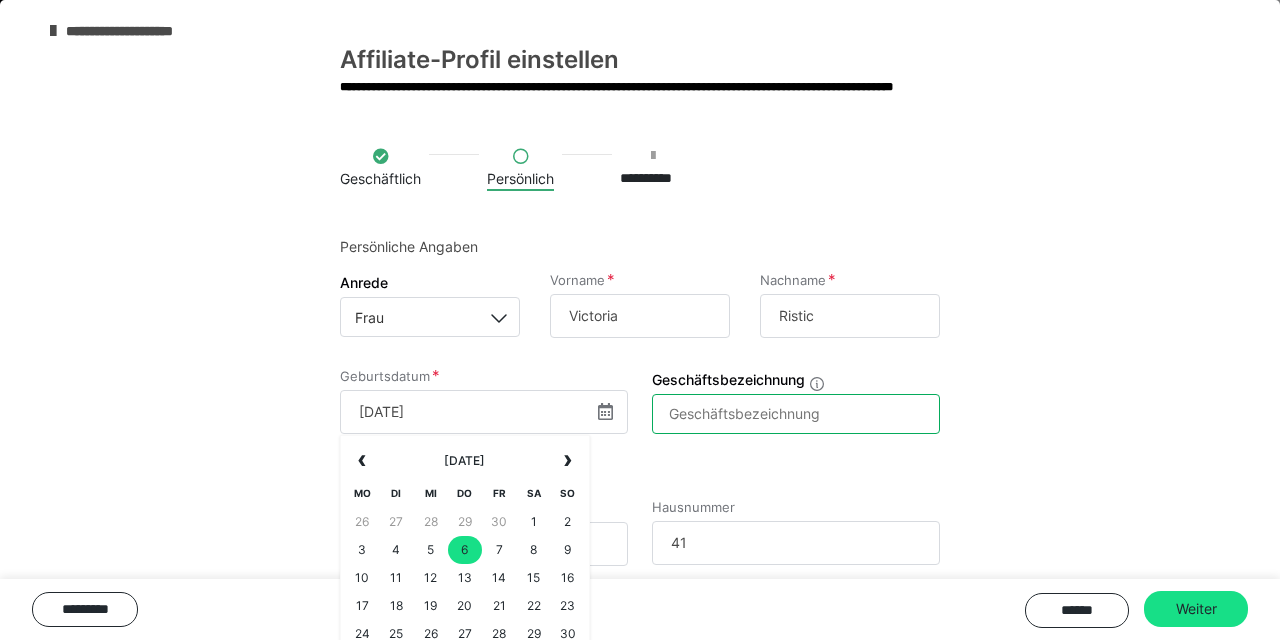 click on "Geschäftsbezeichnung" at bounding box center (796, 414) 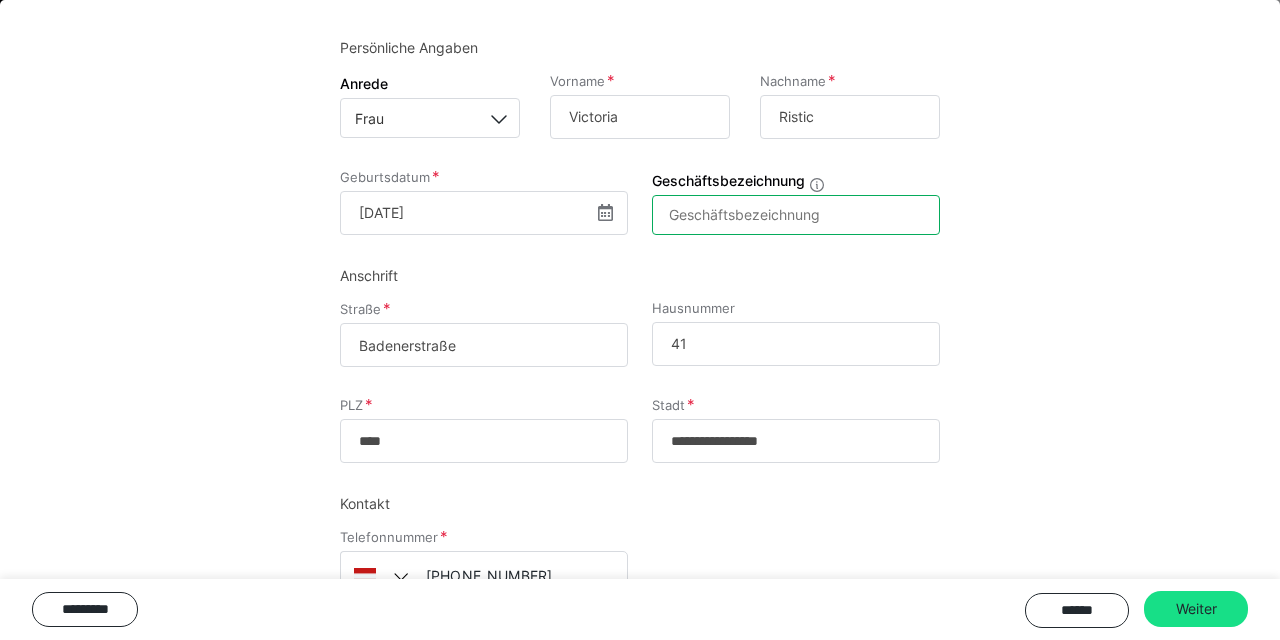 scroll, scrollTop: 242, scrollLeft: 0, axis: vertical 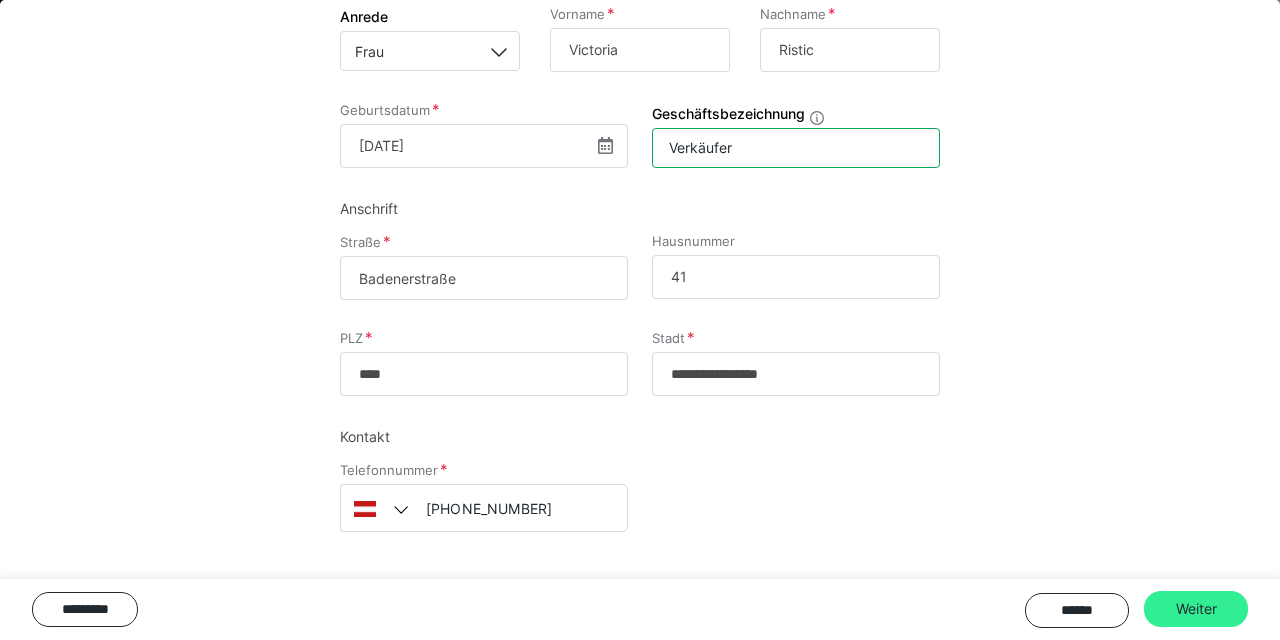 type on "Verkäufer" 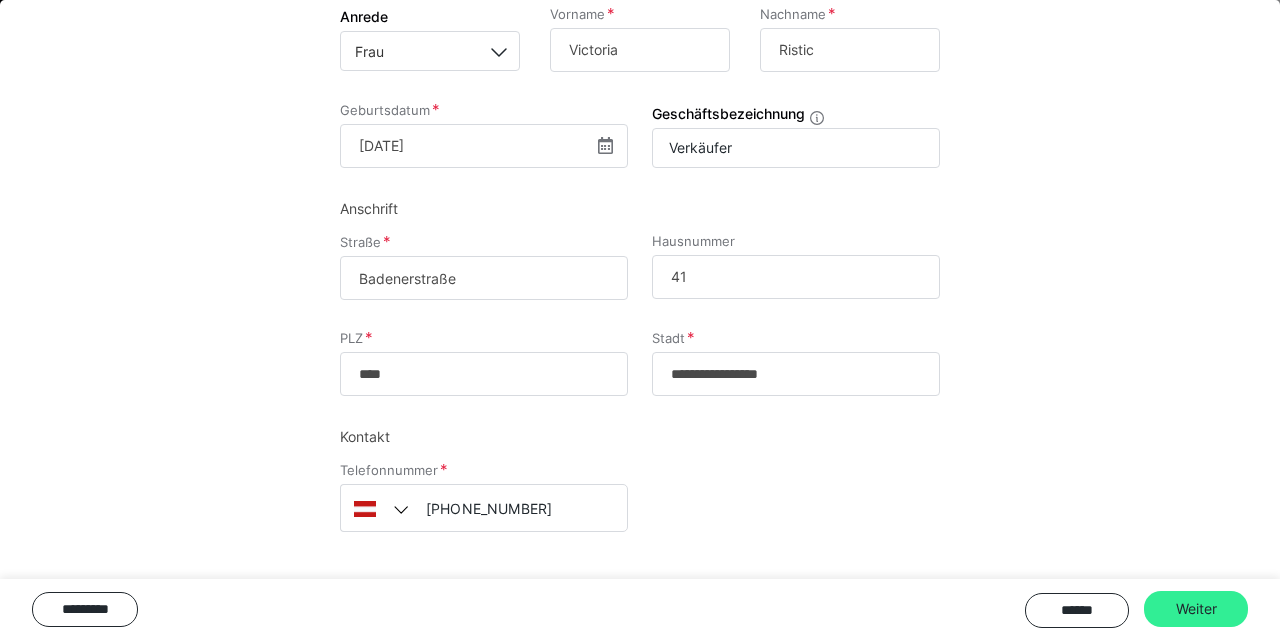 click on "Weiter" at bounding box center (1196, 609) 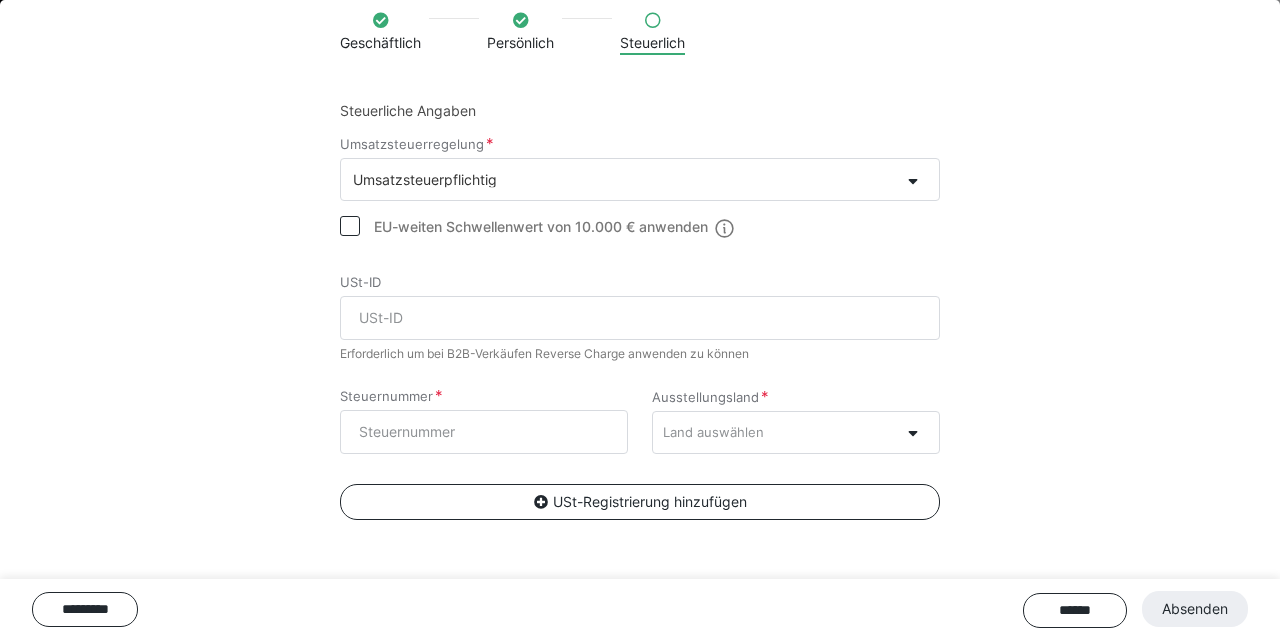 scroll, scrollTop: 106, scrollLeft: 0, axis: vertical 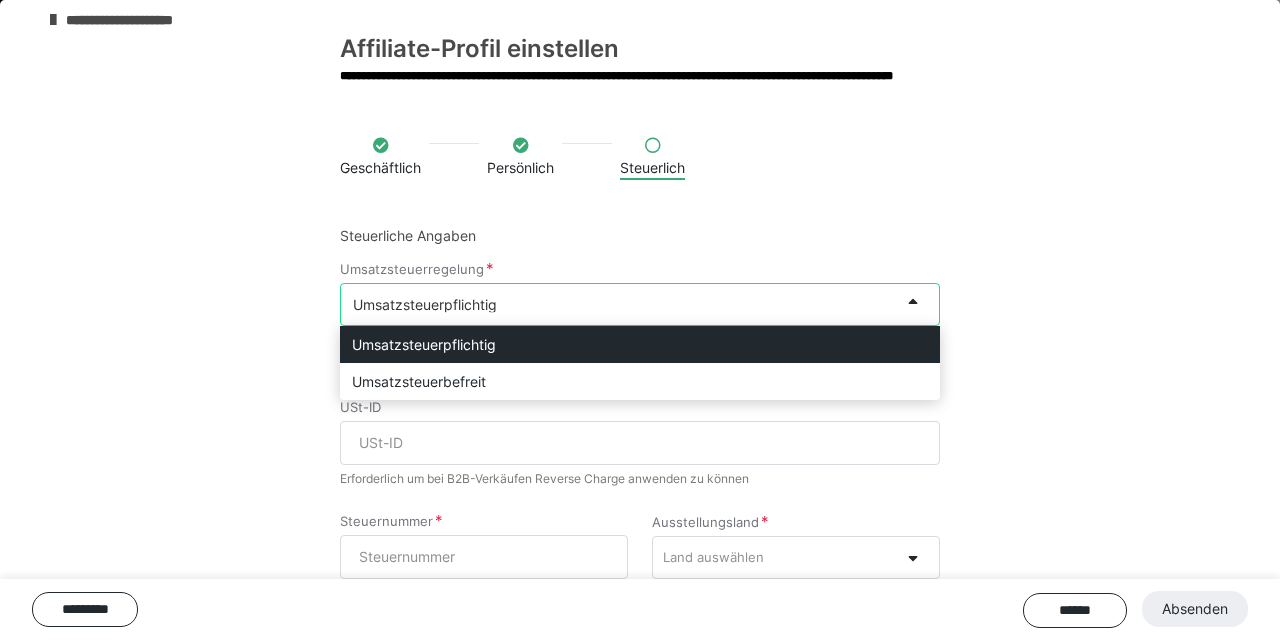 click on "Umsatzsteuerpflichtig" at bounding box center [620, 304] 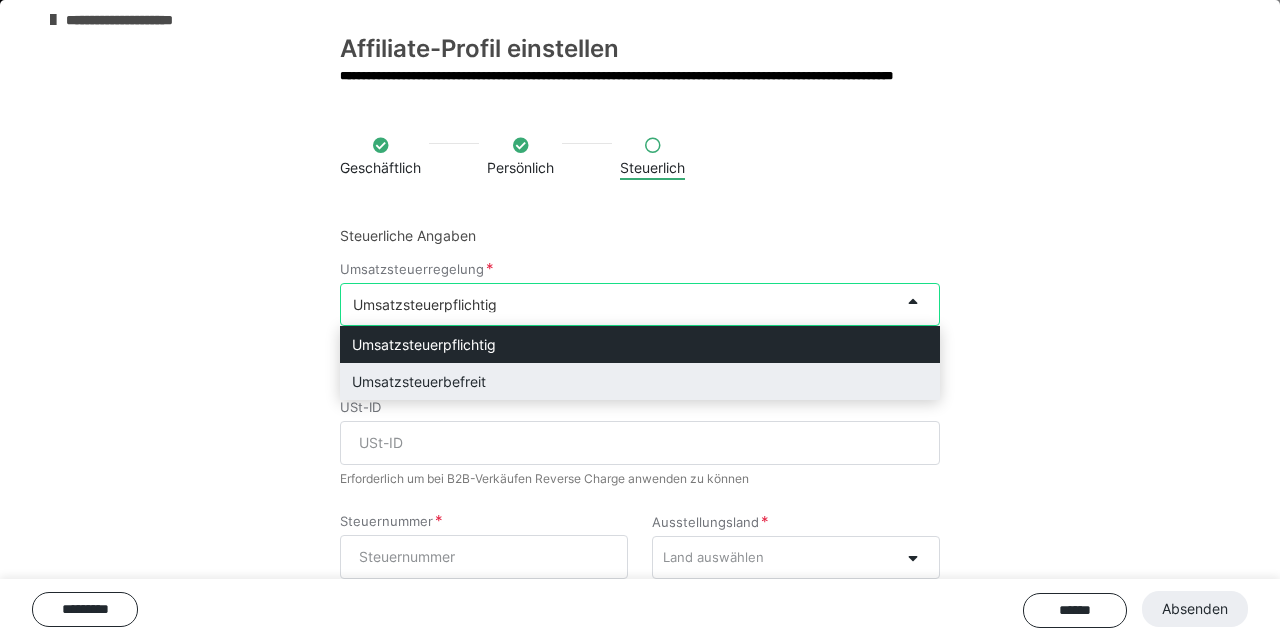 click on "Umsatzsteuerbefreit" at bounding box center [640, 381] 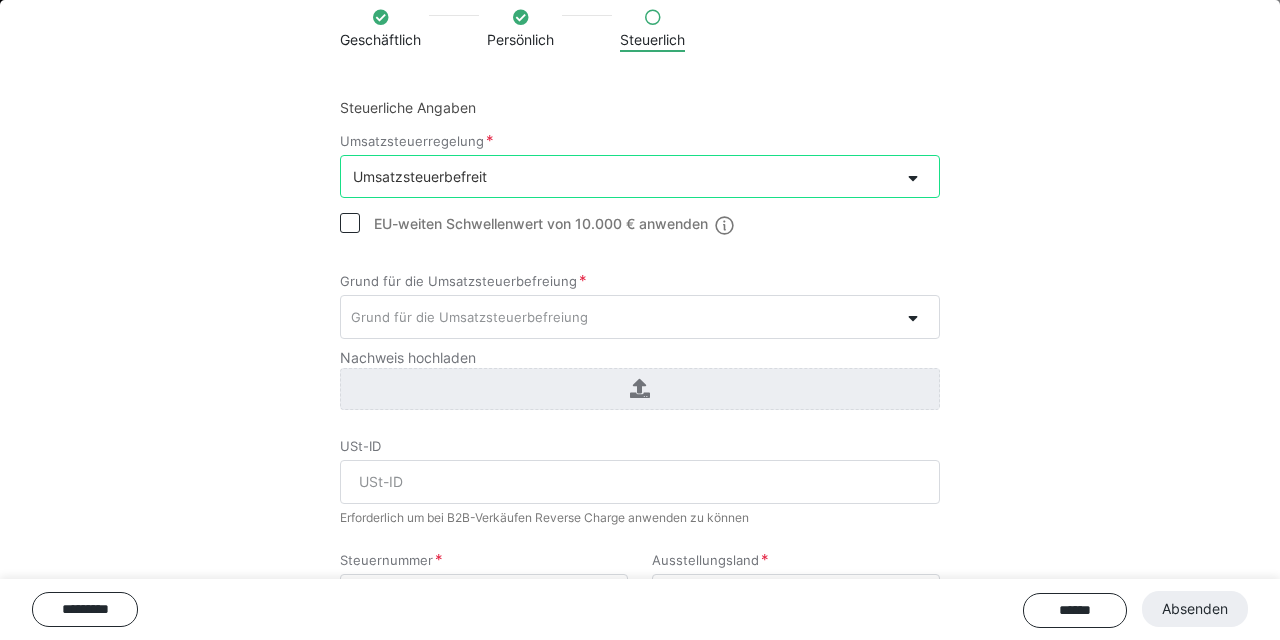 scroll, scrollTop: 205, scrollLeft: 0, axis: vertical 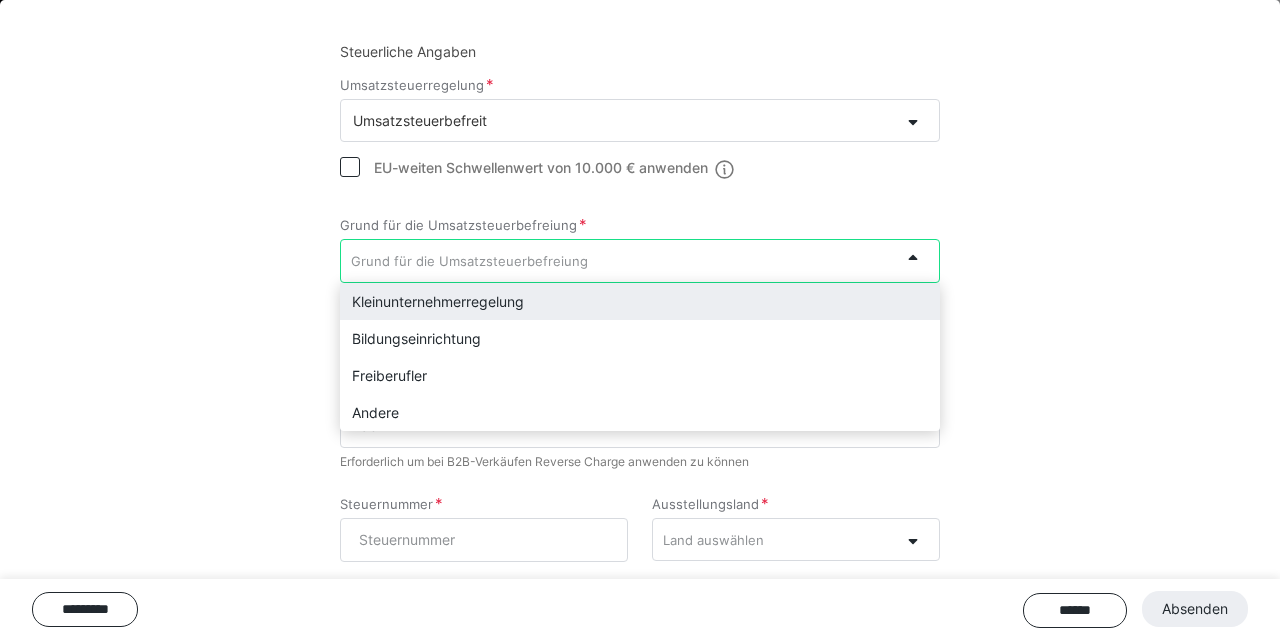 click on "Grund für die Umsatzsteuerbefreiung" at bounding box center [620, 260] 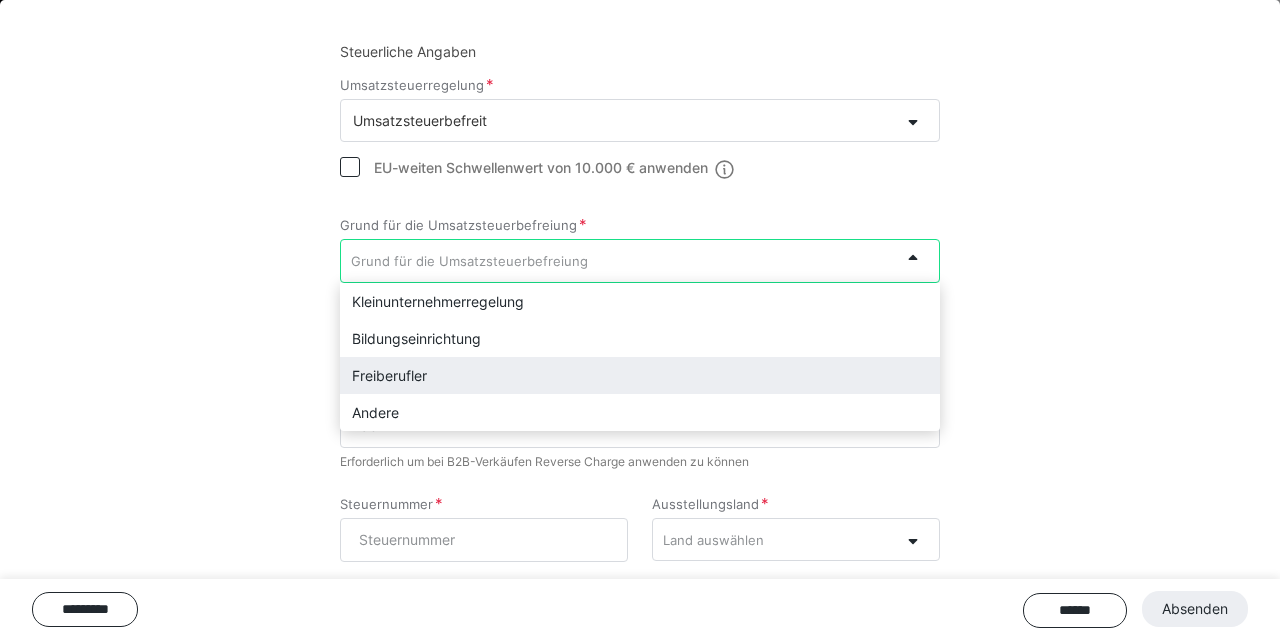 click on "Freiberufler" at bounding box center [640, 375] 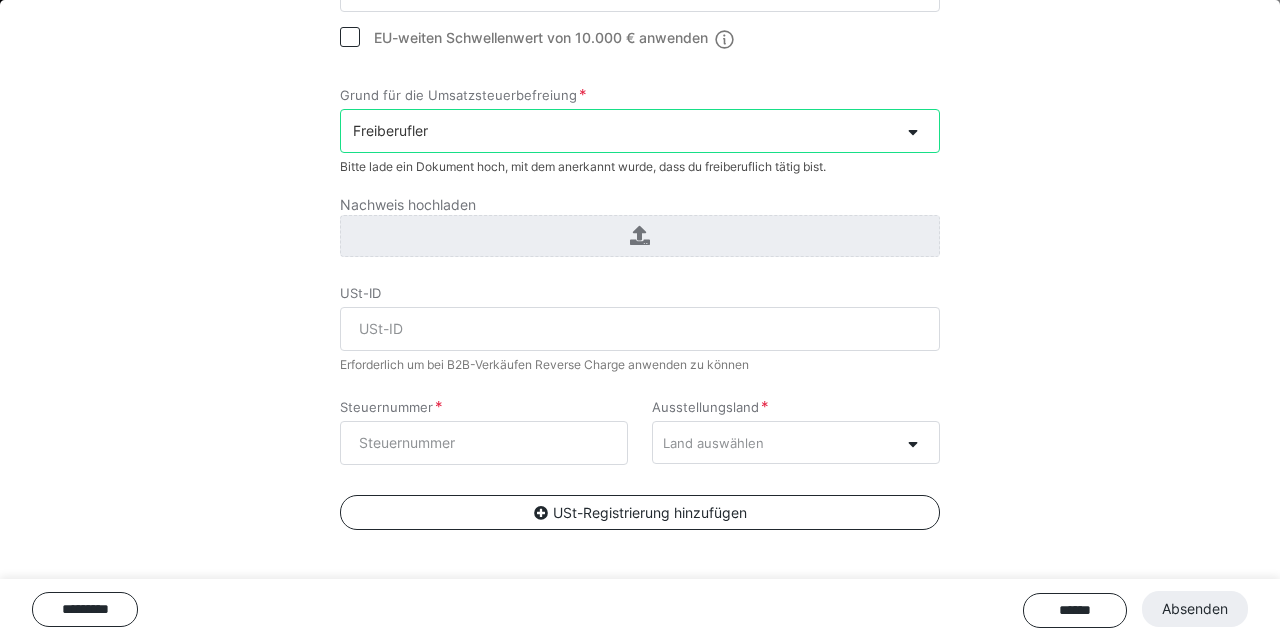 scroll, scrollTop: 339, scrollLeft: 0, axis: vertical 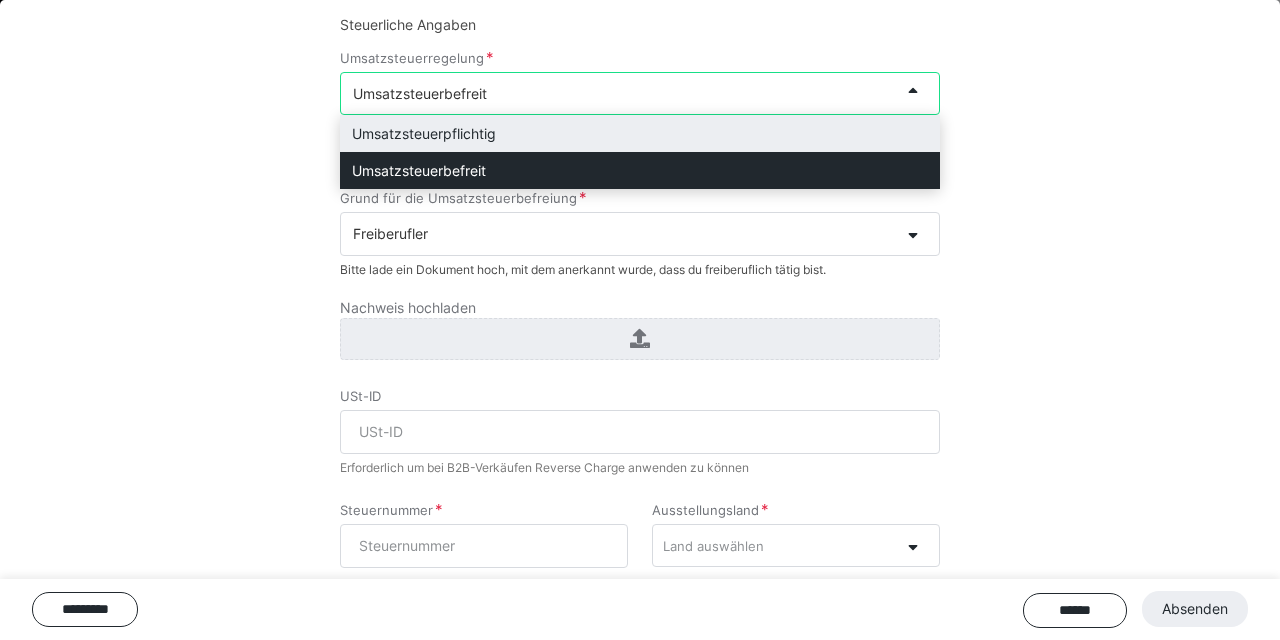 click on "Umsatzsteuerbefreit" at bounding box center (620, 93) 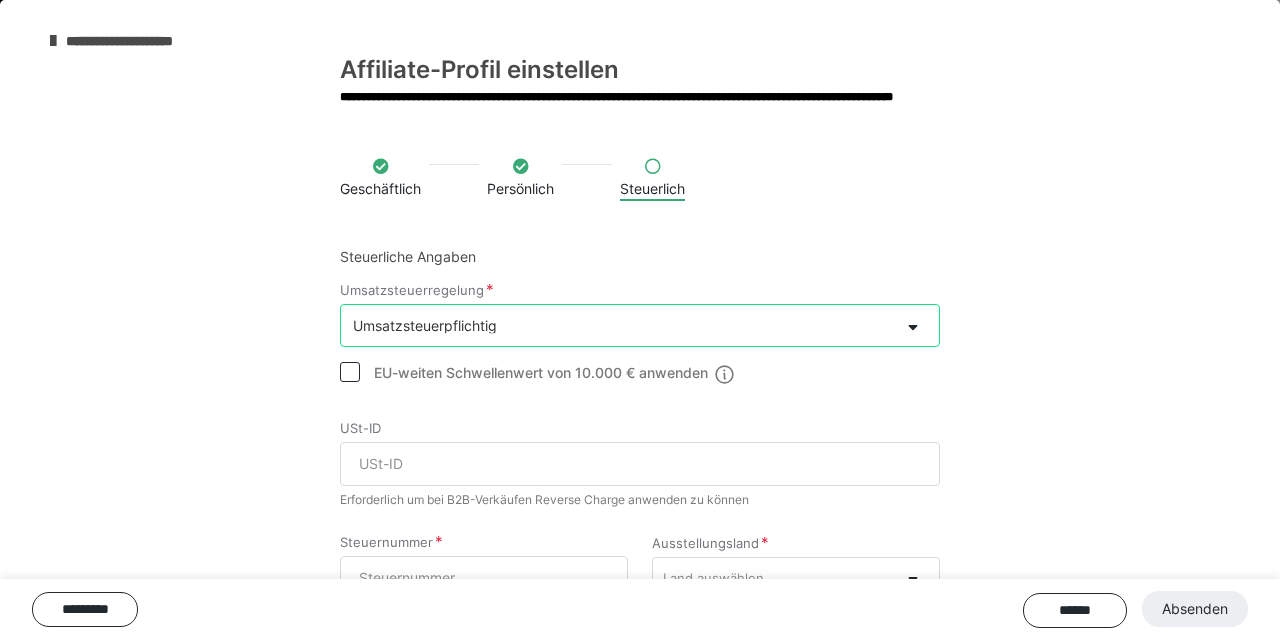 scroll, scrollTop: 143, scrollLeft: 0, axis: vertical 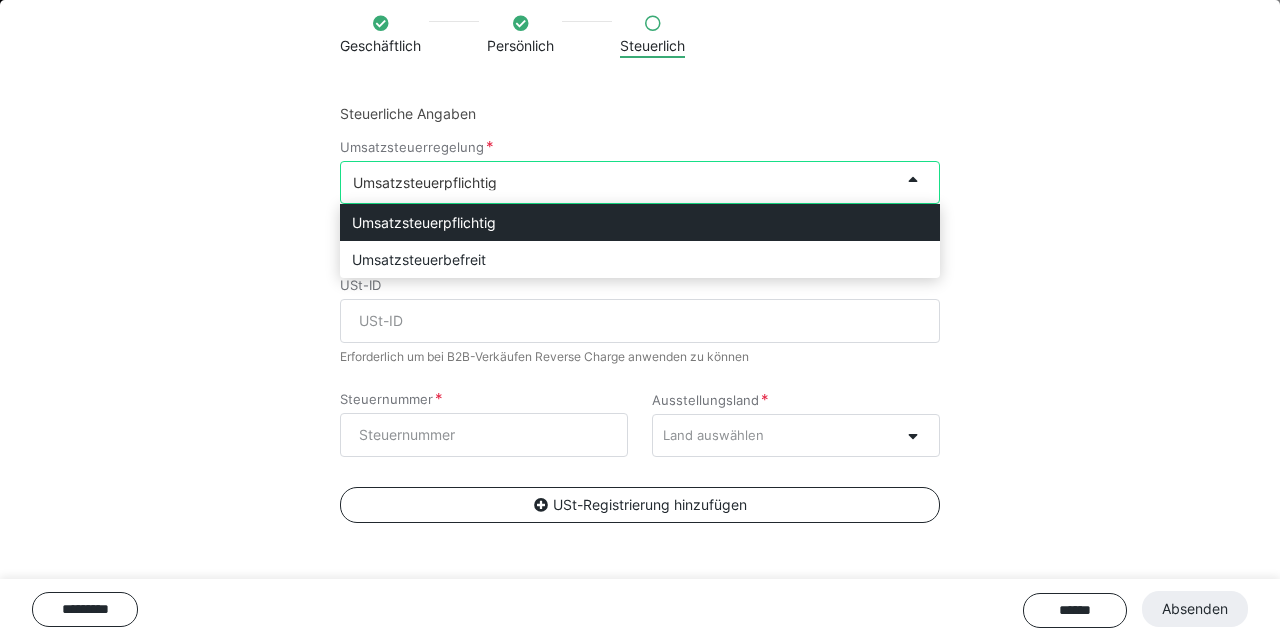 click on "Umsatzsteuerpflichtig" at bounding box center (620, 182) 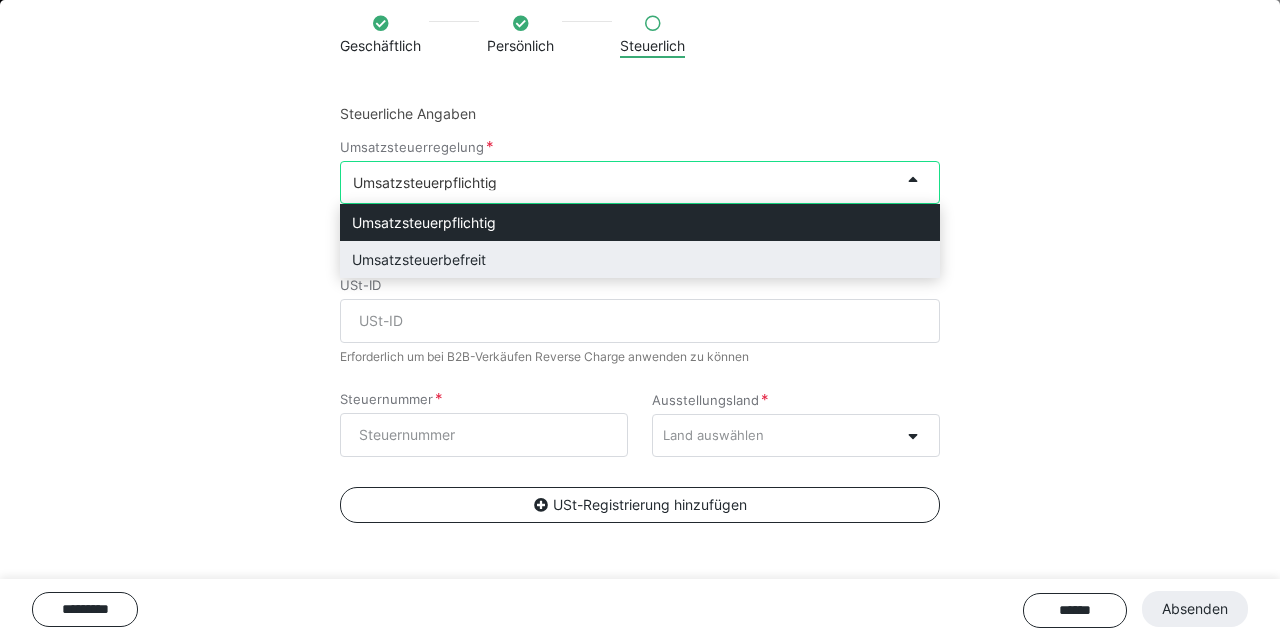 click on "Umsatzsteuerbefreit" at bounding box center [640, 259] 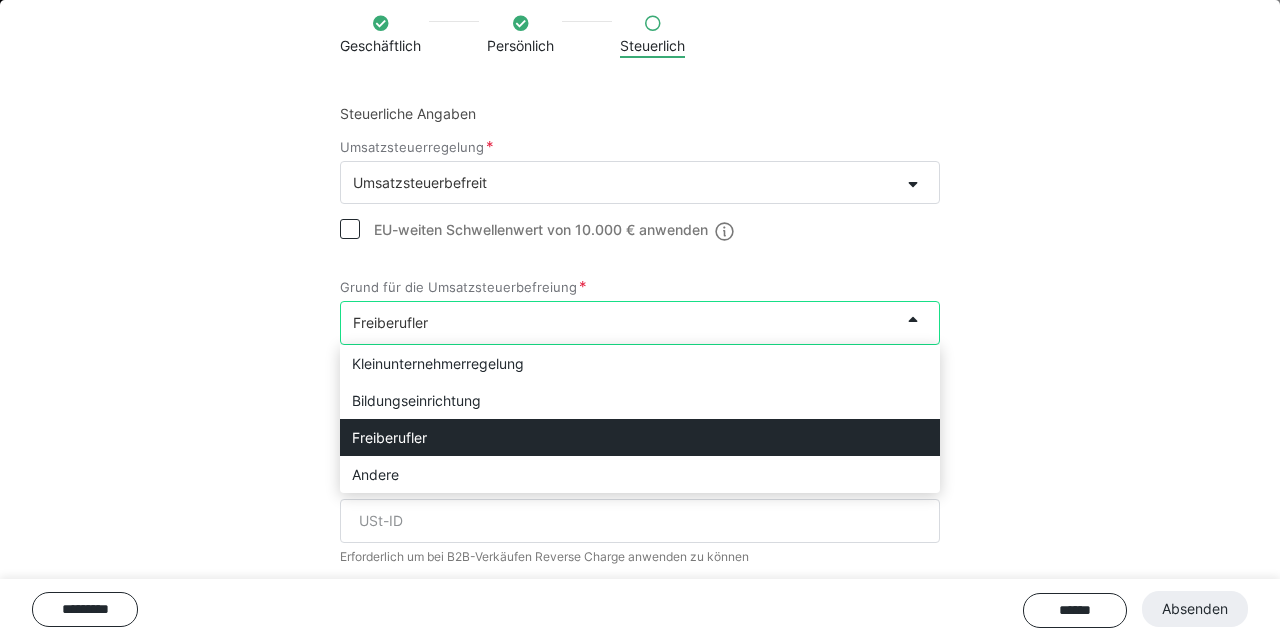 click on "Freiberufler" at bounding box center [620, 322] 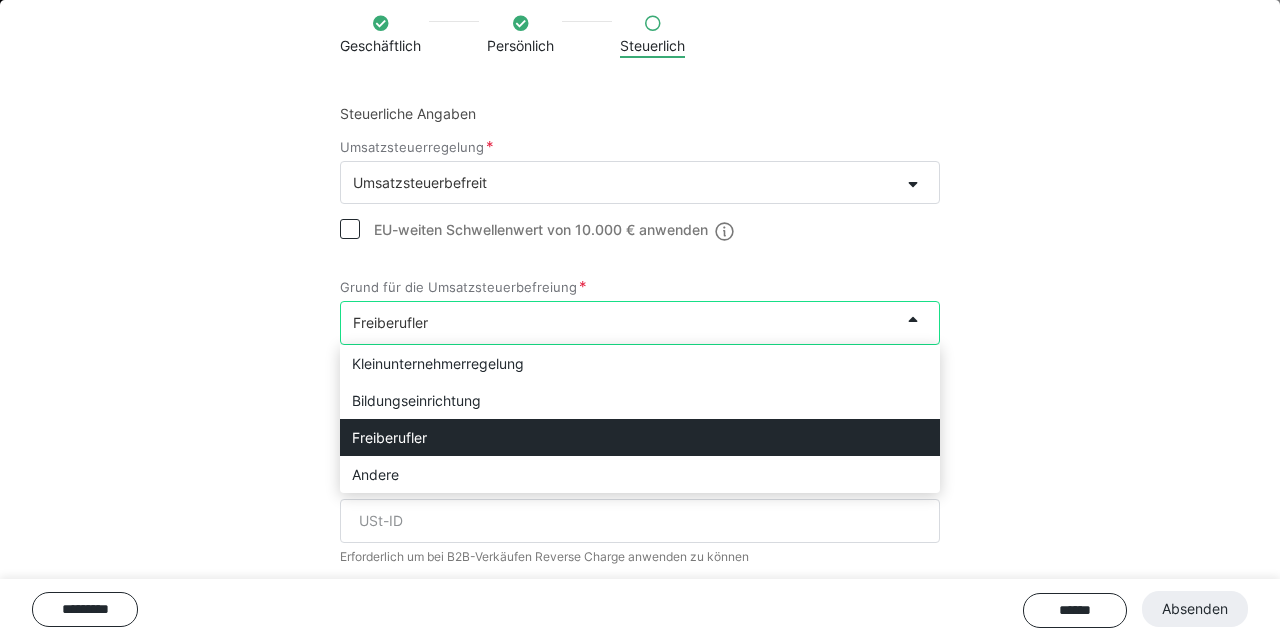 click on "Freiberufler" at bounding box center (640, 437) 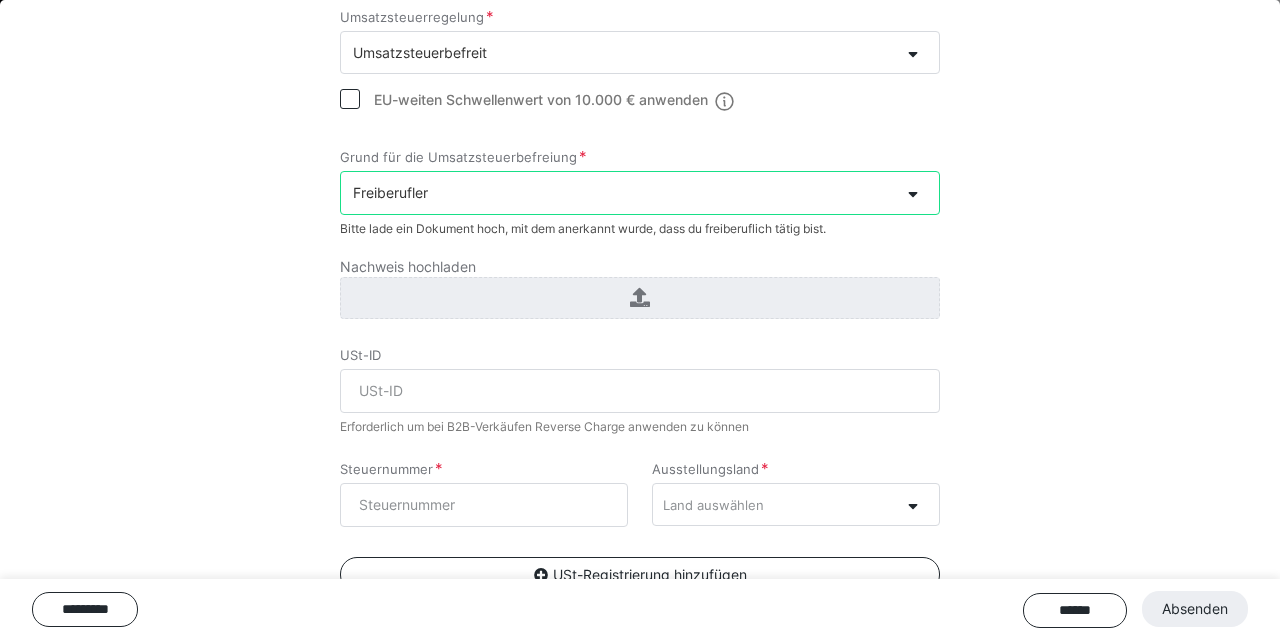 scroll, scrollTop: 340, scrollLeft: 0, axis: vertical 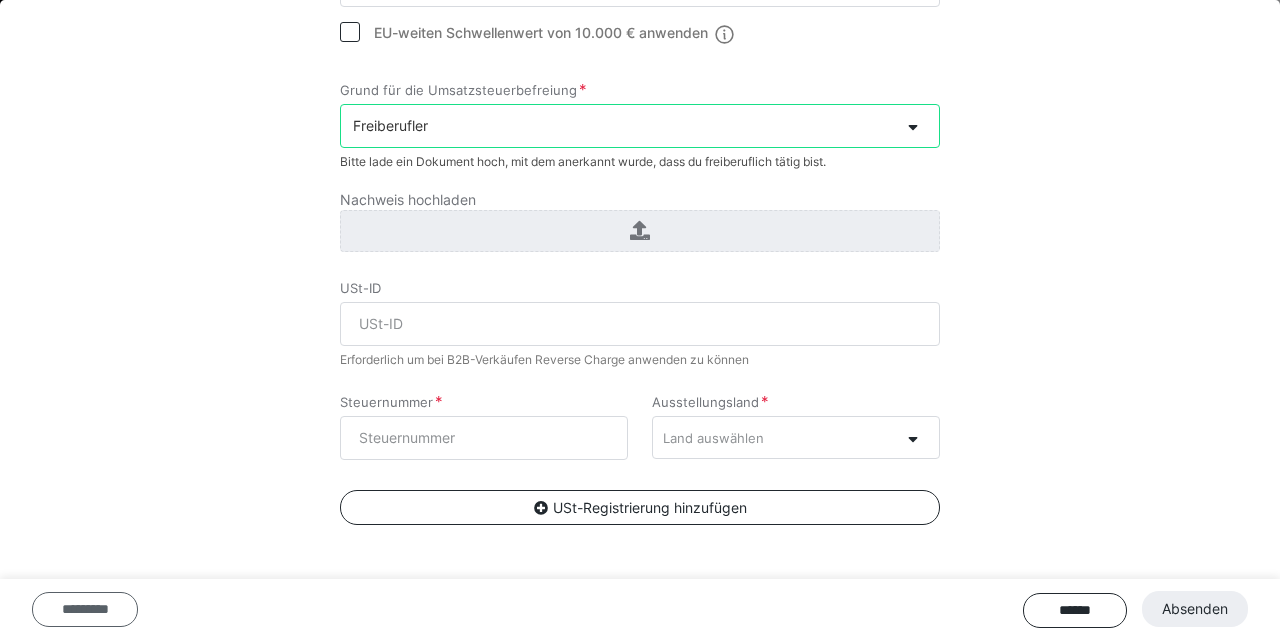 click on "*********" at bounding box center [85, 609] 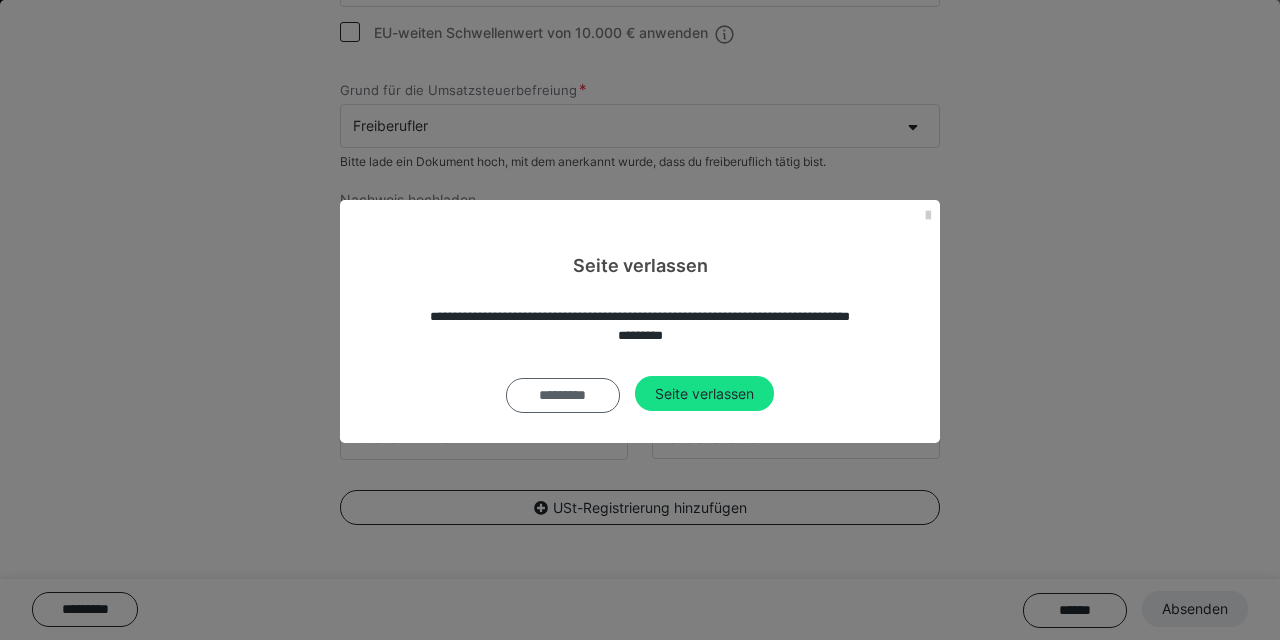 click on "*********" at bounding box center (563, 395) 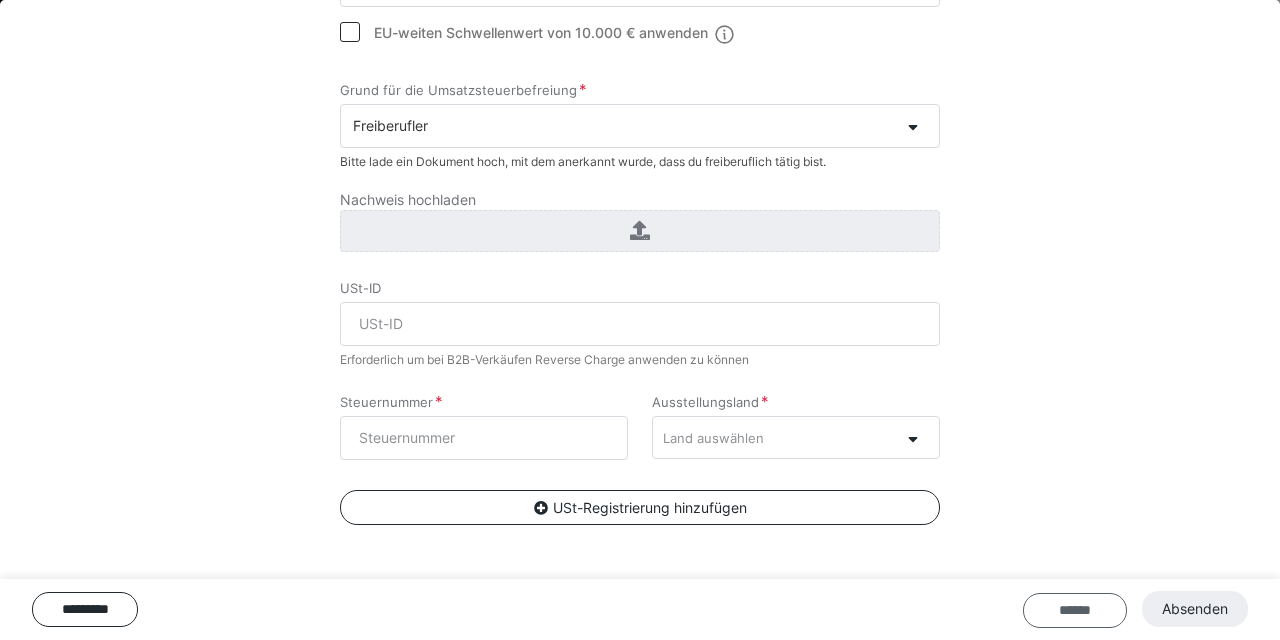 click on "******" at bounding box center [1075, 610] 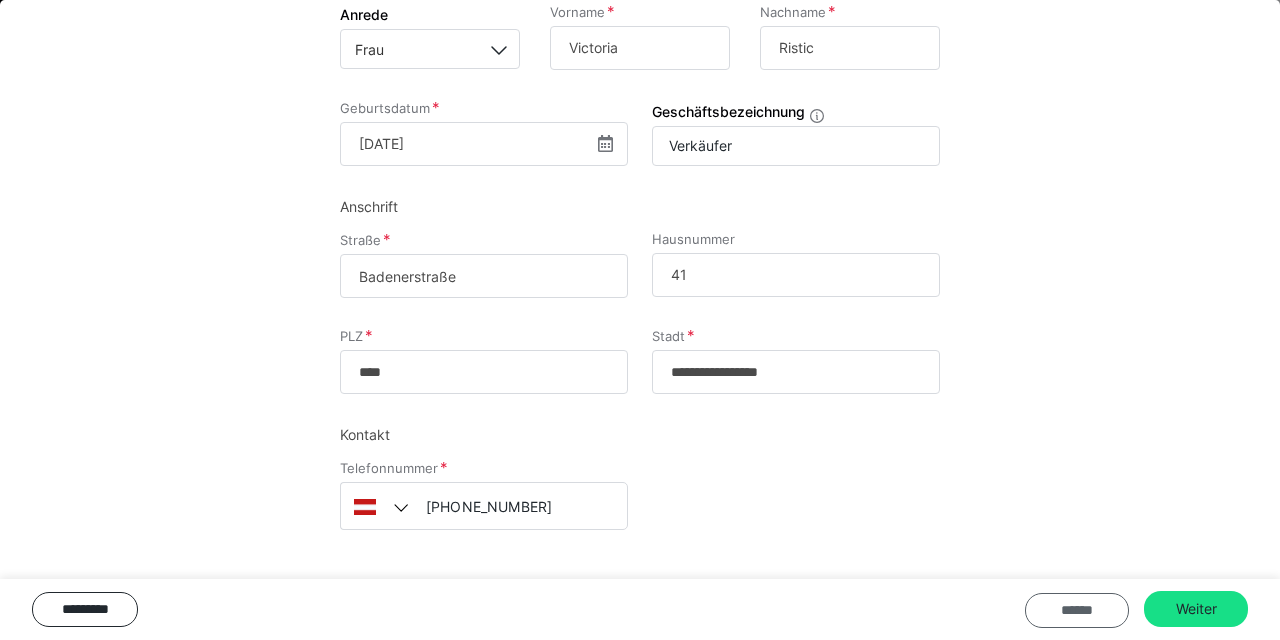scroll, scrollTop: 276, scrollLeft: 0, axis: vertical 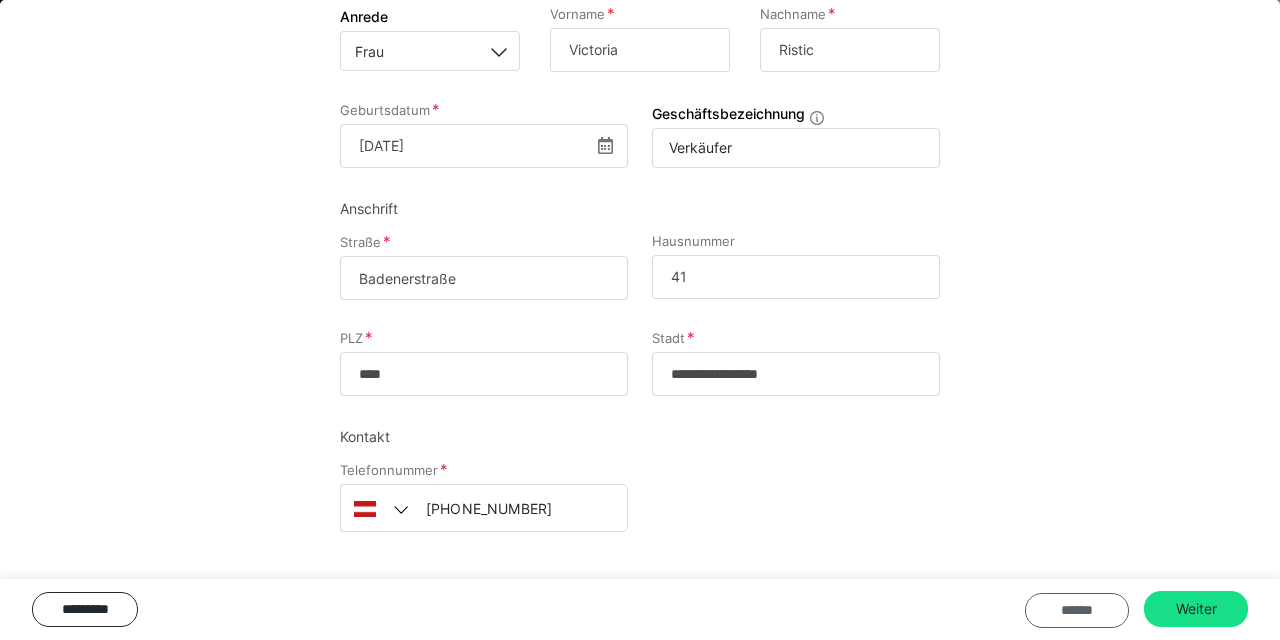 click on "******" at bounding box center (1077, 610) 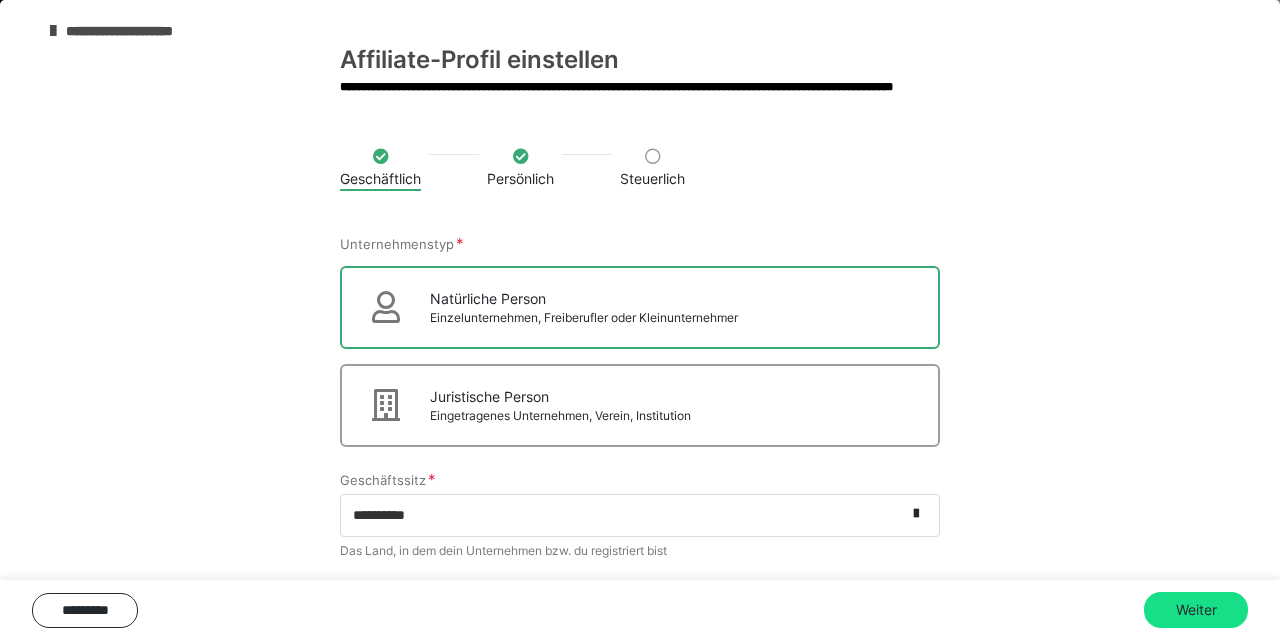 scroll, scrollTop: 10, scrollLeft: 0, axis: vertical 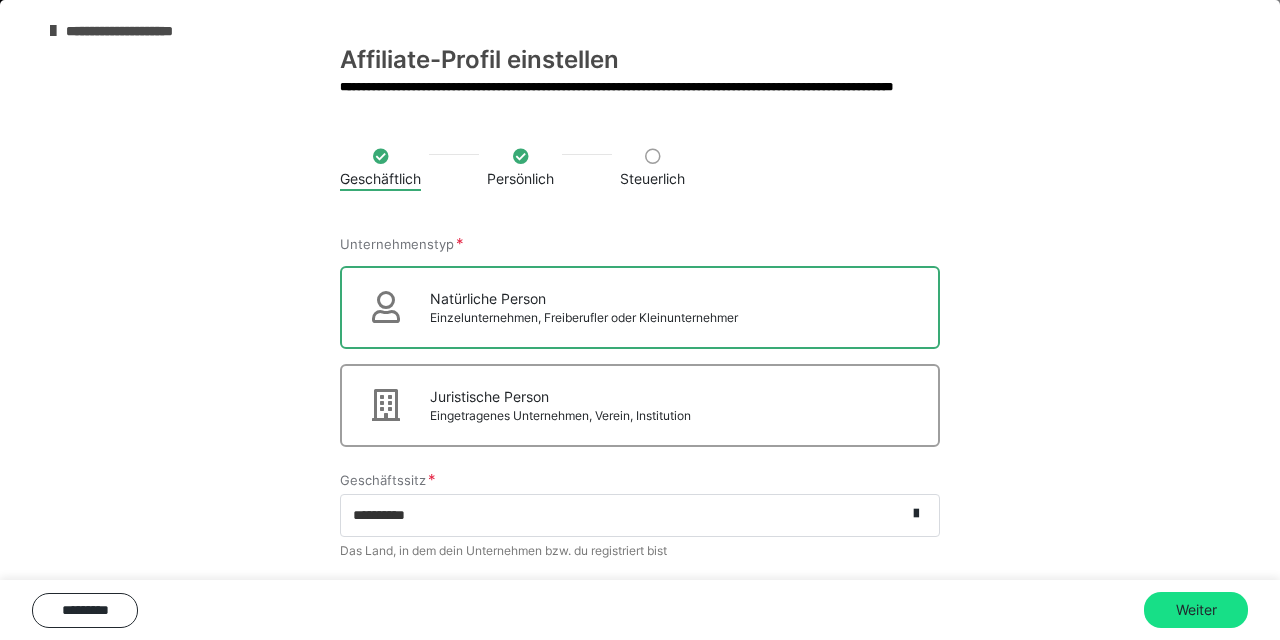 click on "**********" at bounding box center (141, 31) 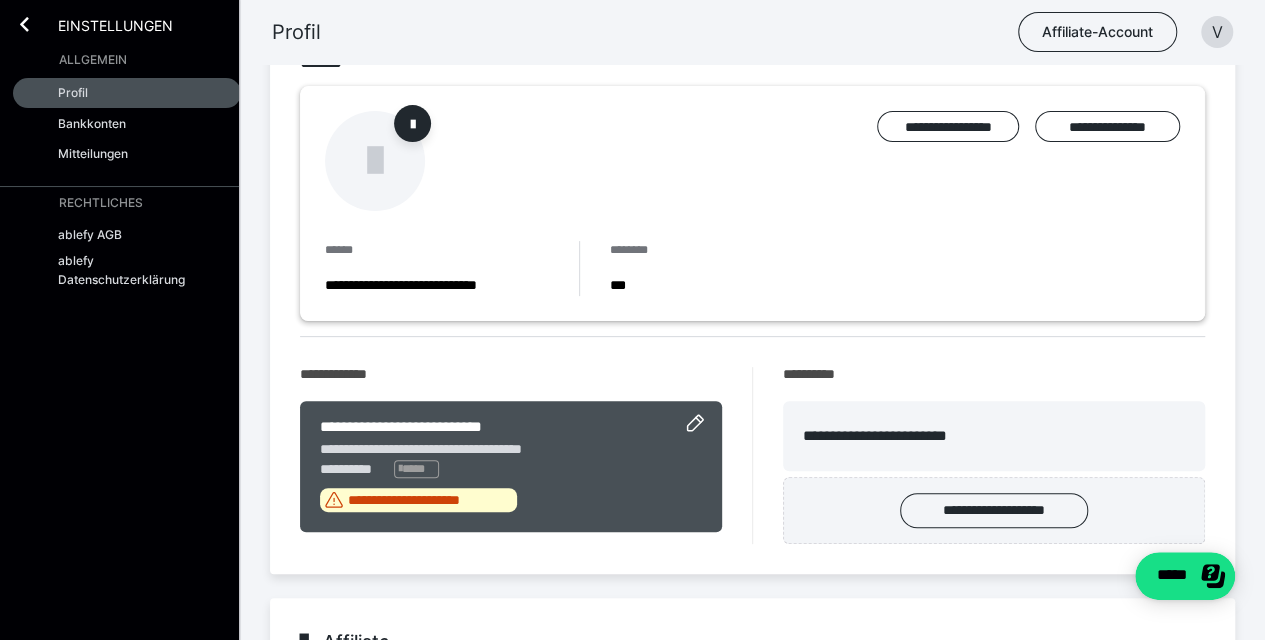scroll, scrollTop: 0, scrollLeft: 0, axis: both 